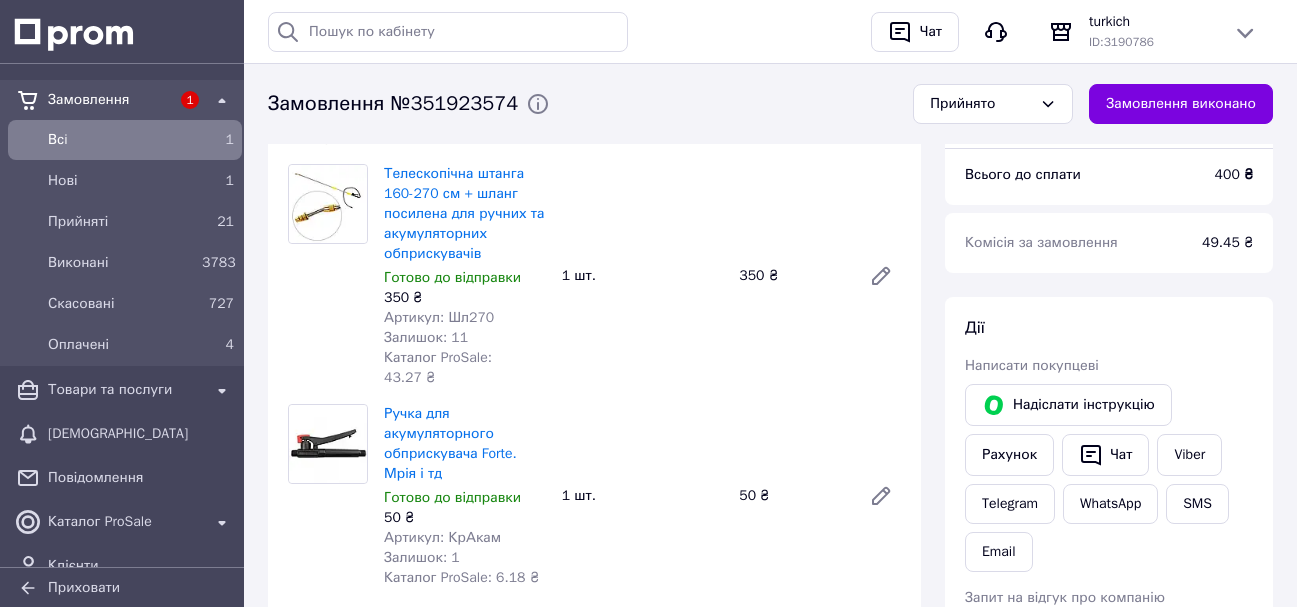 scroll, scrollTop: 699, scrollLeft: 0, axis: vertical 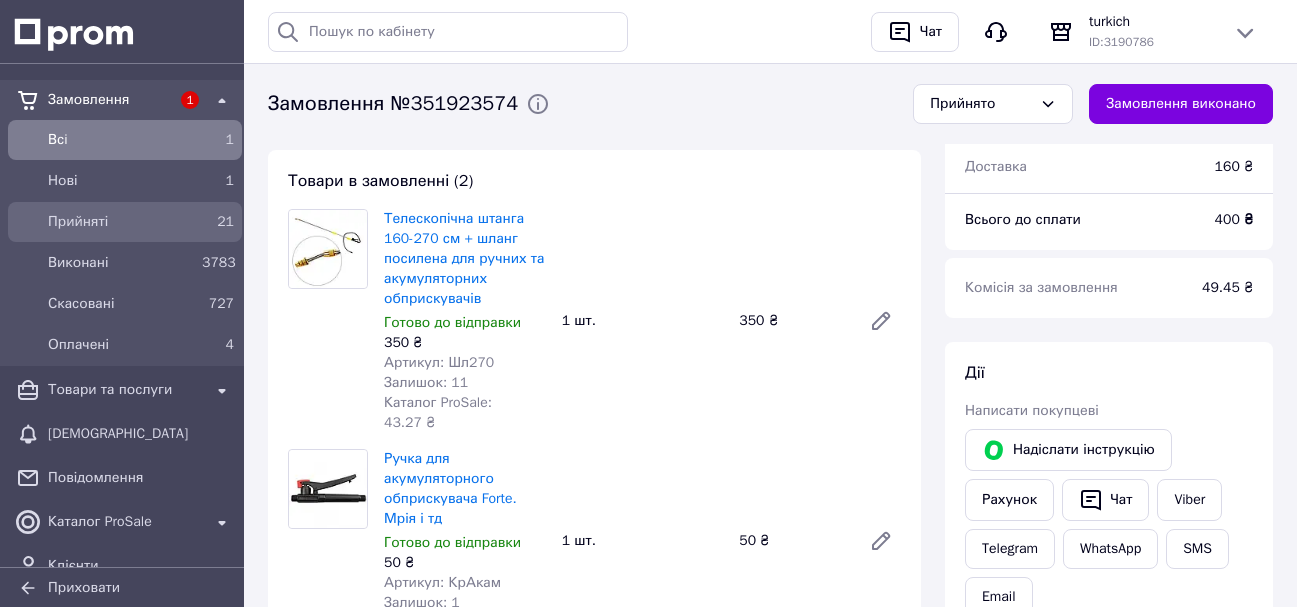 click on "Прийняті" at bounding box center [121, 222] 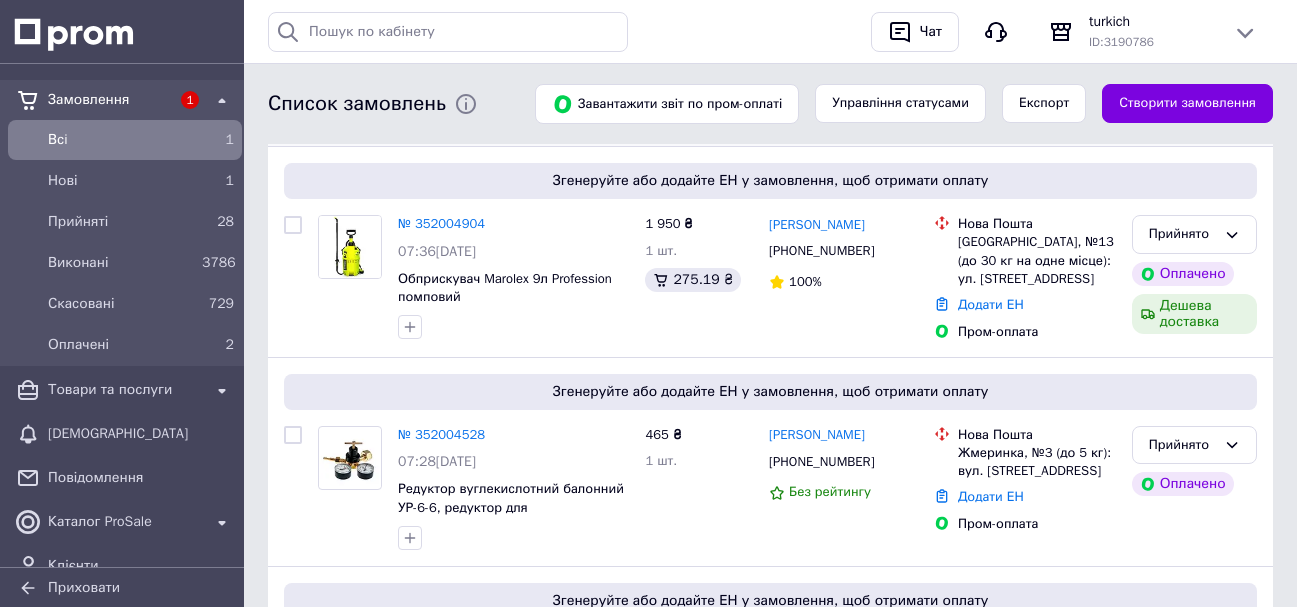 scroll, scrollTop: 400, scrollLeft: 0, axis: vertical 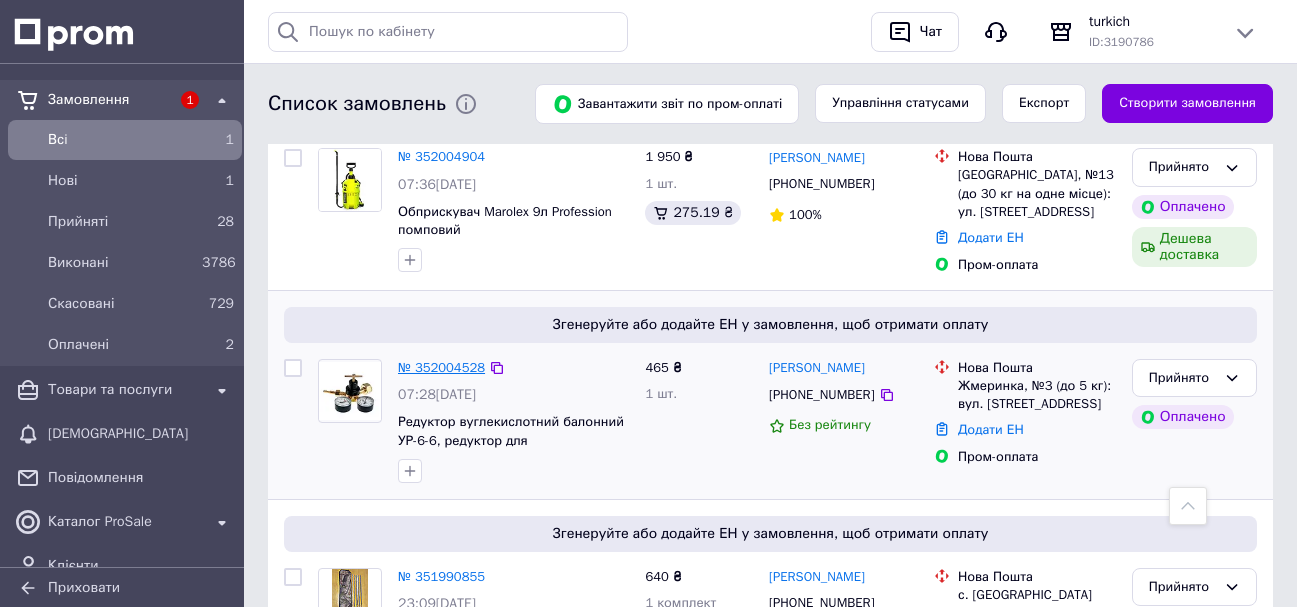 click on "№ 352004528" at bounding box center (441, 367) 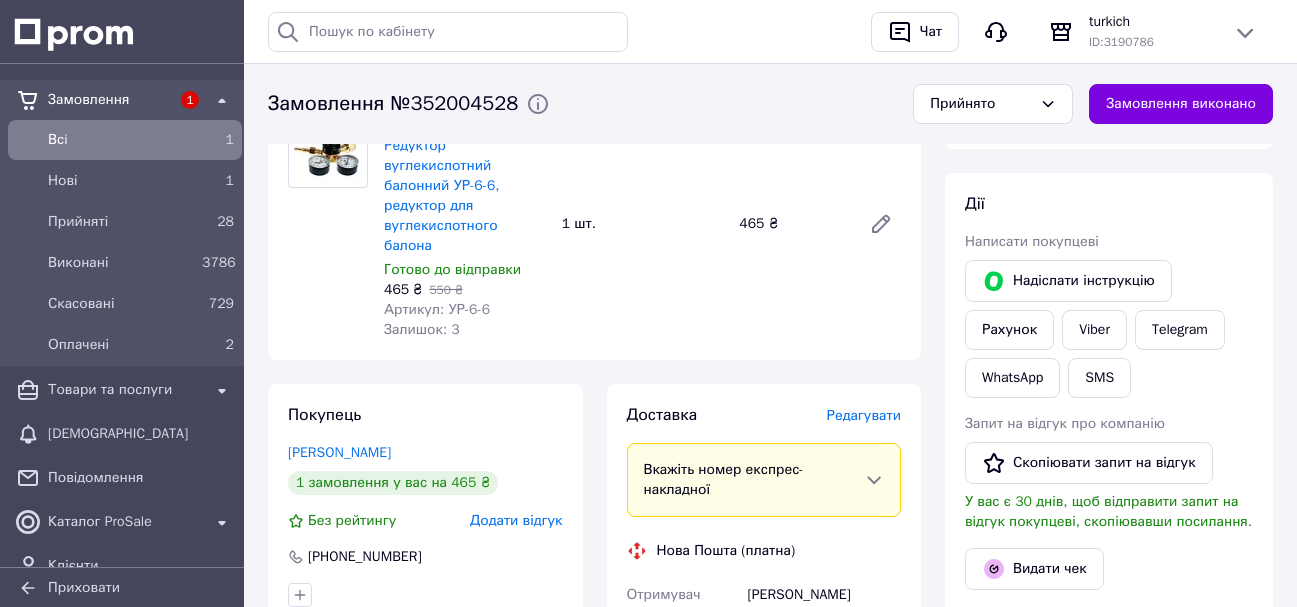 scroll, scrollTop: 700, scrollLeft: 0, axis: vertical 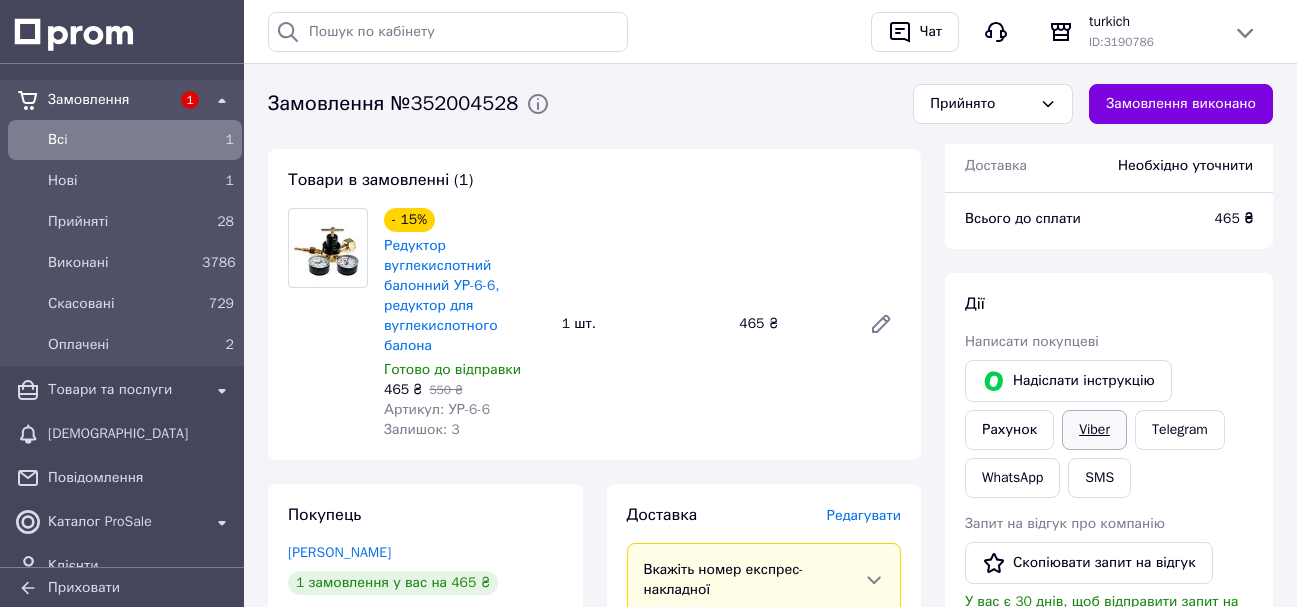 click on "Viber" at bounding box center (1094, 430) 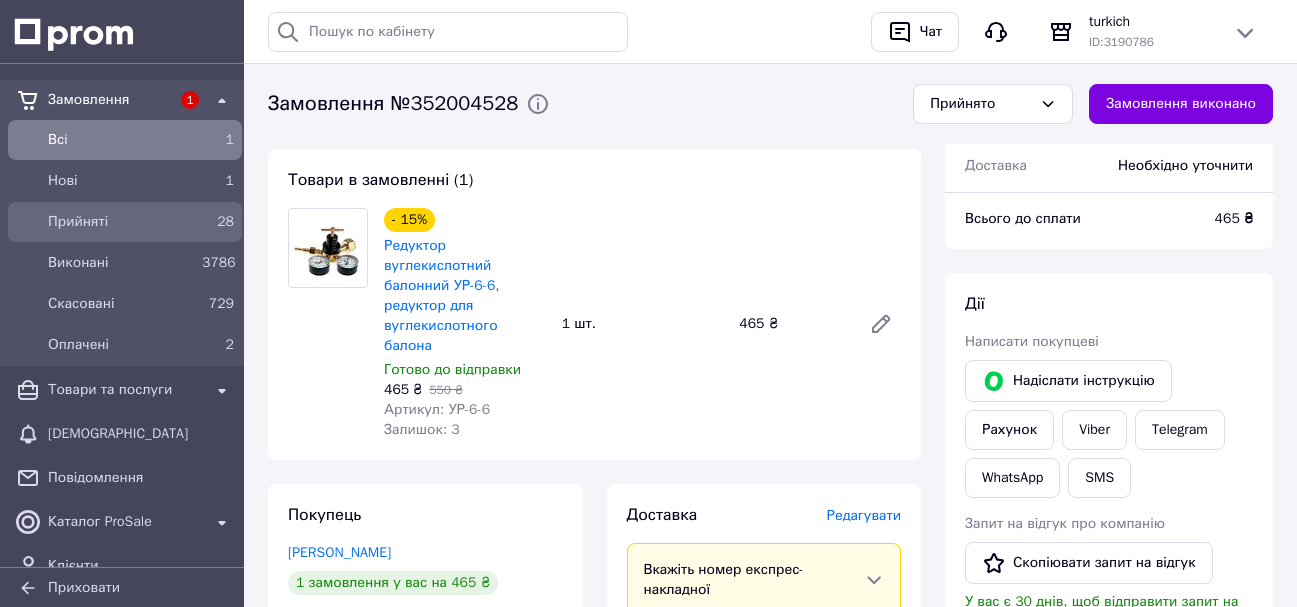 click on "Прийняті" at bounding box center (121, 222) 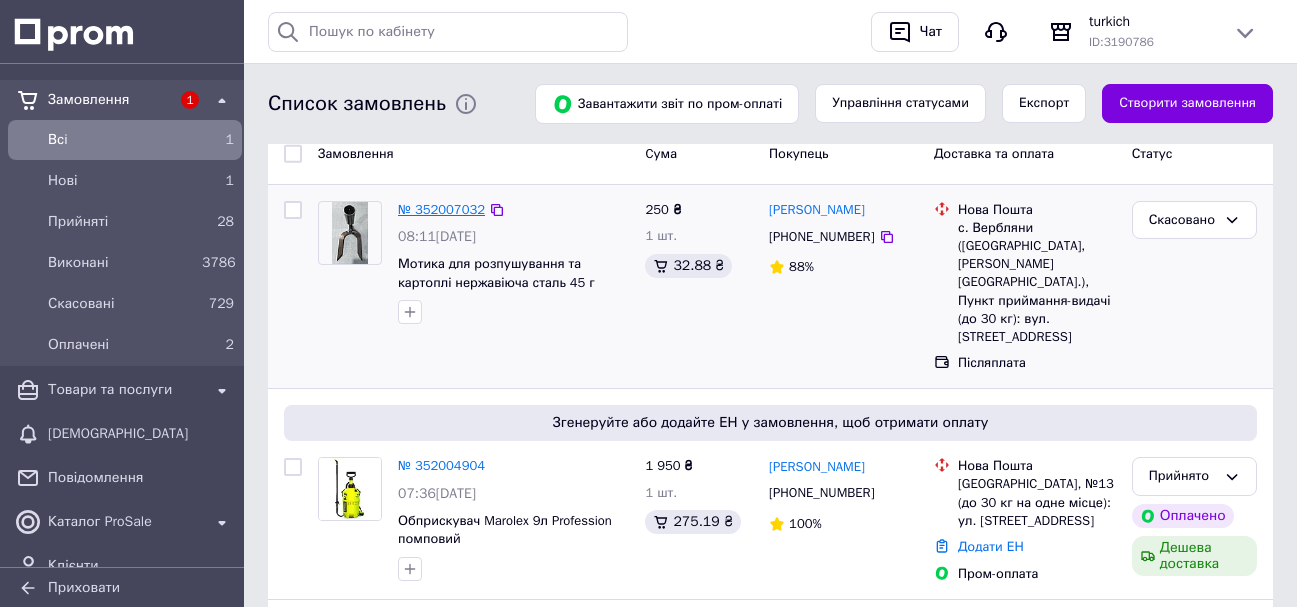 scroll, scrollTop: 200, scrollLeft: 0, axis: vertical 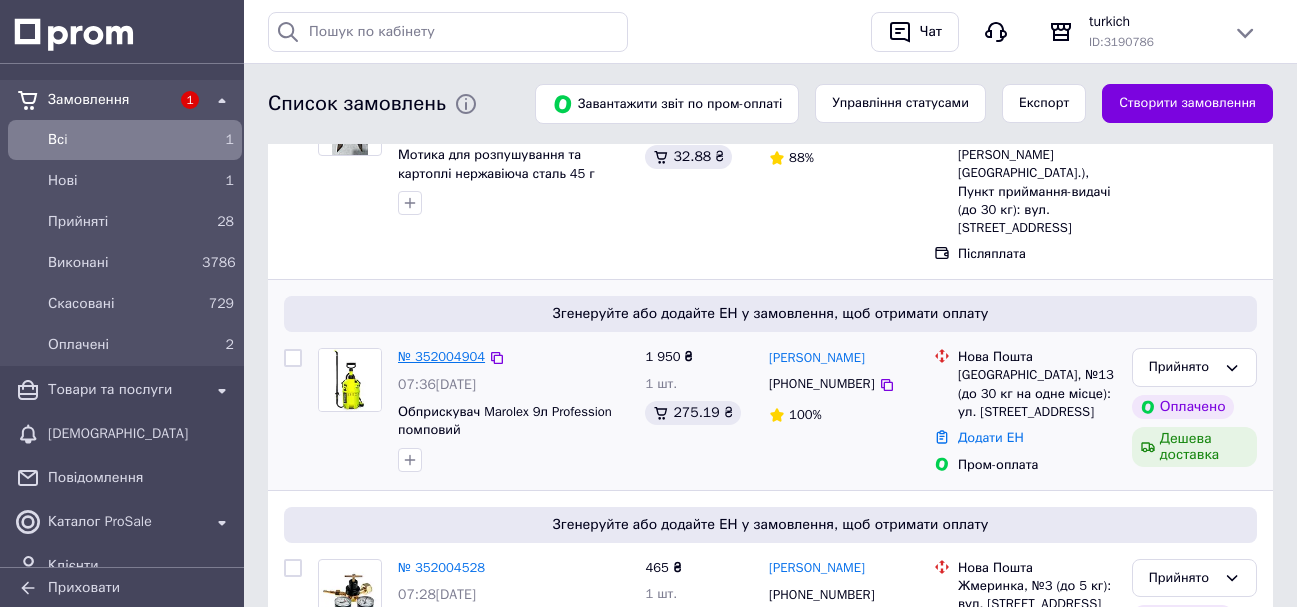 click on "№ 352004904" at bounding box center [441, 356] 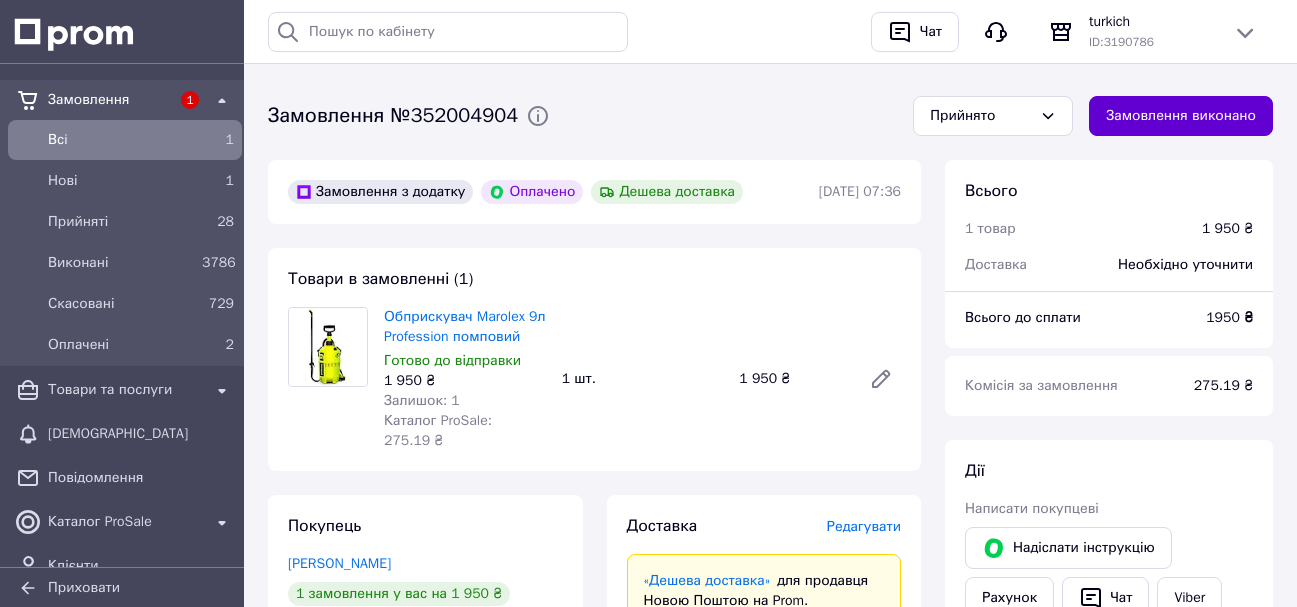 scroll, scrollTop: 700, scrollLeft: 0, axis: vertical 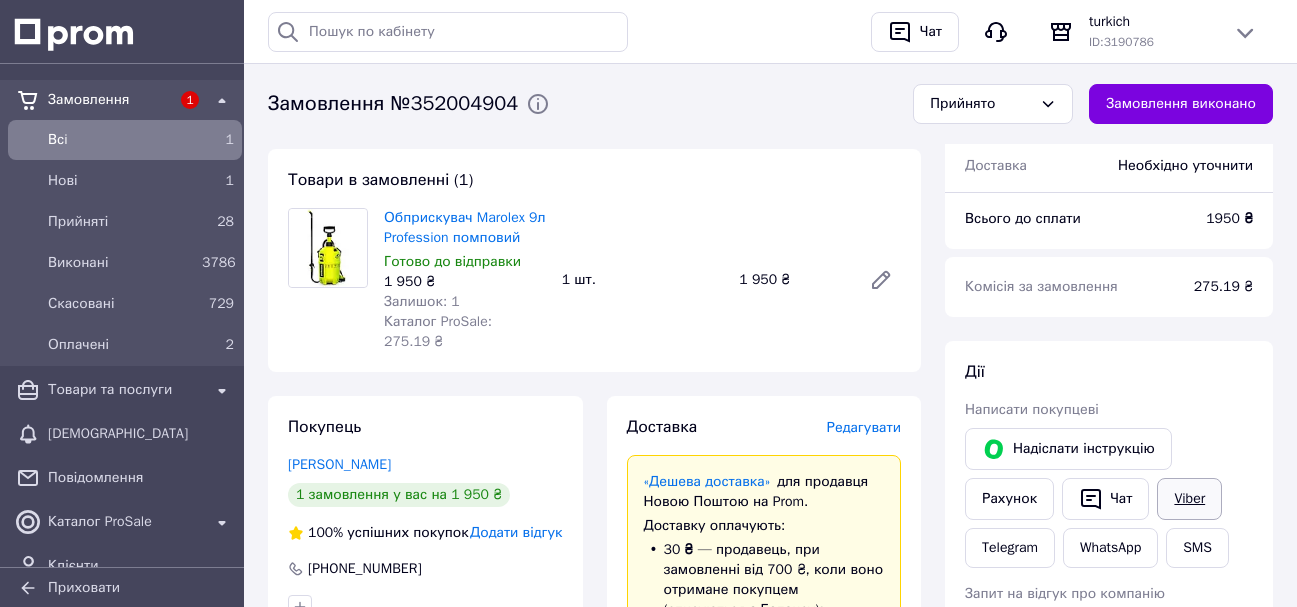 click on "Viber" at bounding box center [1189, 499] 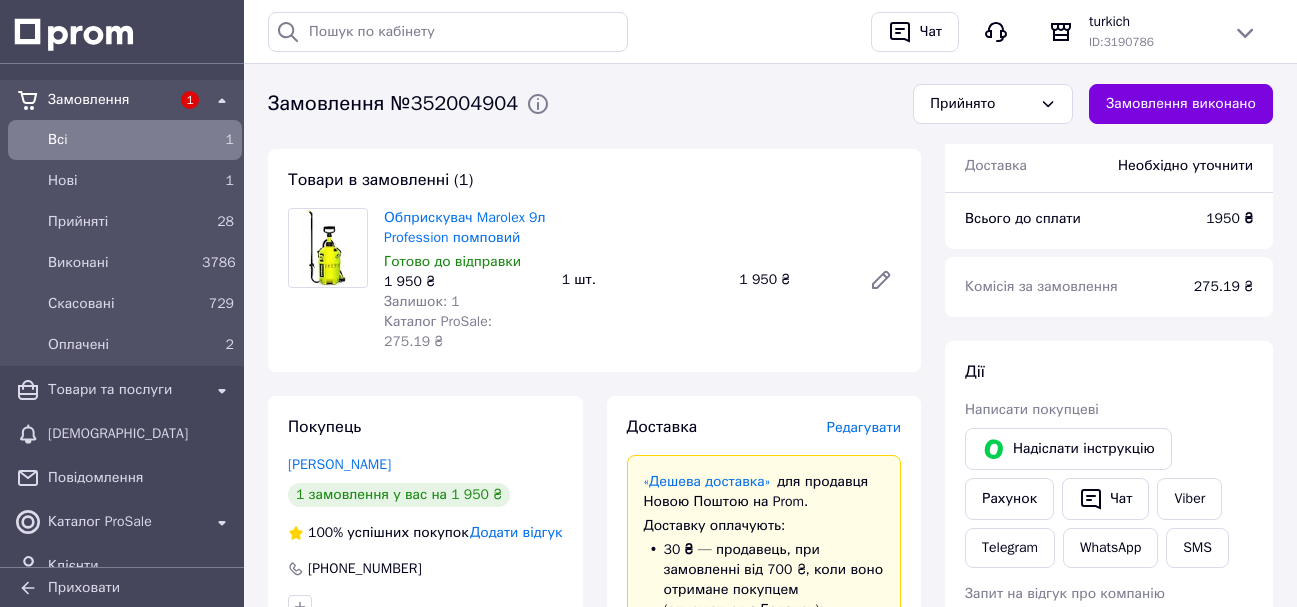 click on "Всього 1 товар 1 950 ₴ Доставка Необхідно уточнити Всього до сплати 1950 ₴ Комісія за замовлення 275.19 ₴ Дії Написати покупцеві   Надіслати інструкцію Рахунок   Чат Viber Telegram WhatsApp SMS Запит на відгук про компанію   Скопіювати запит на відгук У вас є 30 днів, щоб відправити запит на відгук покупцеві, скопіювавши посилання.   Видати чек   Завантажити PDF   Друк PDF   Повернути гроші покупцеві Мітки Особисті нотатки, які бачите лише ви. З їх допомогою можна фільтрувати замовлення Примітки Залишилося 300 символів Очистити Зберегти" at bounding box center [1109, 875] 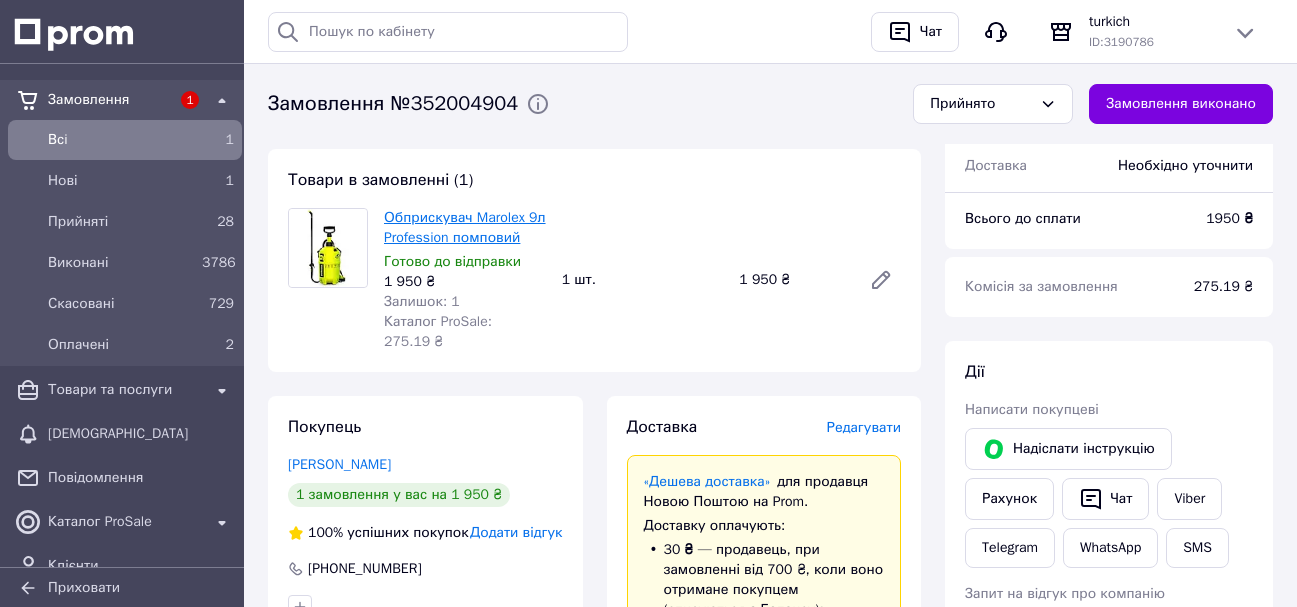 click on "Обприскувач Marolex 9л Profession помповий" at bounding box center (465, 227) 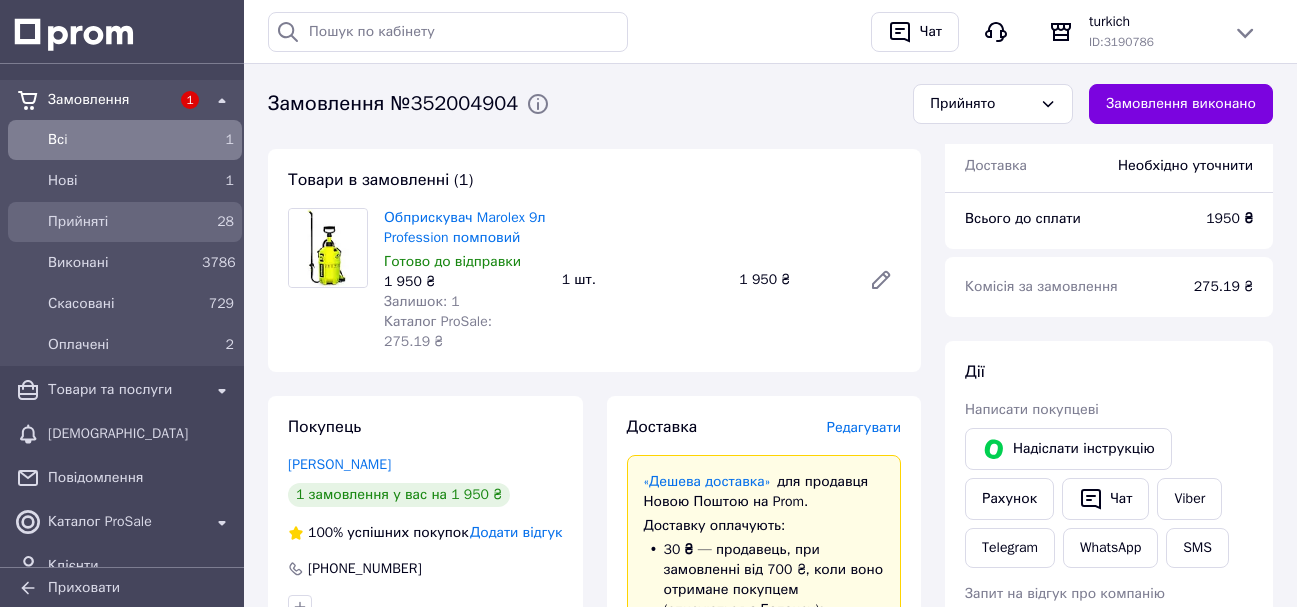 click on "Прийняті" at bounding box center (121, 222) 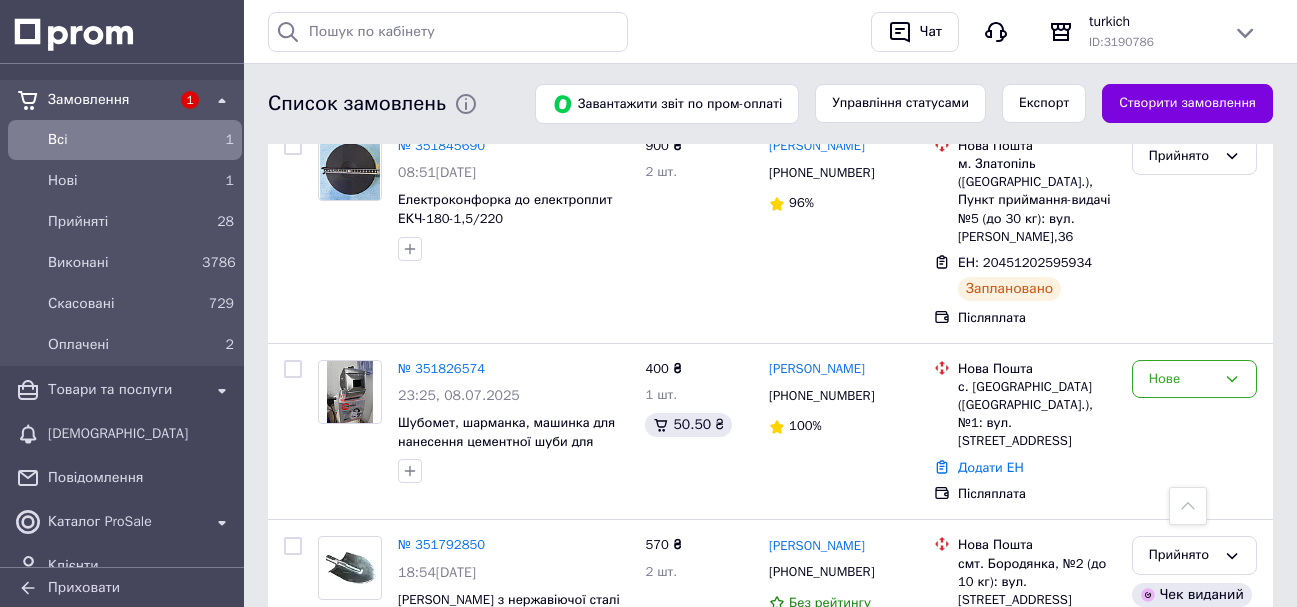 scroll, scrollTop: 2800, scrollLeft: 0, axis: vertical 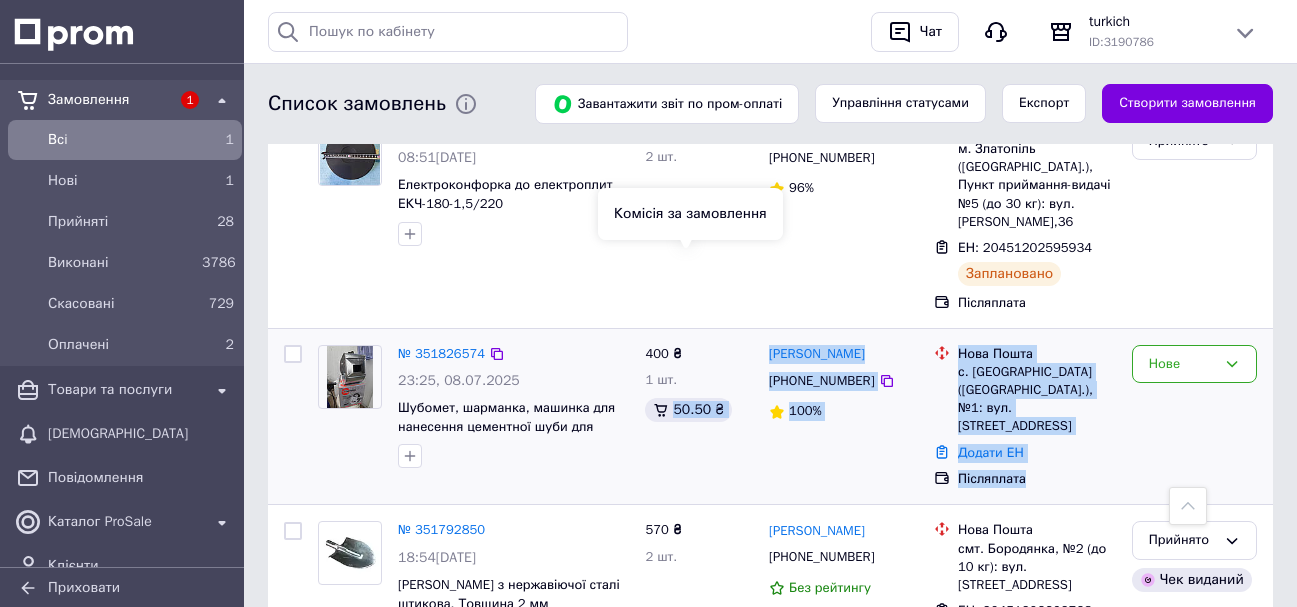 drag, startPoint x: 1044, startPoint y: 313, endPoint x: 719, endPoint y: 261, distance: 329.1337 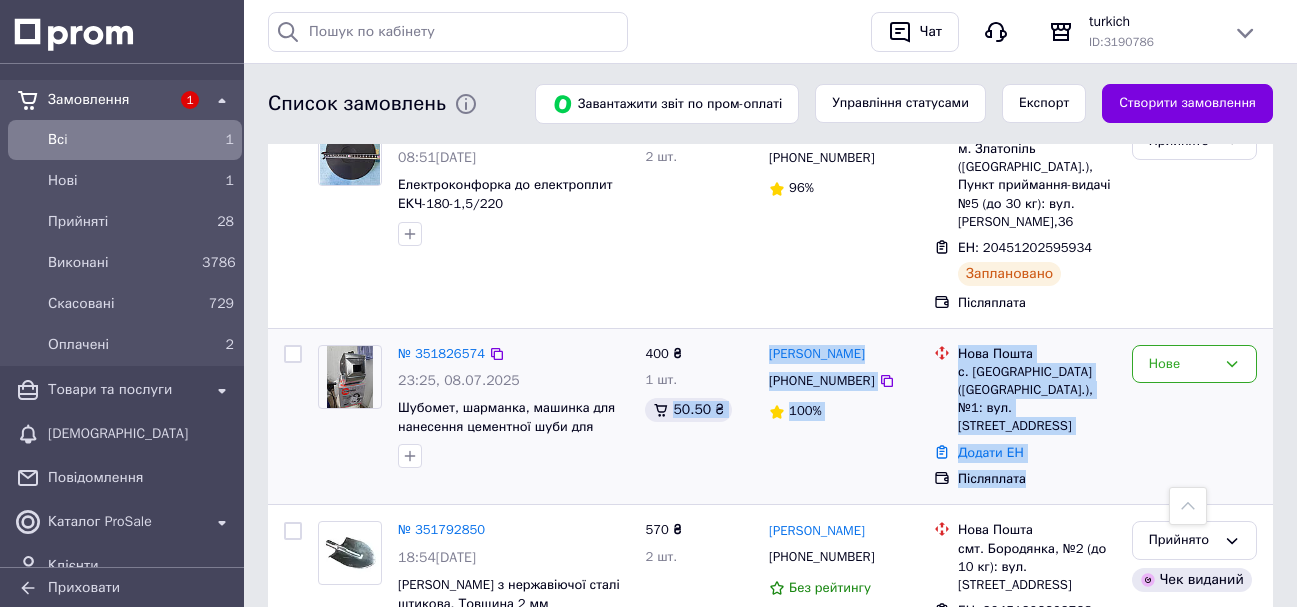 click on "400 ₴ 1 шт. 50.50 ₴" at bounding box center (699, 417) 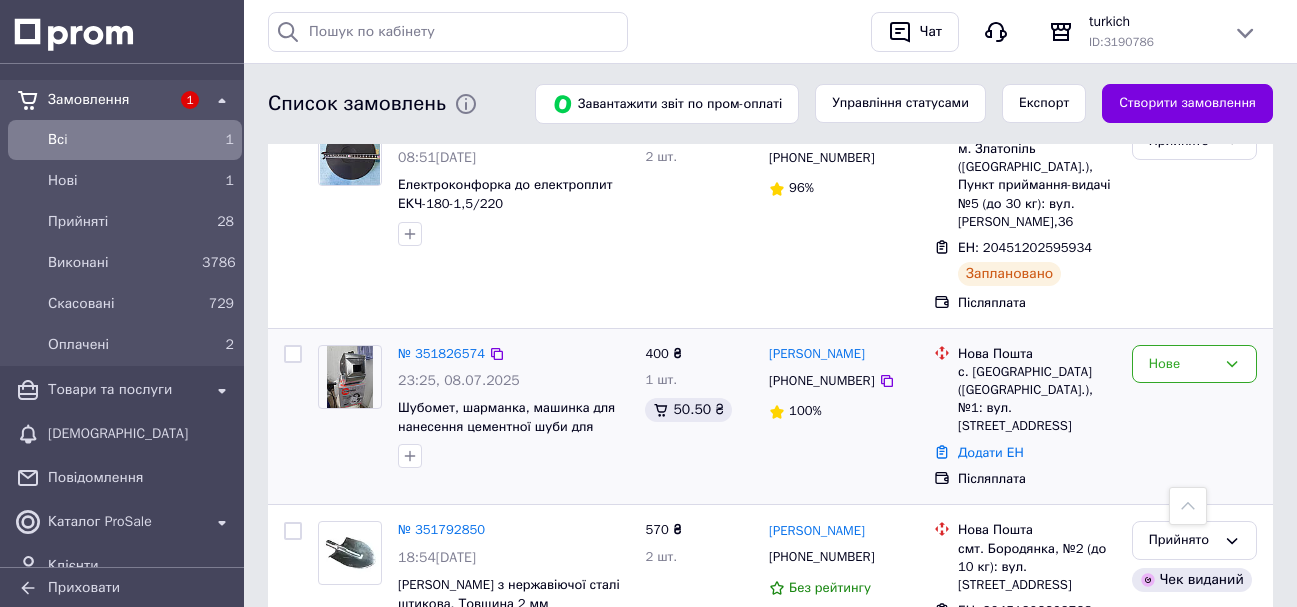 drag, startPoint x: 1058, startPoint y: 316, endPoint x: 1047, endPoint y: 327, distance: 15.556349 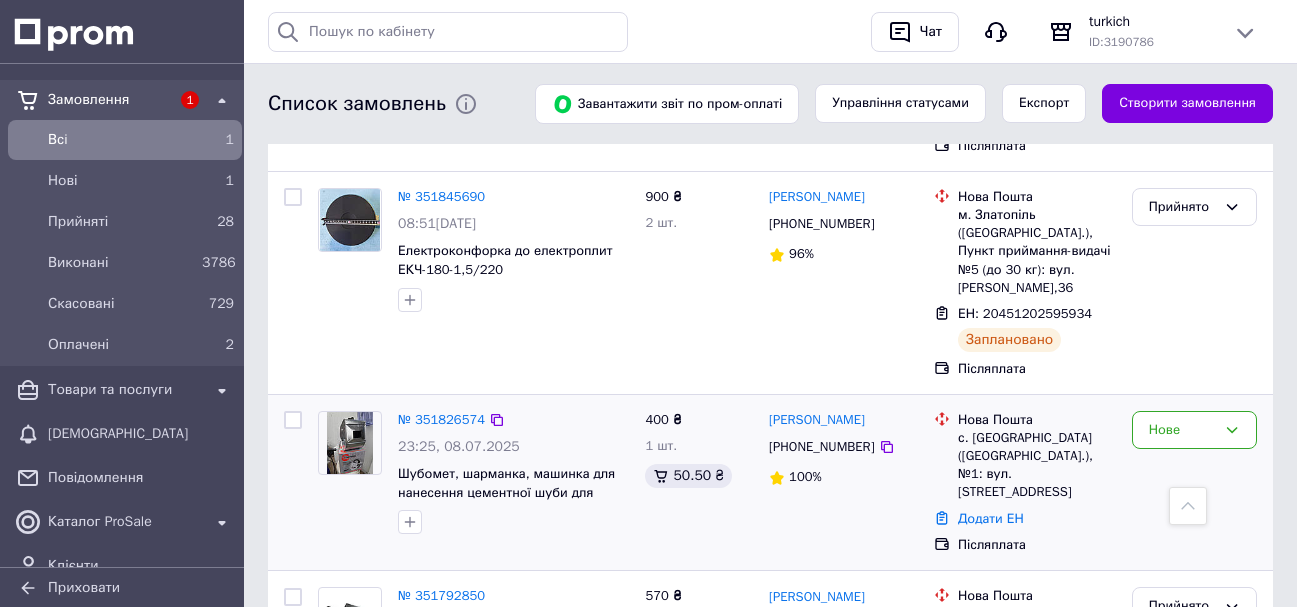 scroll, scrollTop: 2700, scrollLeft: 0, axis: vertical 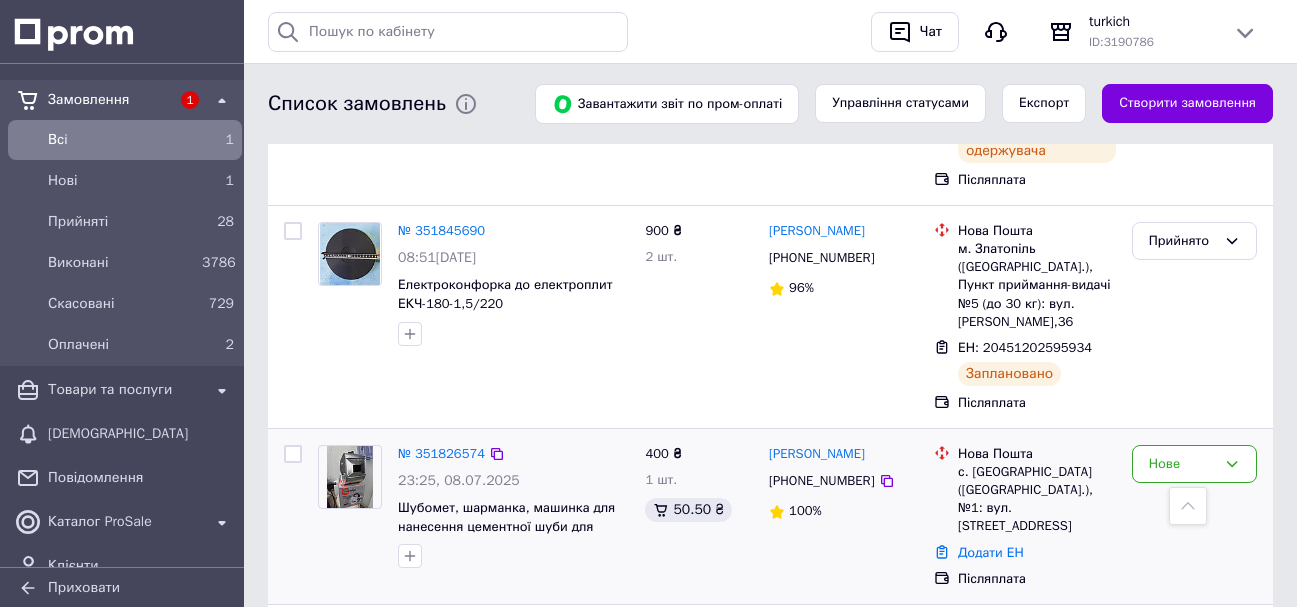 drag, startPoint x: 1041, startPoint y: 414, endPoint x: 1030, endPoint y: 412, distance: 11.18034 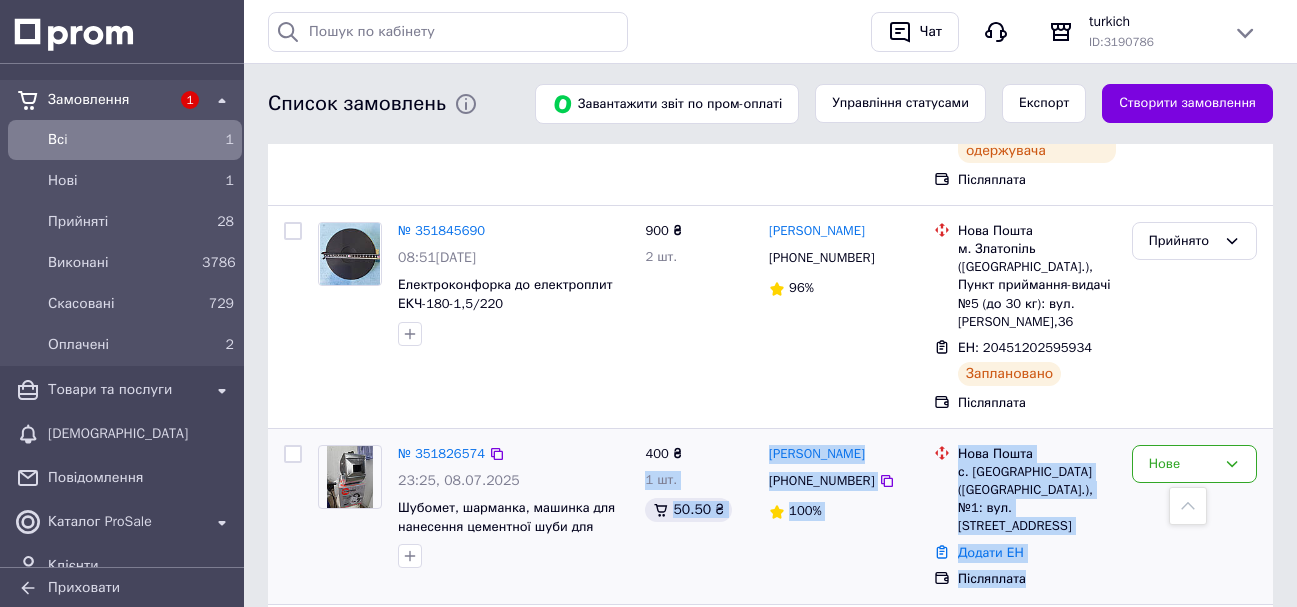 drag, startPoint x: 704, startPoint y: 313, endPoint x: 1039, endPoint y: 415, distance: 350.18423 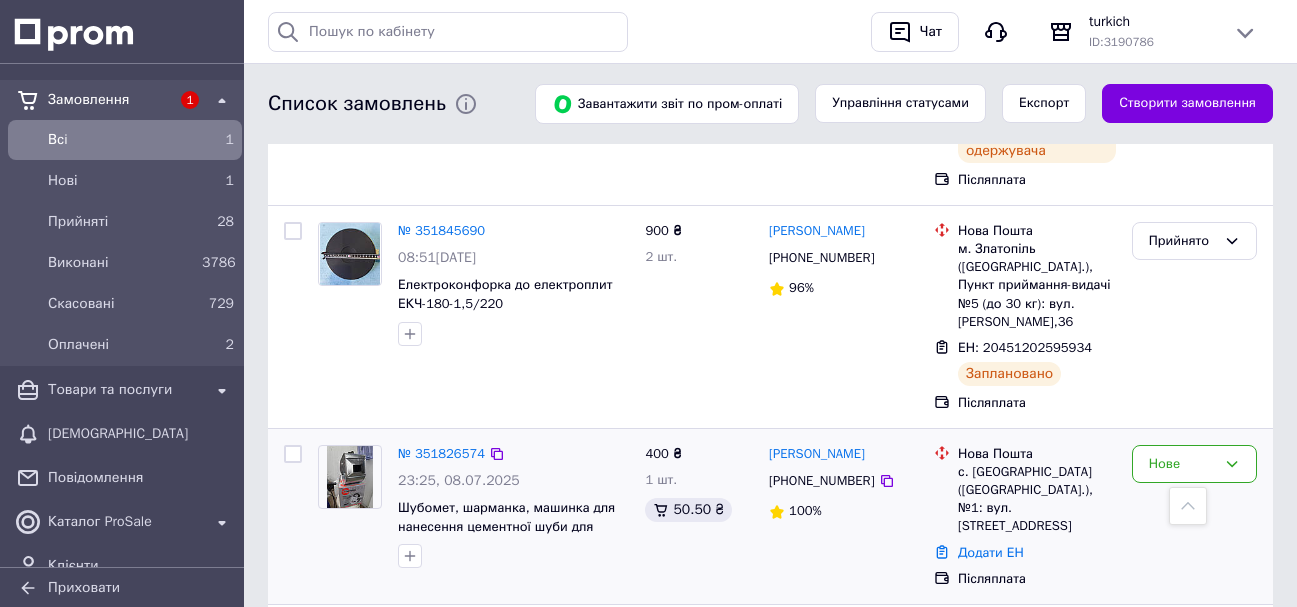 drag, startPoint x: 1071, startPoint y: 421, endPoint x: 1049, endPoint y: 420, distance: 22.022715 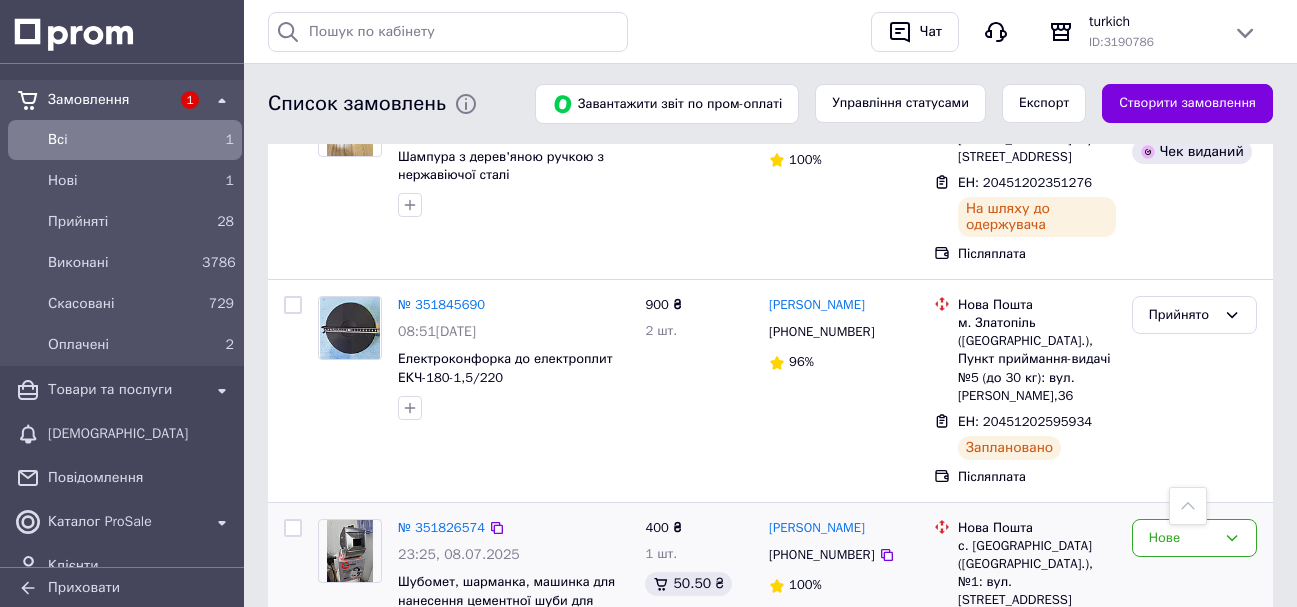 scroll, scrollTop: 2800, scrollLeft: 0, axis: vertical 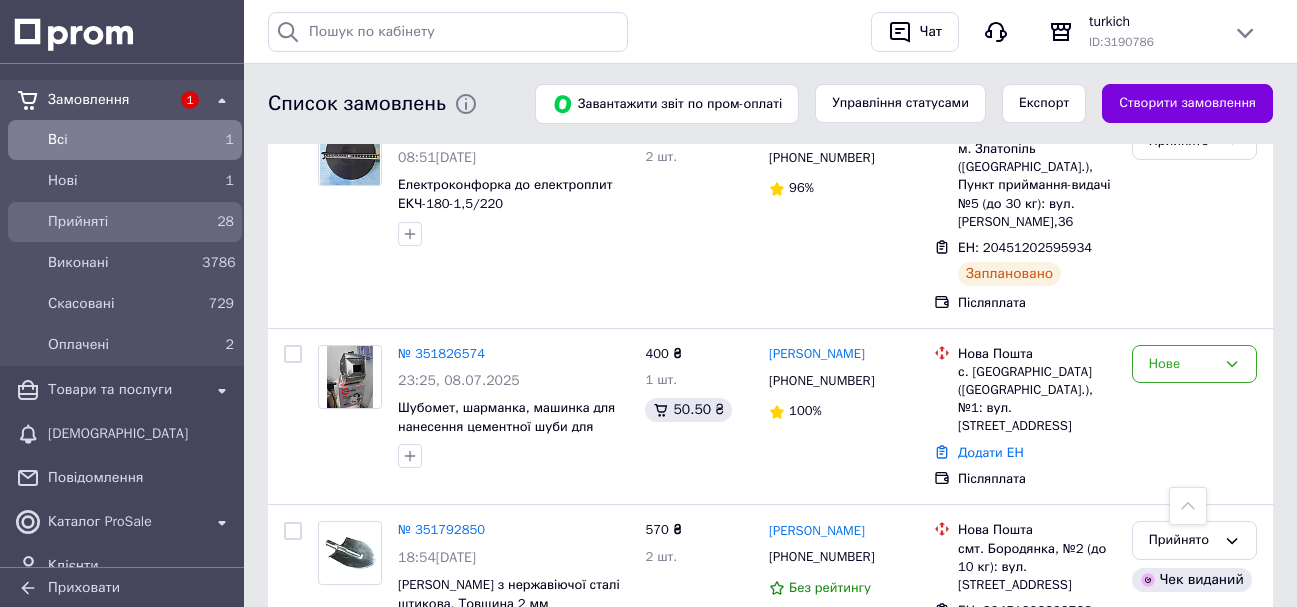 click on "Прийняті" at bounding box center (121, 222) 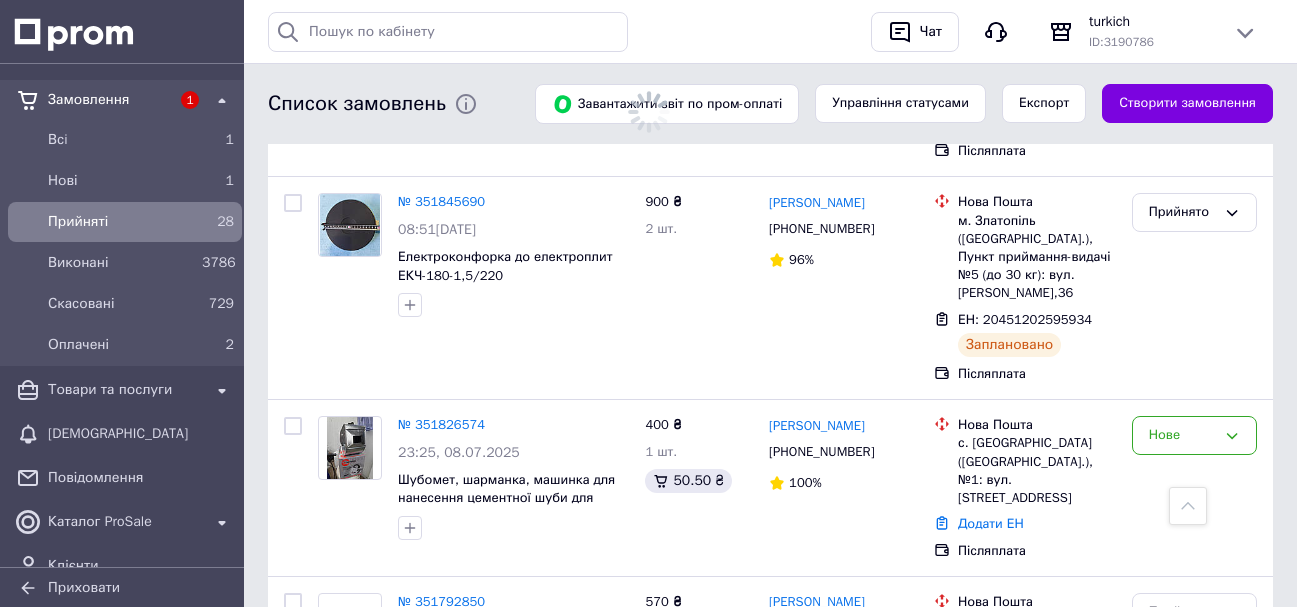 scroll, scrollTop: 2871, scrollLeft: 0, axis: vertical 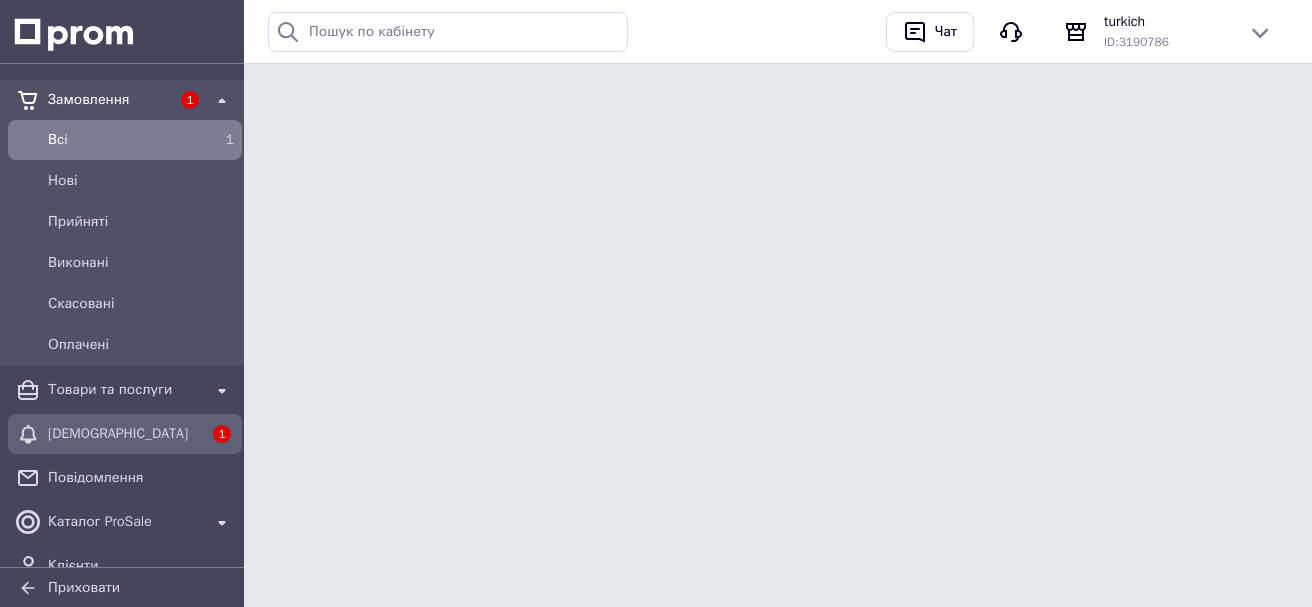 click on "[DEMOGRAPHIC_DATA]" at bounding box center [125, 434] 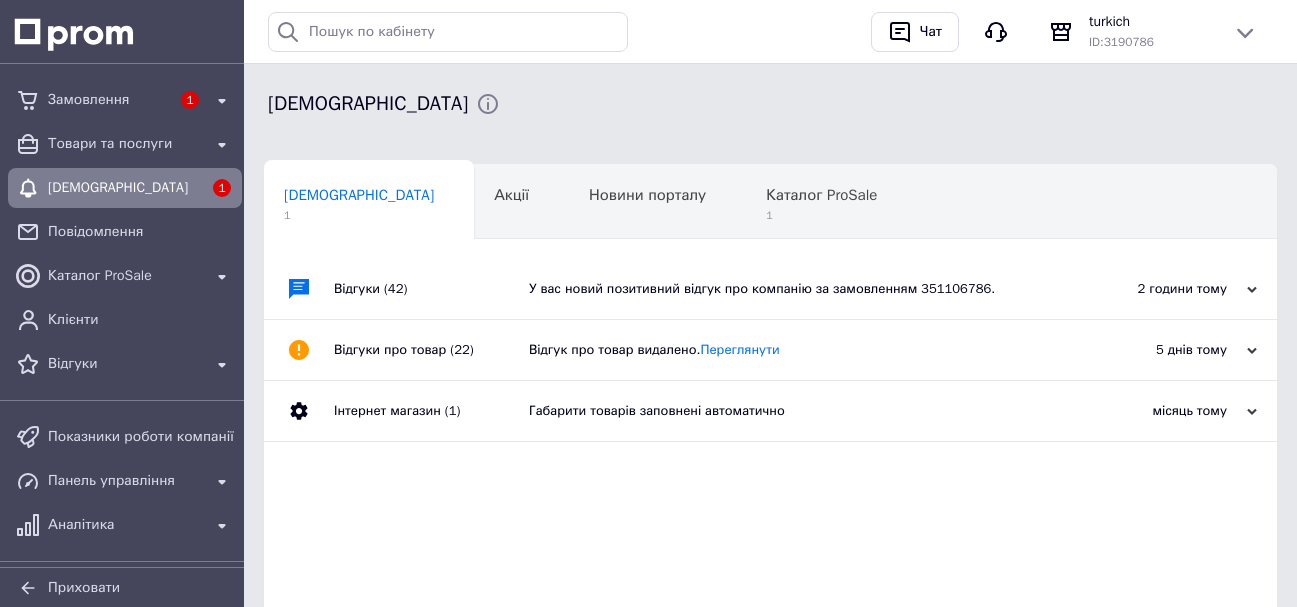 click on "У вас новий позитивний відгук про компанію за замовленням 351106786." at bounding box center (793, 289) 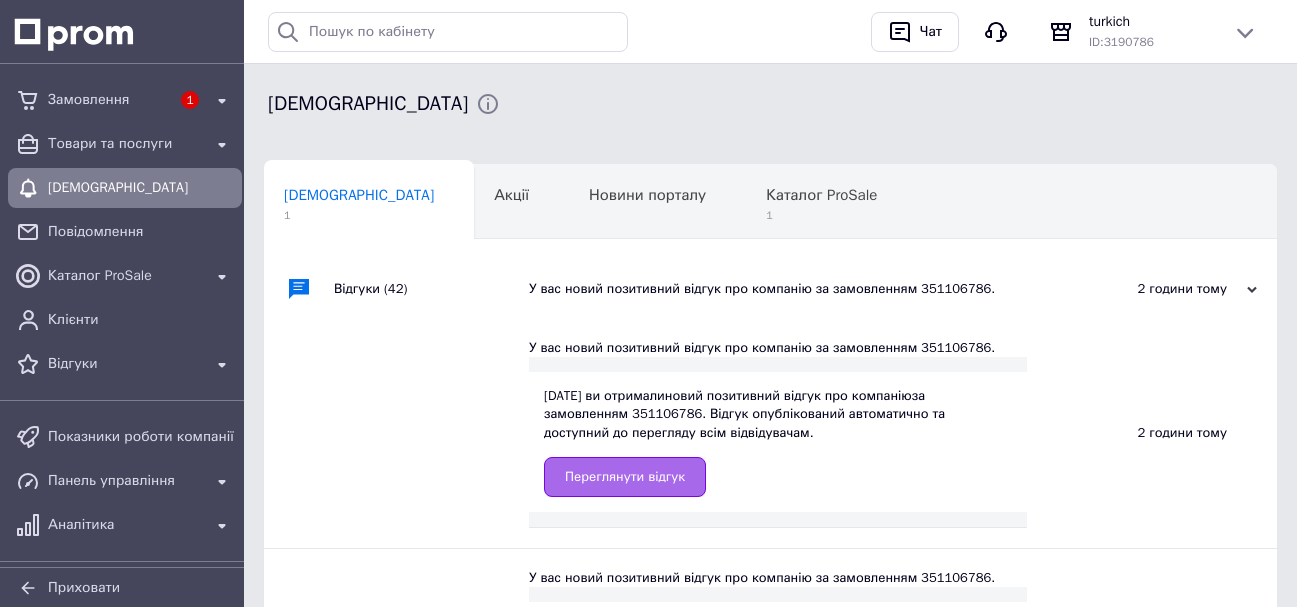 click on "Переглянути відгук" at bounding box center (625, 477) 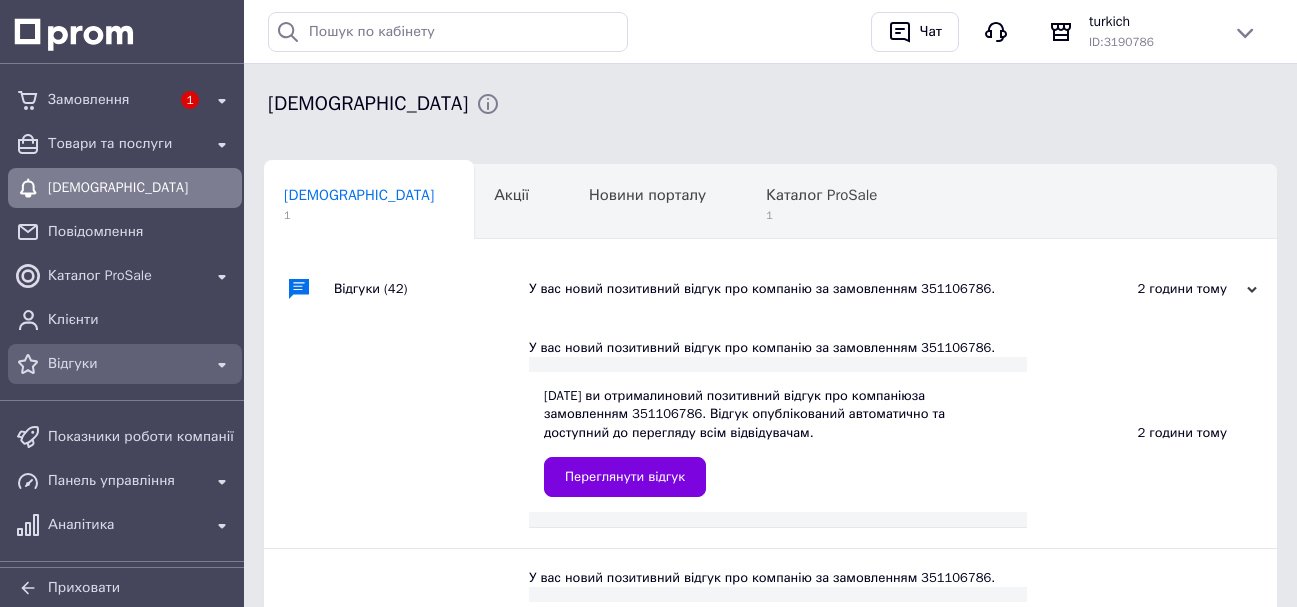 click on "Відгуки" at bounding box center [125, 364] 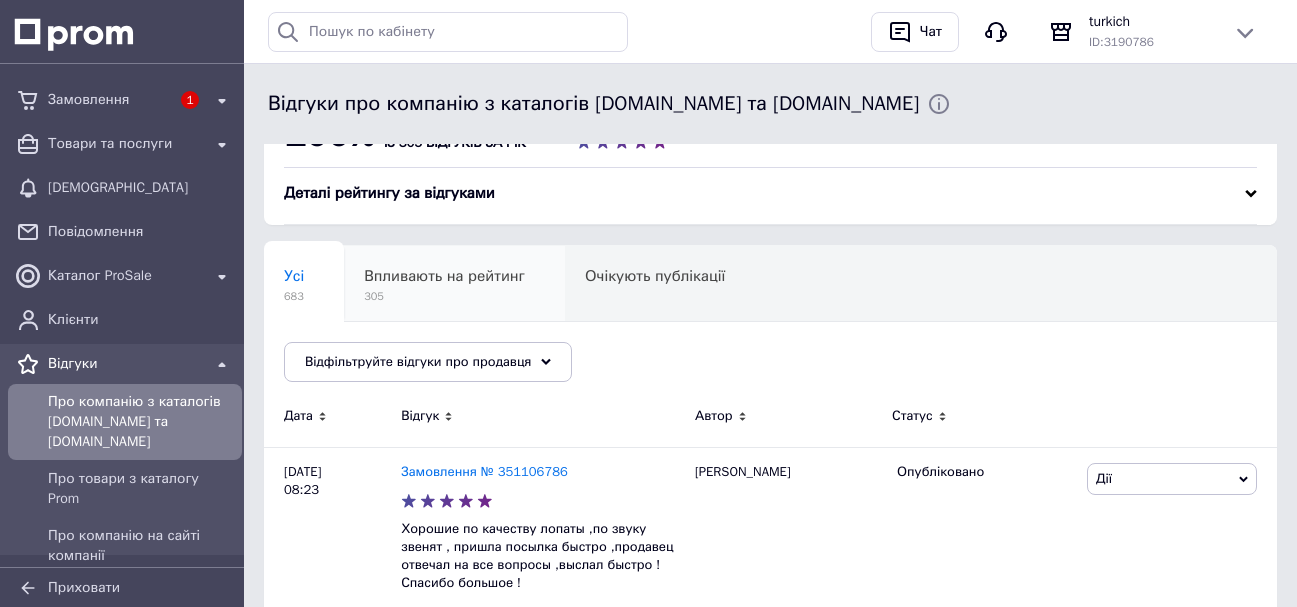 scroll, scrollTop: 100, scrollLeft: 0, axis: vertical 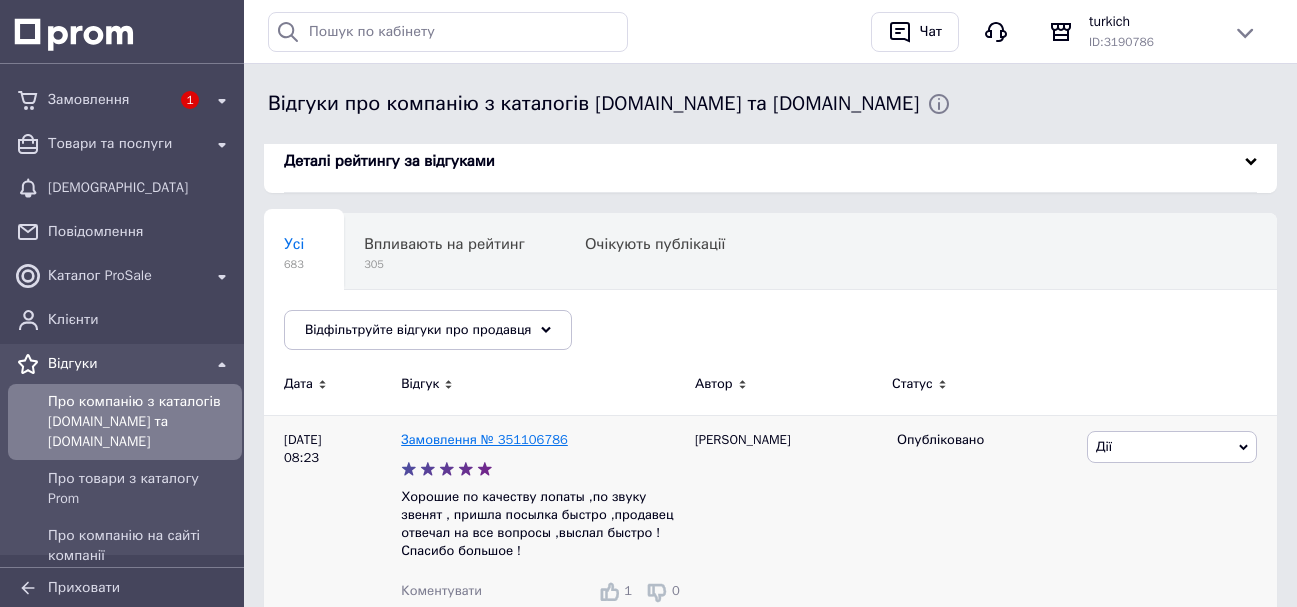 click on "Замовлення № 351106786" at bounding box center [484, 439] 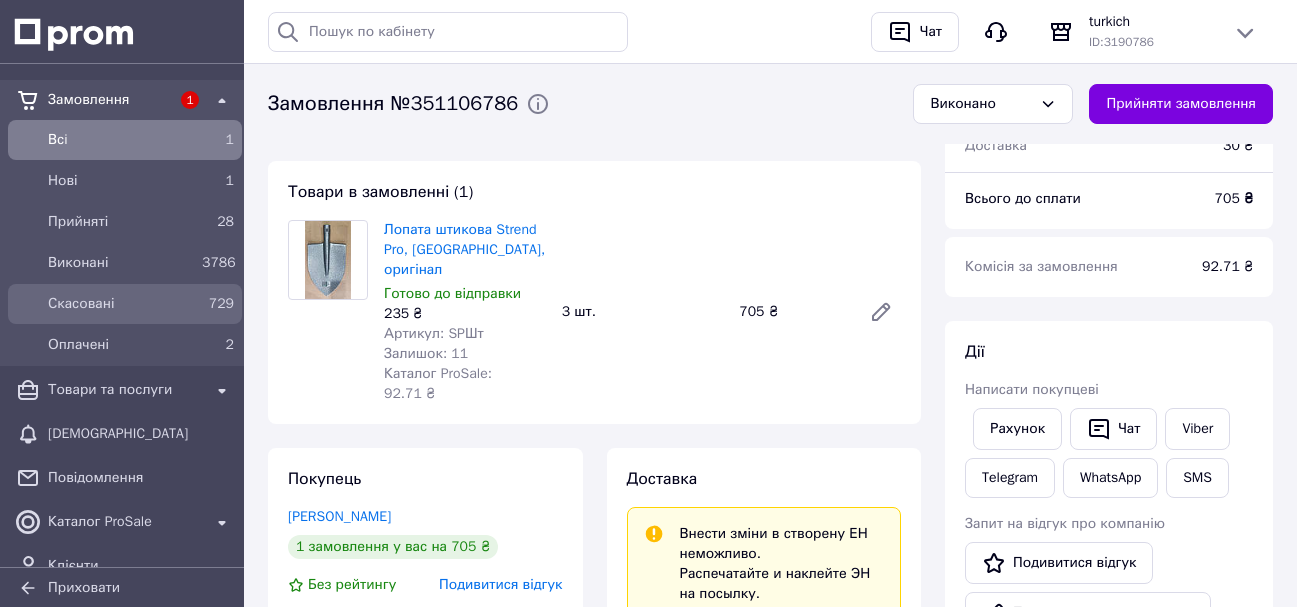 scroll, scrollTop: 0, scrollLeft: 0, axis: both 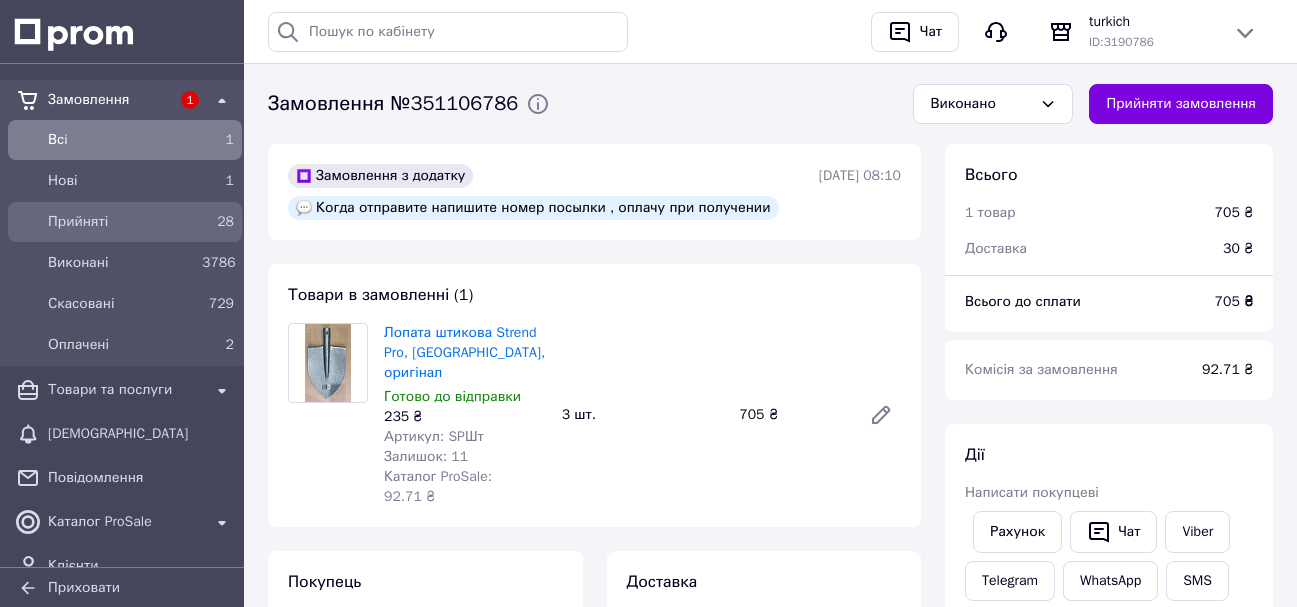 click on "Прийняті" at bounding box center (121, 222) 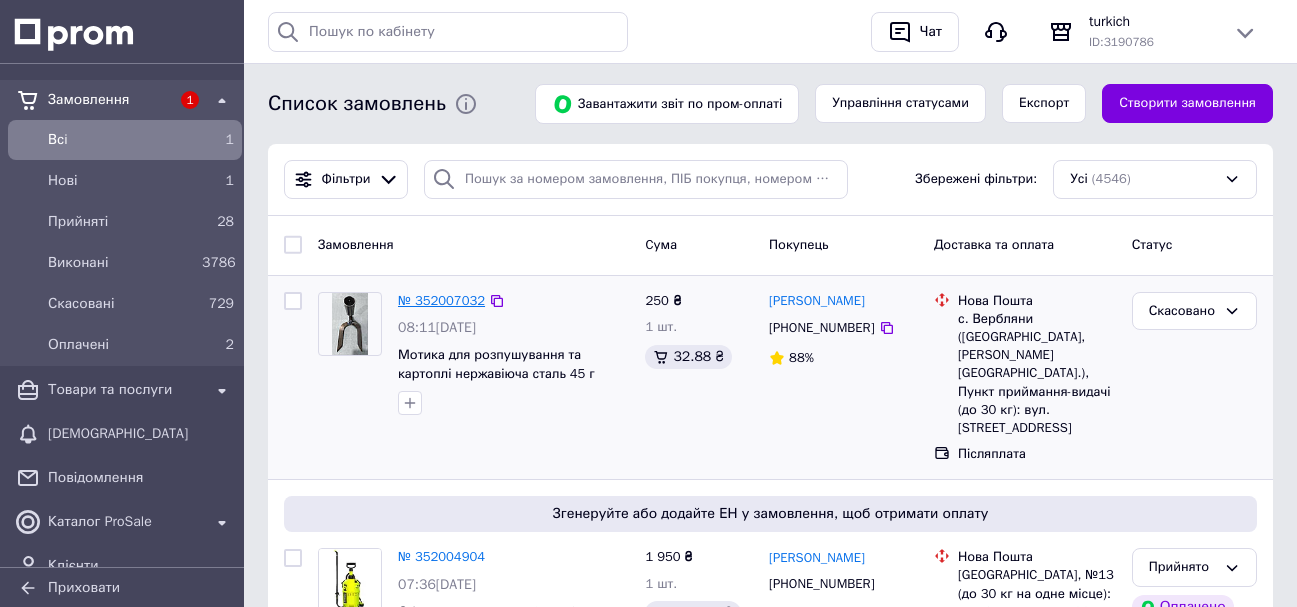 click on "№ 352007032" at bounding box center [441, 300] 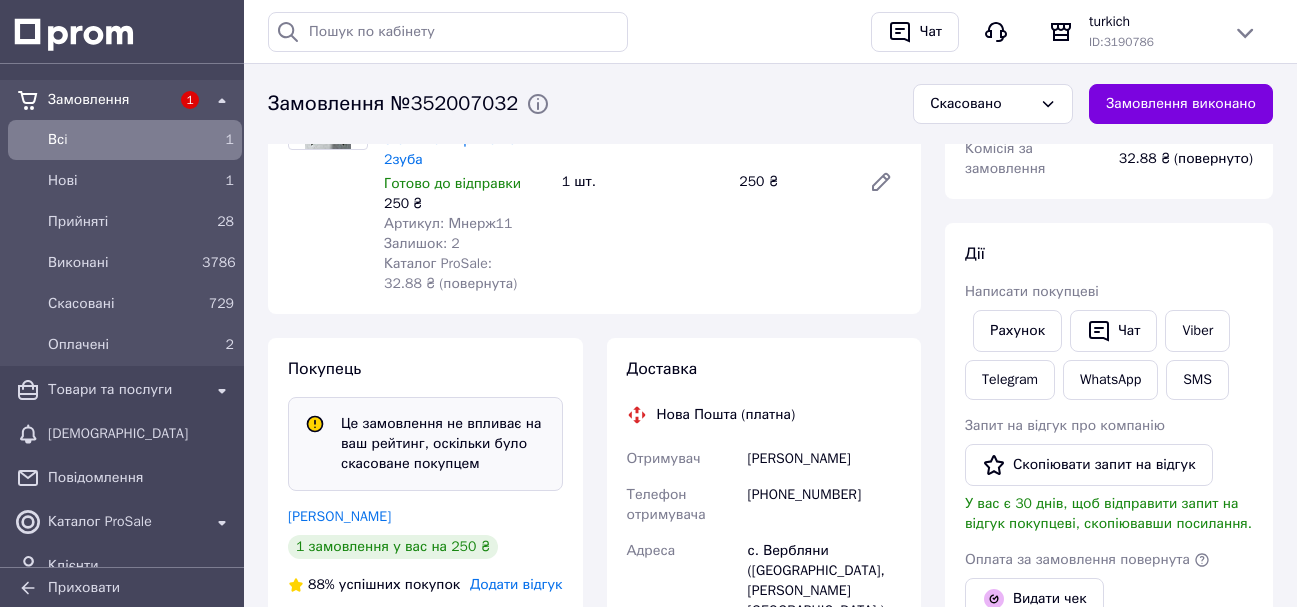 scroll, scrollTop: 300, scrollLeft: 0, axis: vertical 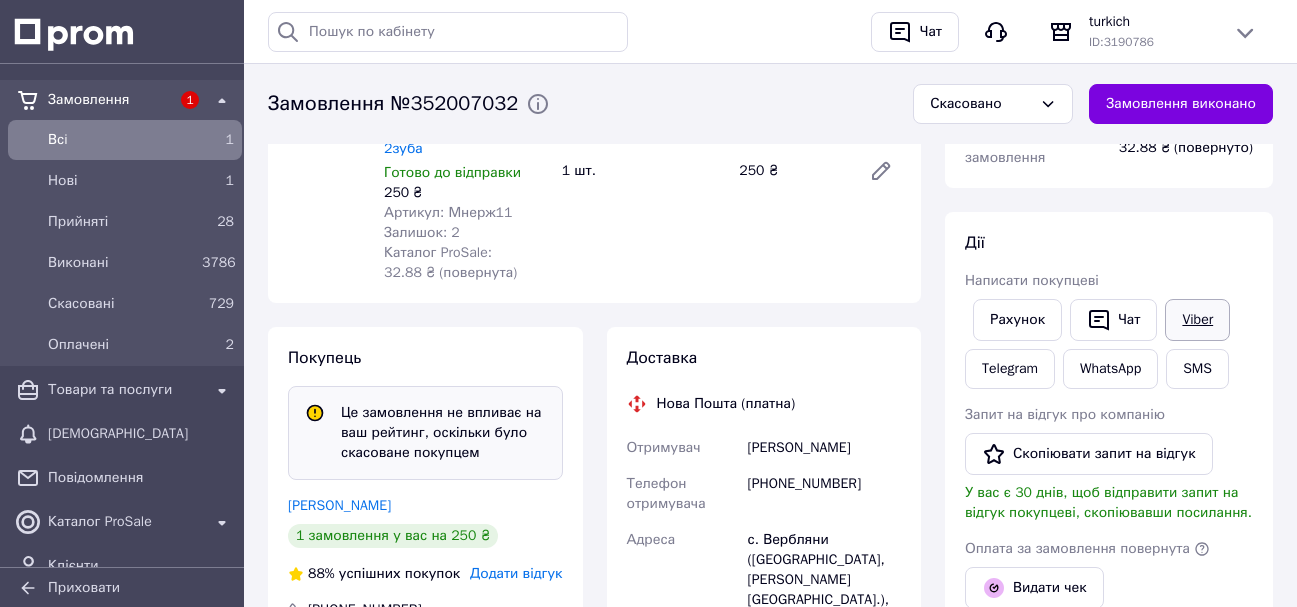 click on "Viber" at bounding box center [1197, 320] 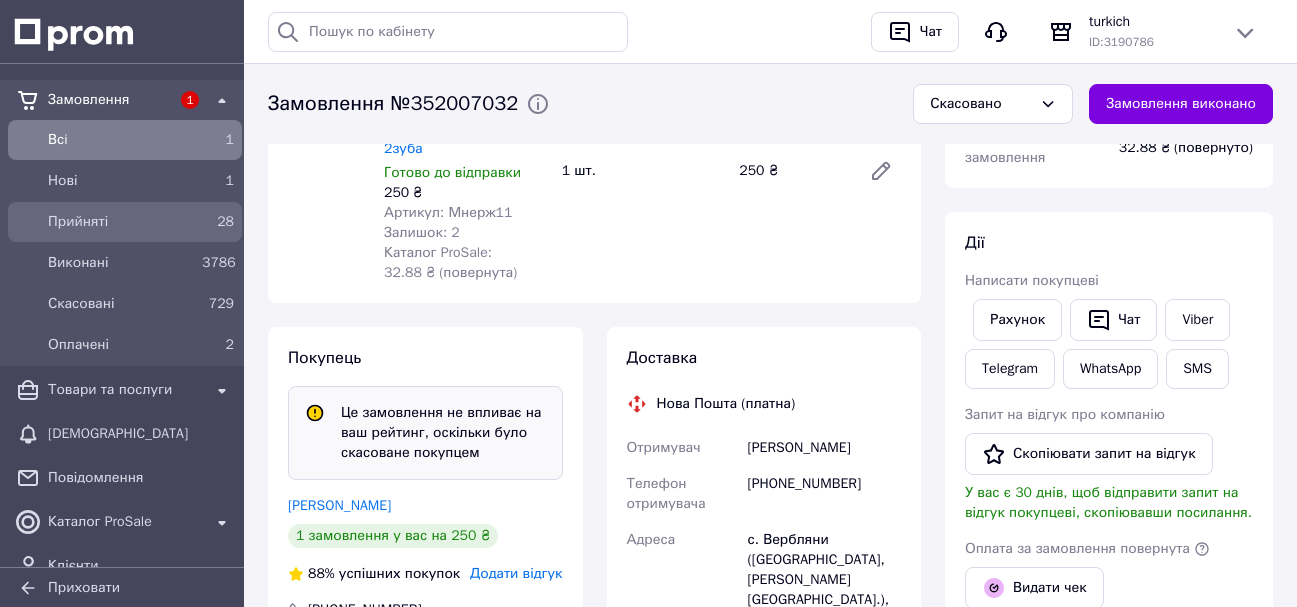 click on "Прийняті 28" at bounding box center [125, 222] 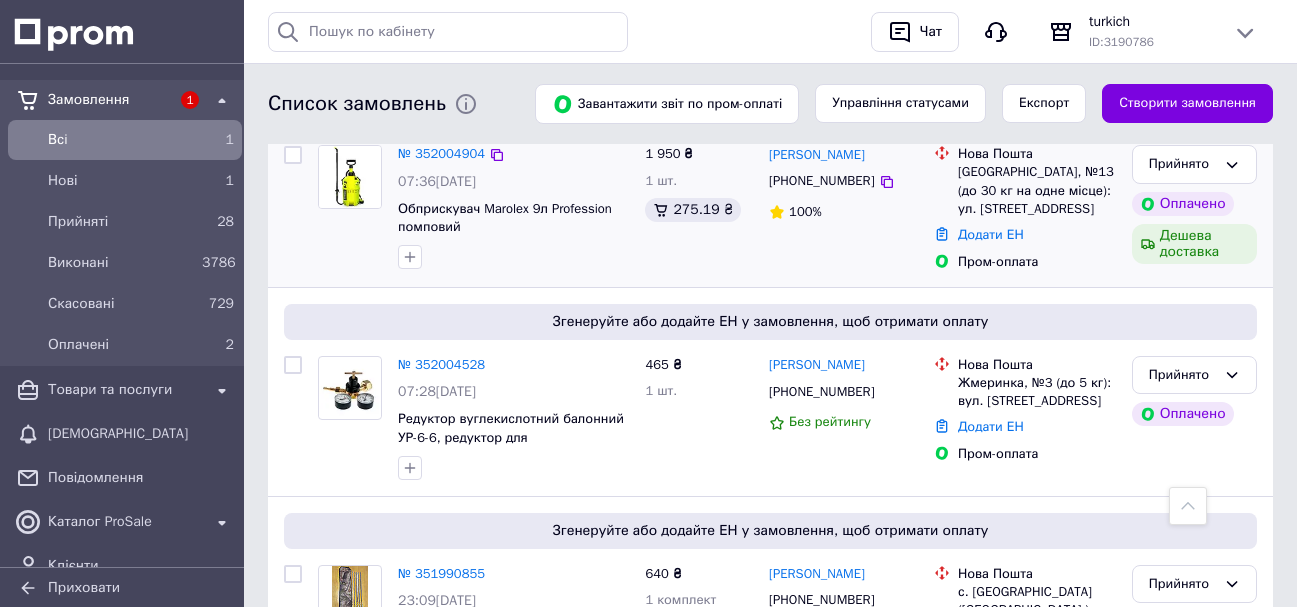 scroll, scrollTop: 300, scrollLeft: 0, axis: vertical 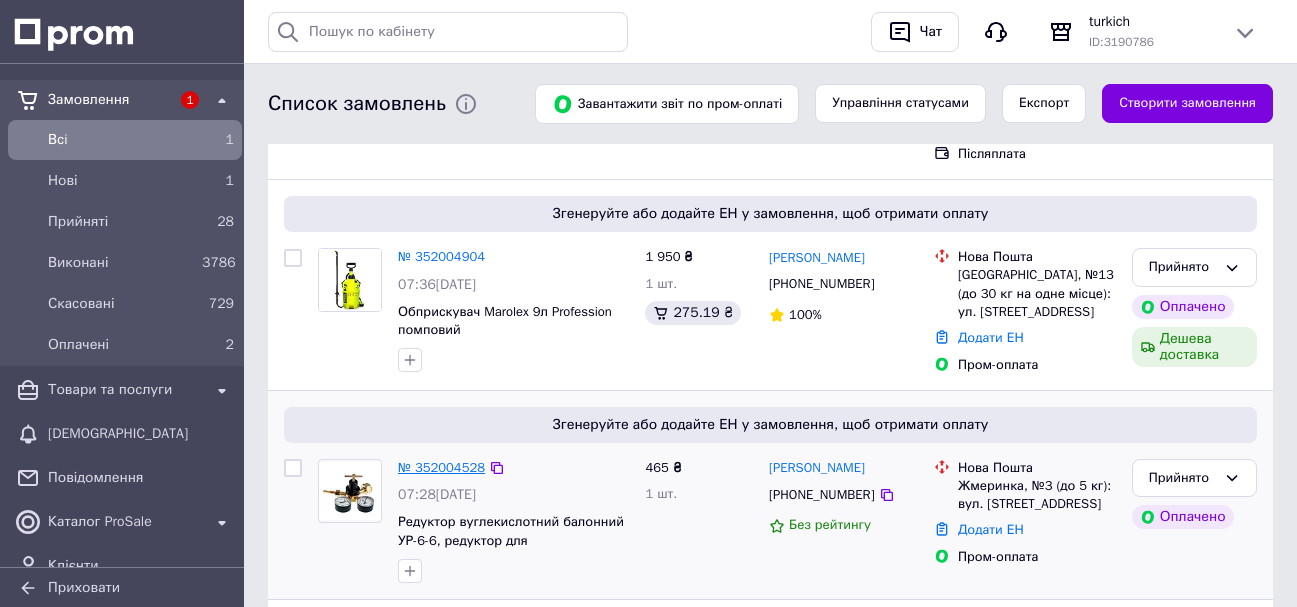 click on "№ 352004528" at bounding box center [441, 467] 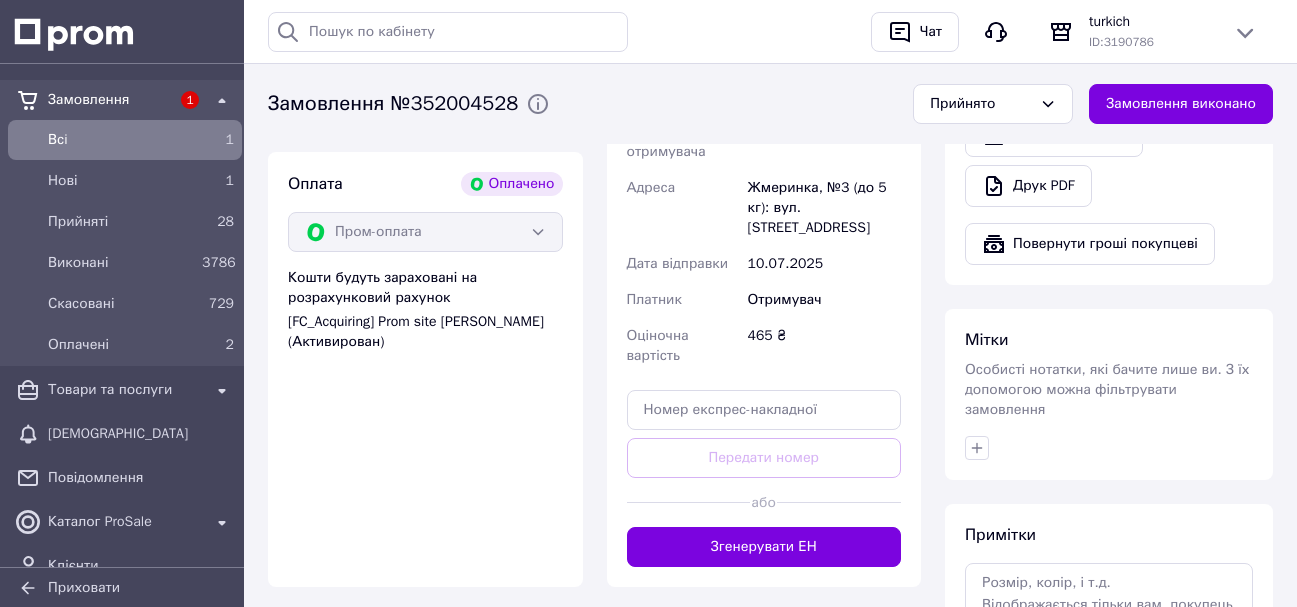 scroll, scrollTop: 1300, scrollLeft: 0, axis: vertical 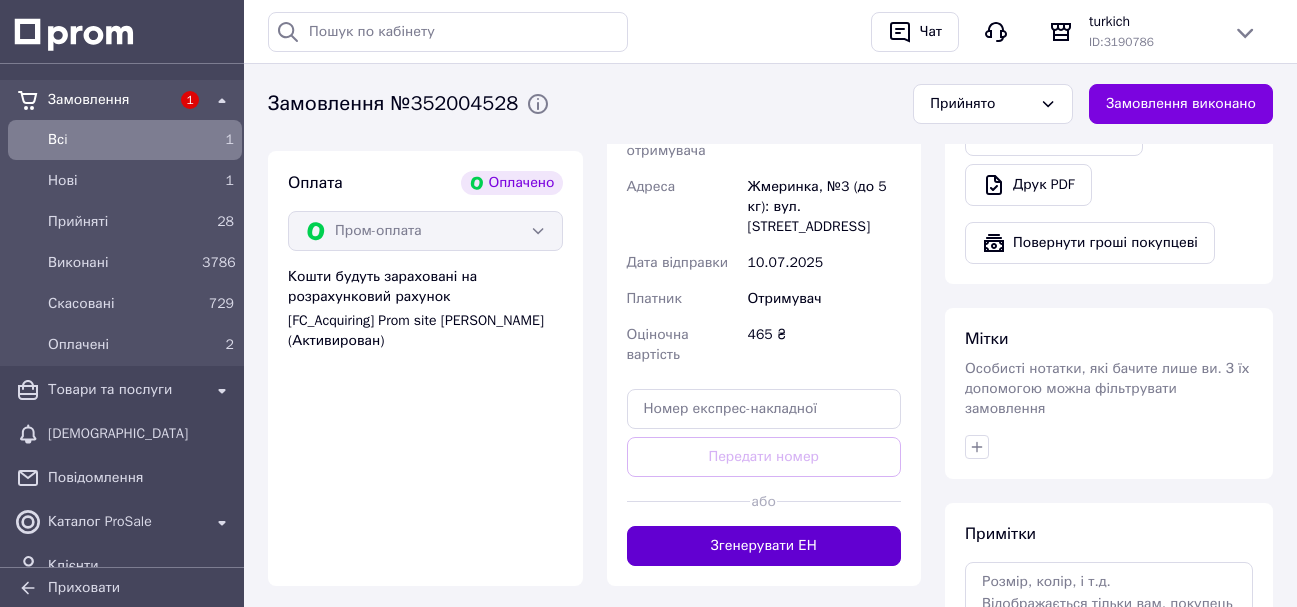 click on "Згенерувати ЕН" at bounding box center (764, 546) 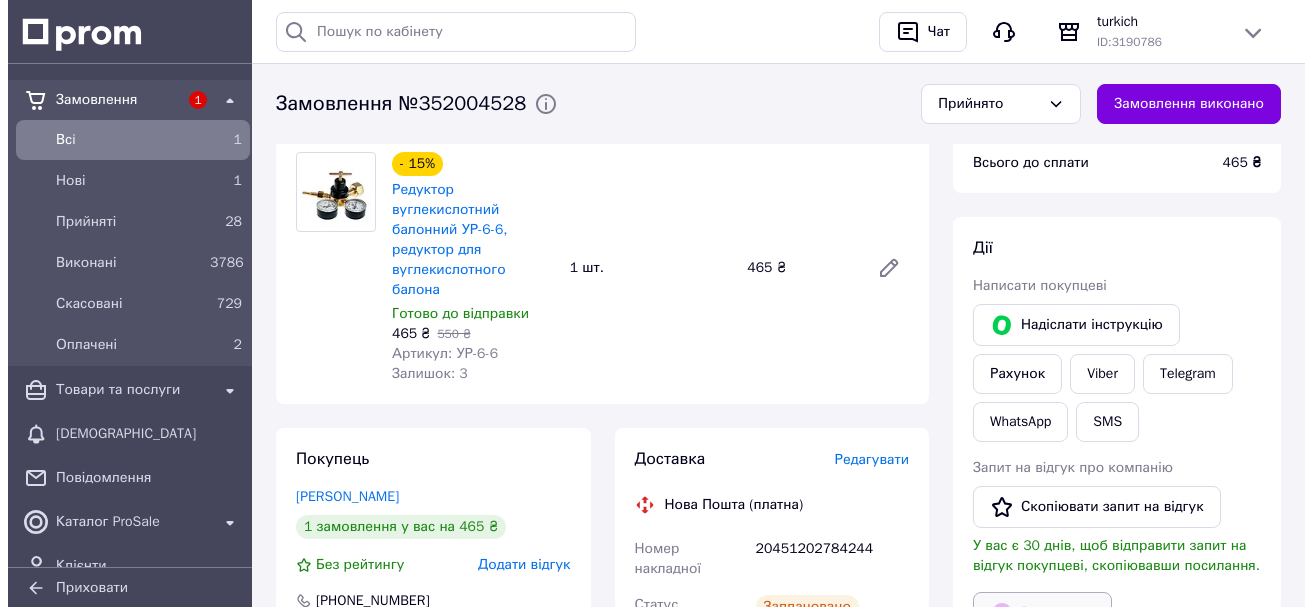 scroll, scrollTop: 1000, scrollLeft: 0, axis: vertical 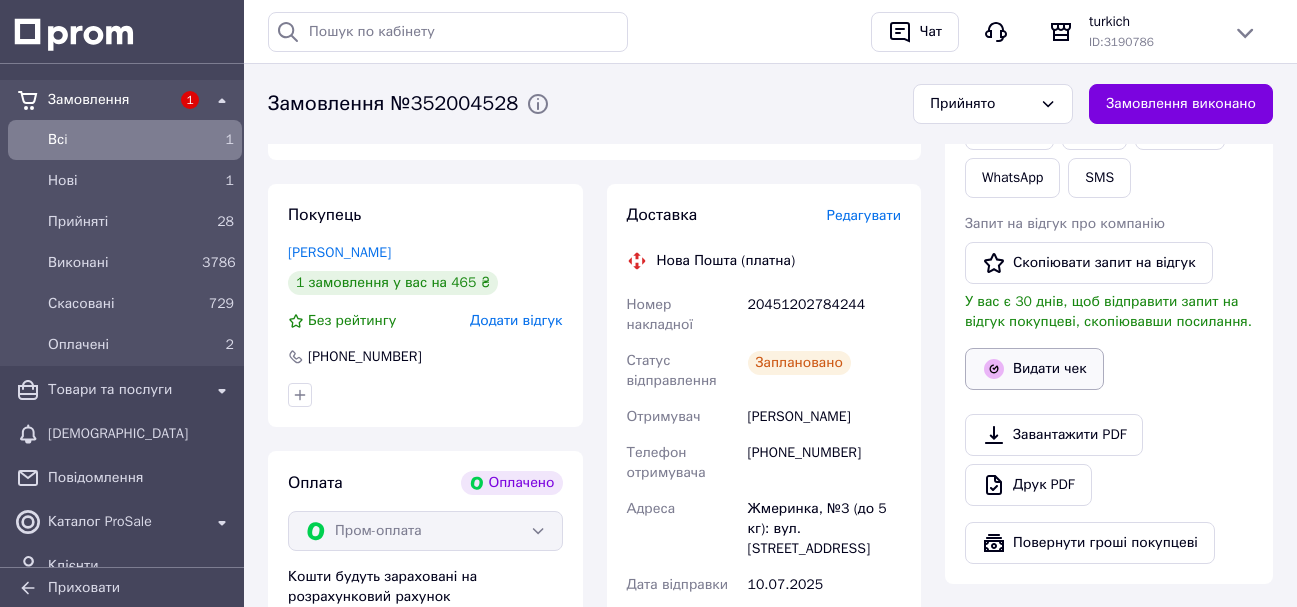 click on "Видати чек" at bounding box center [1034, 369] 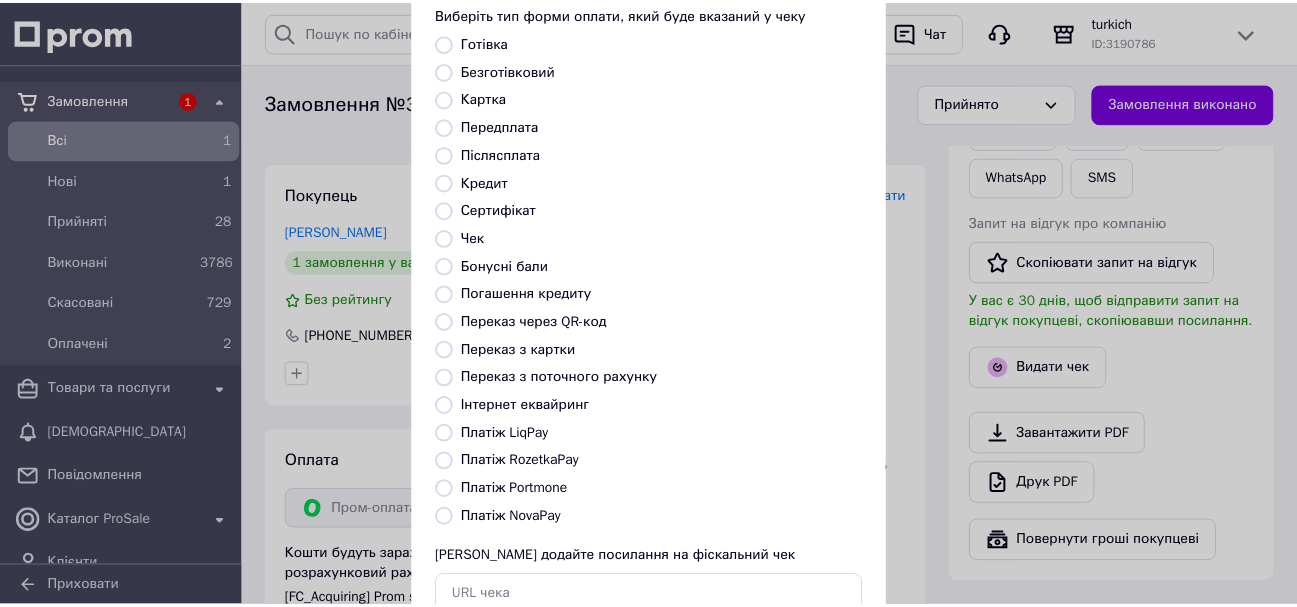 scroll, scrollTop: 252, scrollLeft: 0, axis: vertical 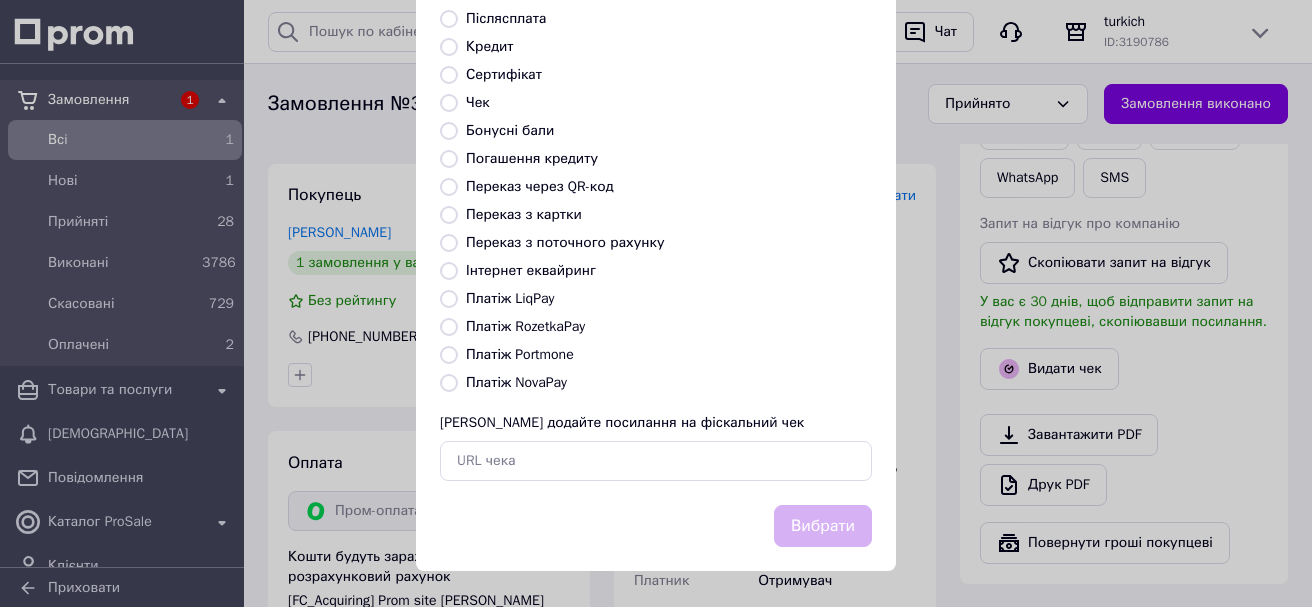 click on "Платіж RozetkaPay" at bounding box center (525, 326) 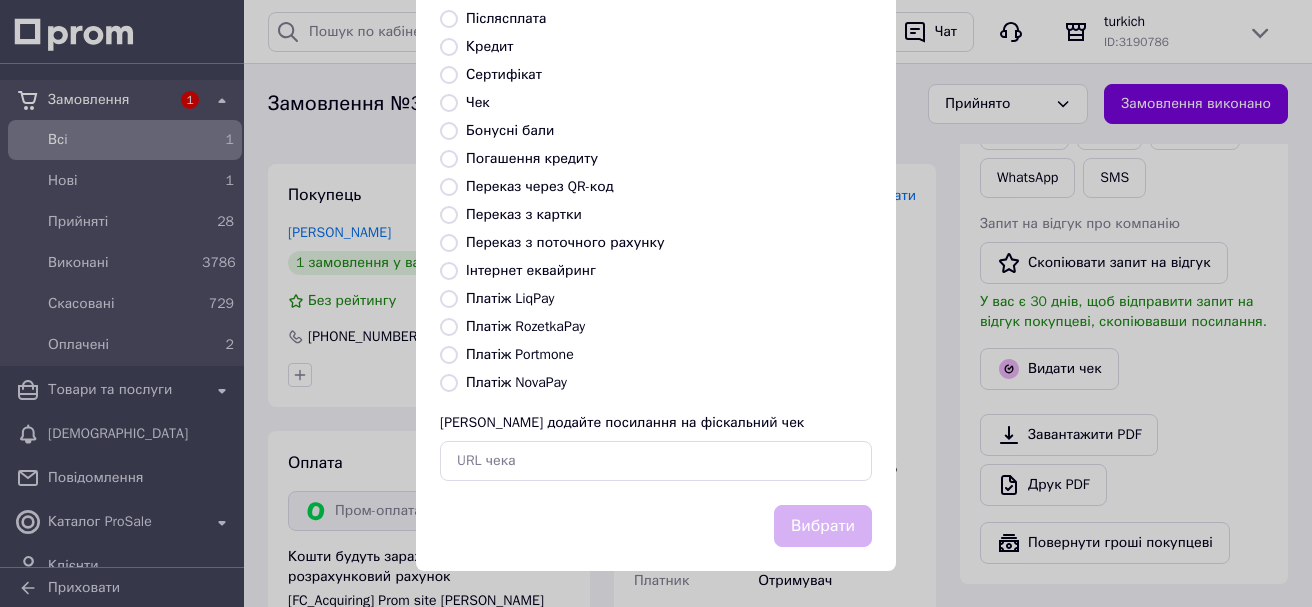 radio on "true" 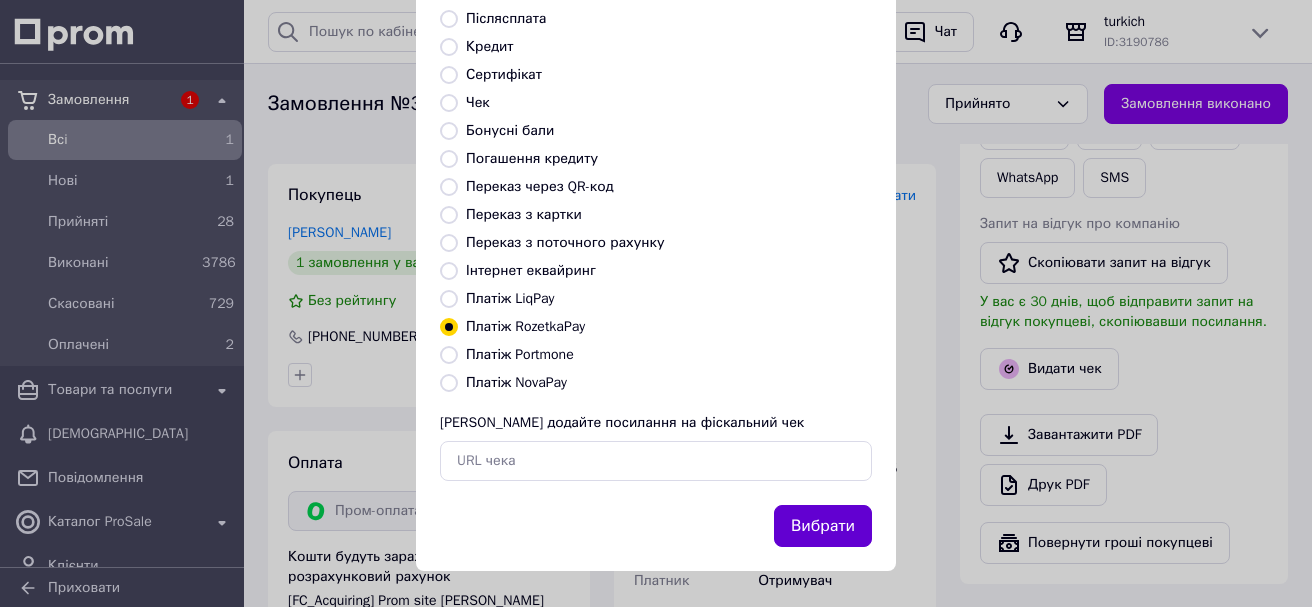 click on "Вибрати" at bounding box center [823, 526] 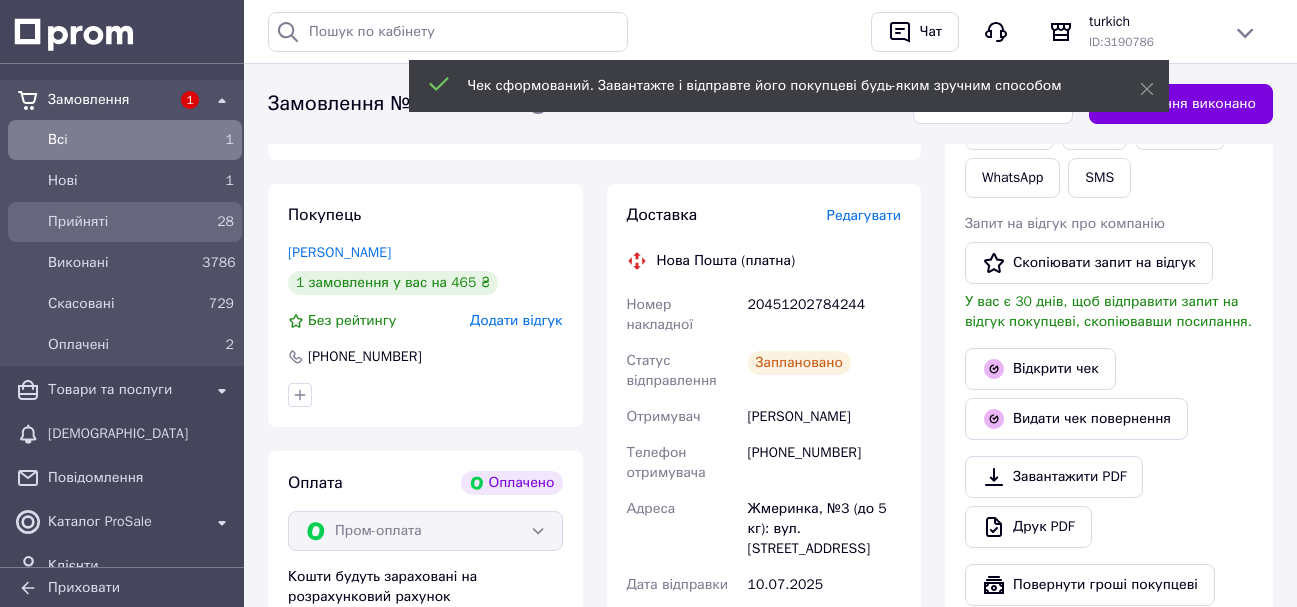 click on "Прийняті" at bounding box center (121, 222) 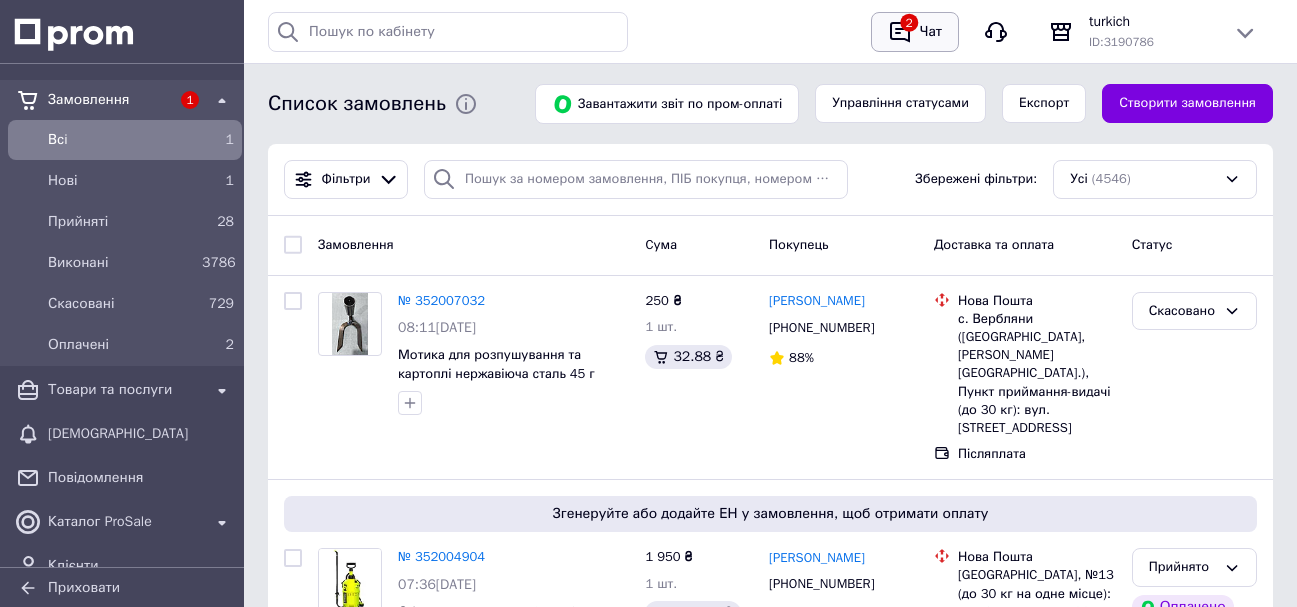 click 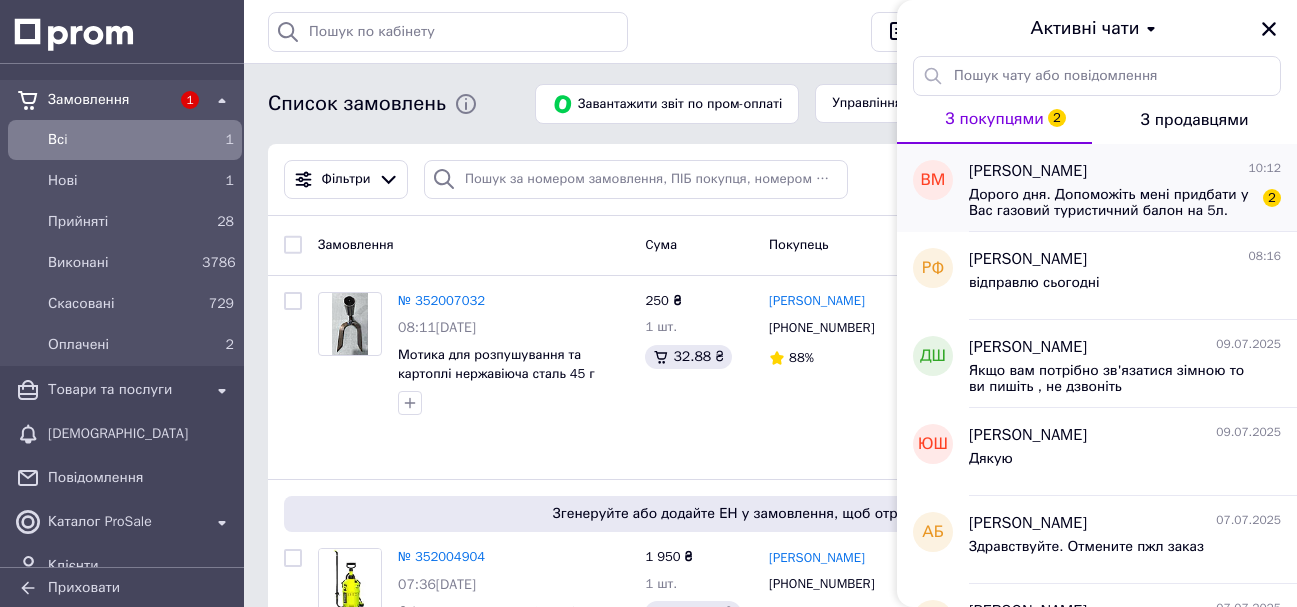click on "Дорого дня. Допоможіть мені придбати у Вас газовий туристичний балон на 5л. (напевно Польського виробництва), горєлка у [GEOGRAPHIC_DATA] і [GEOGRAPHIC_DATA] і [GEOGRAPHIC_DATA] (мені рекомендували Італійську), але може ви порекомендуєте, перехідники для заправки на АЗС та перехідник для заправки маленьких горєлок.." at bounding box center [1111, 203] 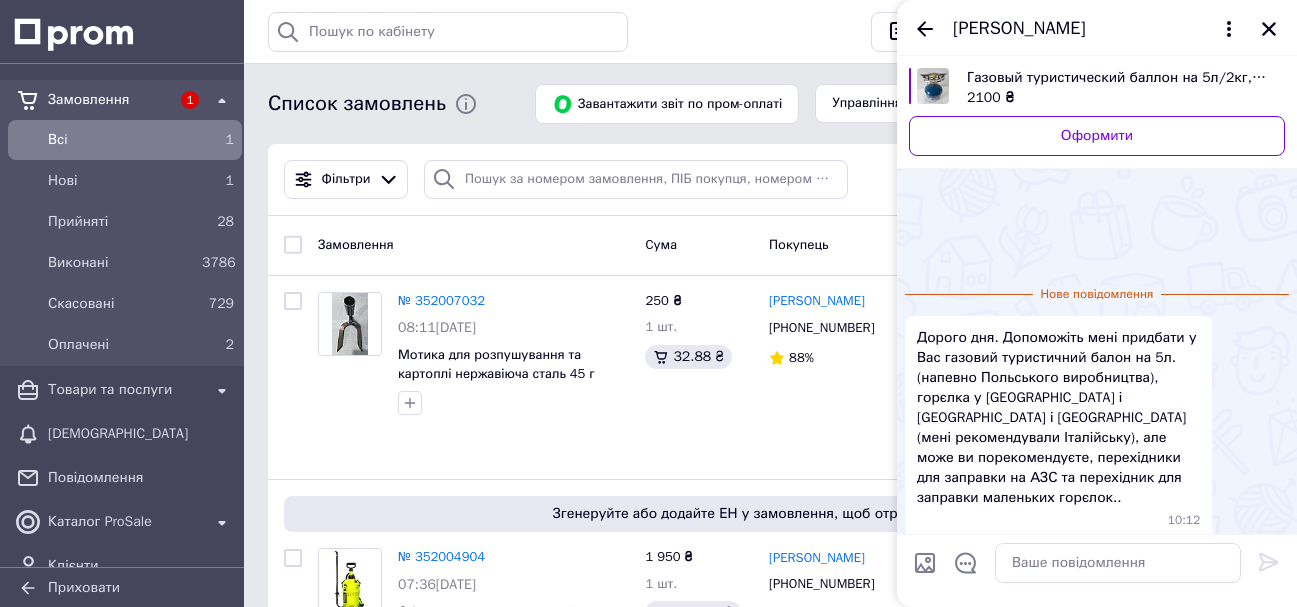 scroll, scrollTop: 68, scrollLeft: 0, axis: vertical 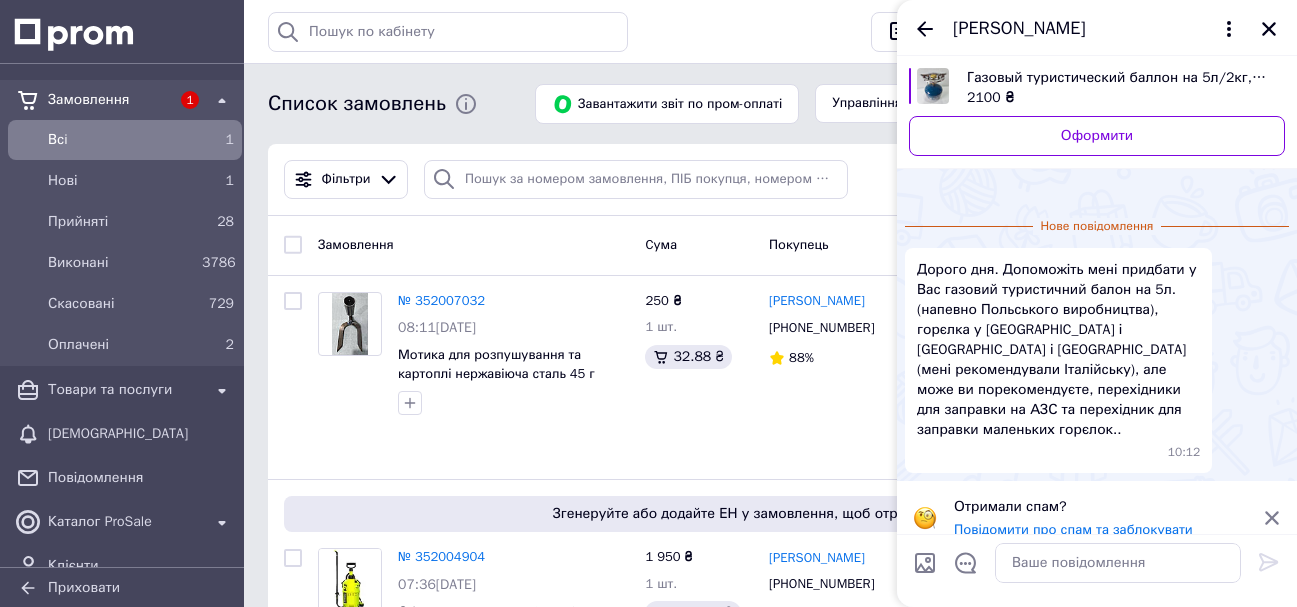 click 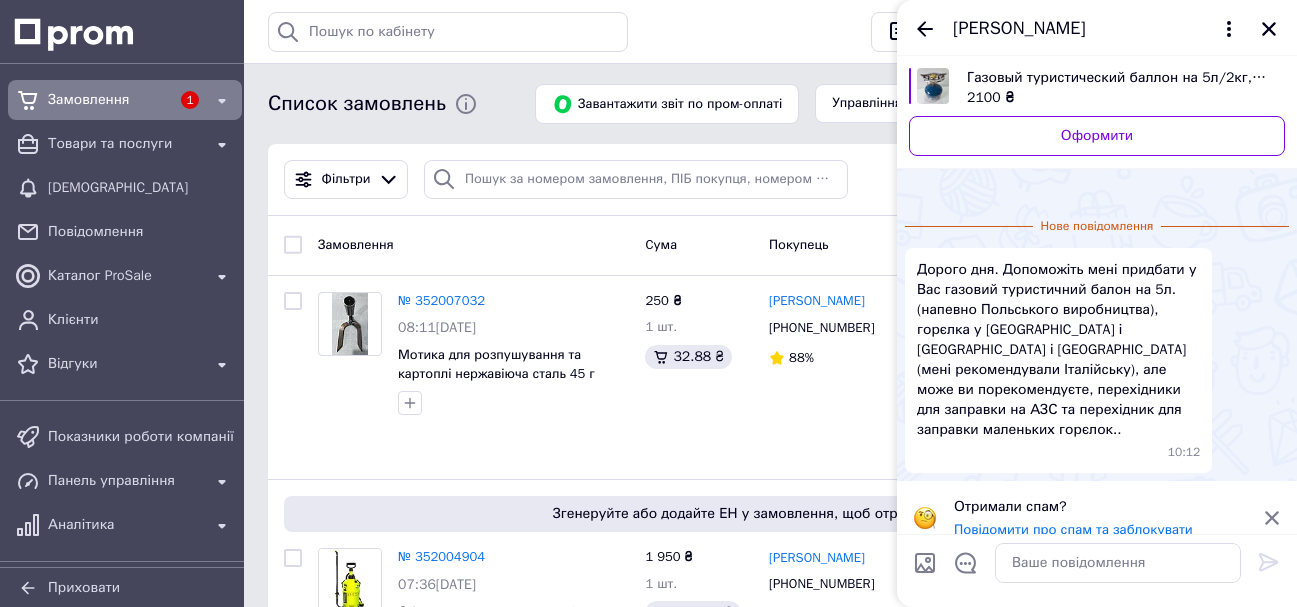 click 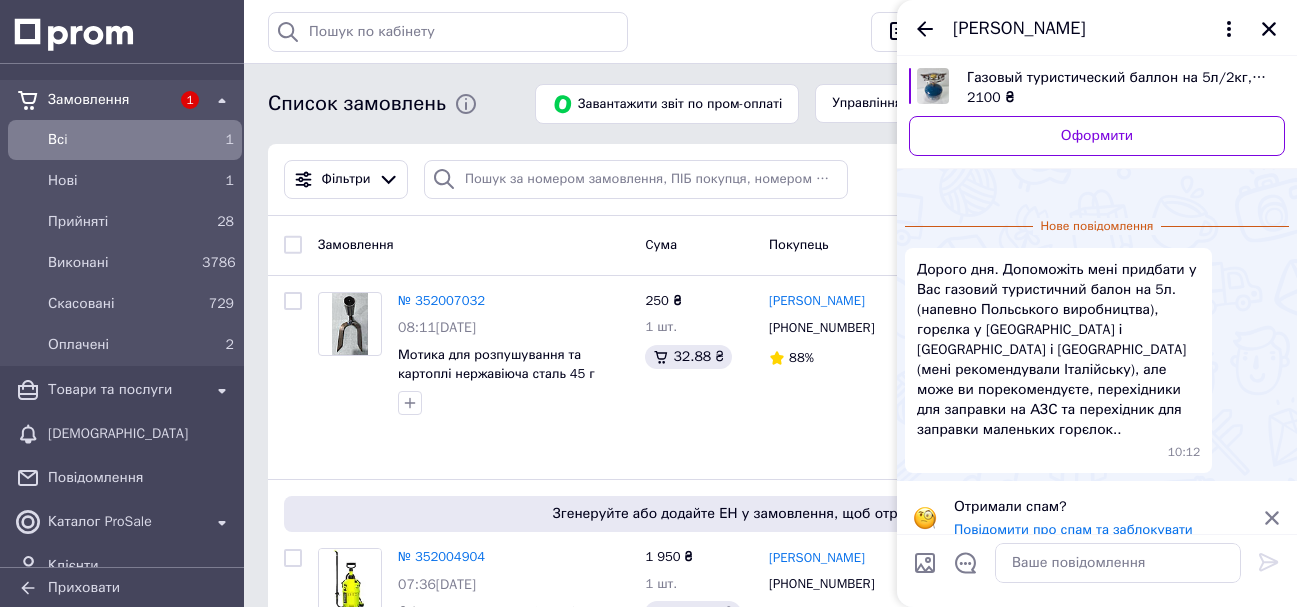 click on "Історія пошуку Очистити всю 0971618857 097161885 09716188 0971618 097161" at bounding box center (561, 32) 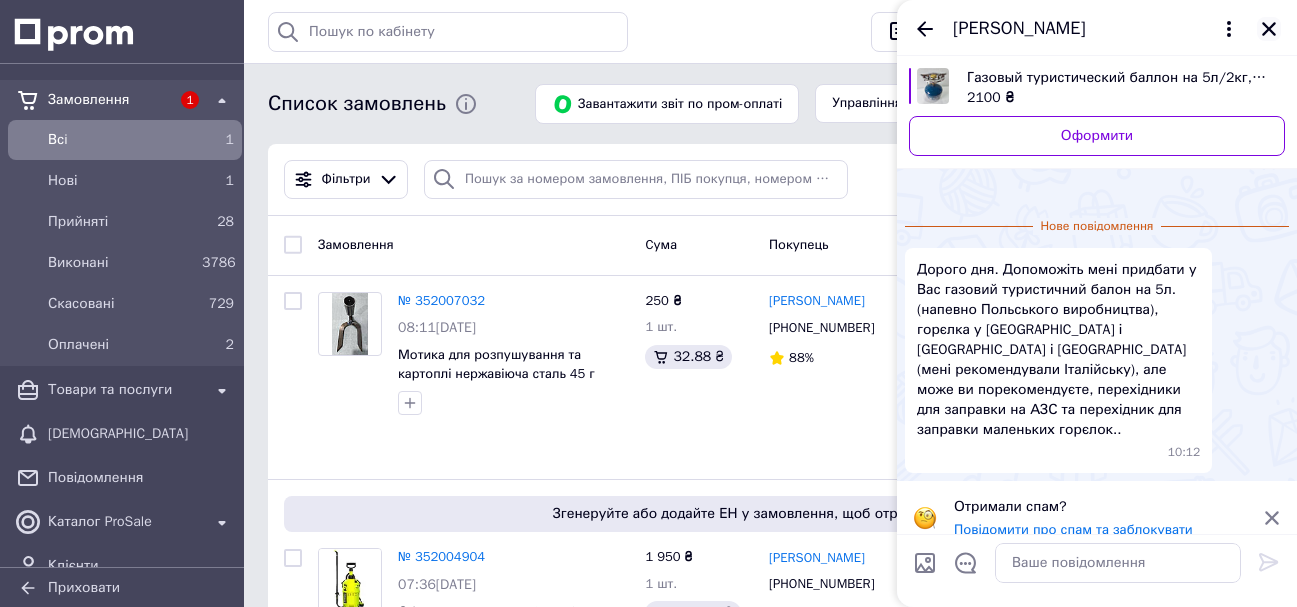 click at bounding box center [1269, 29] 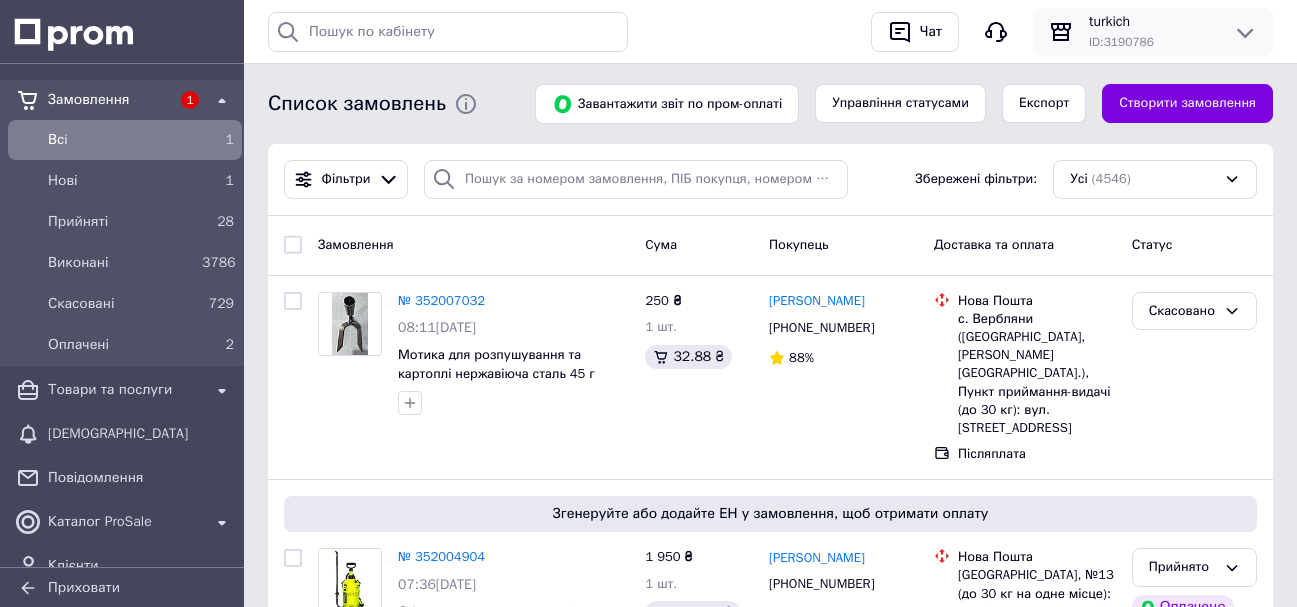 click 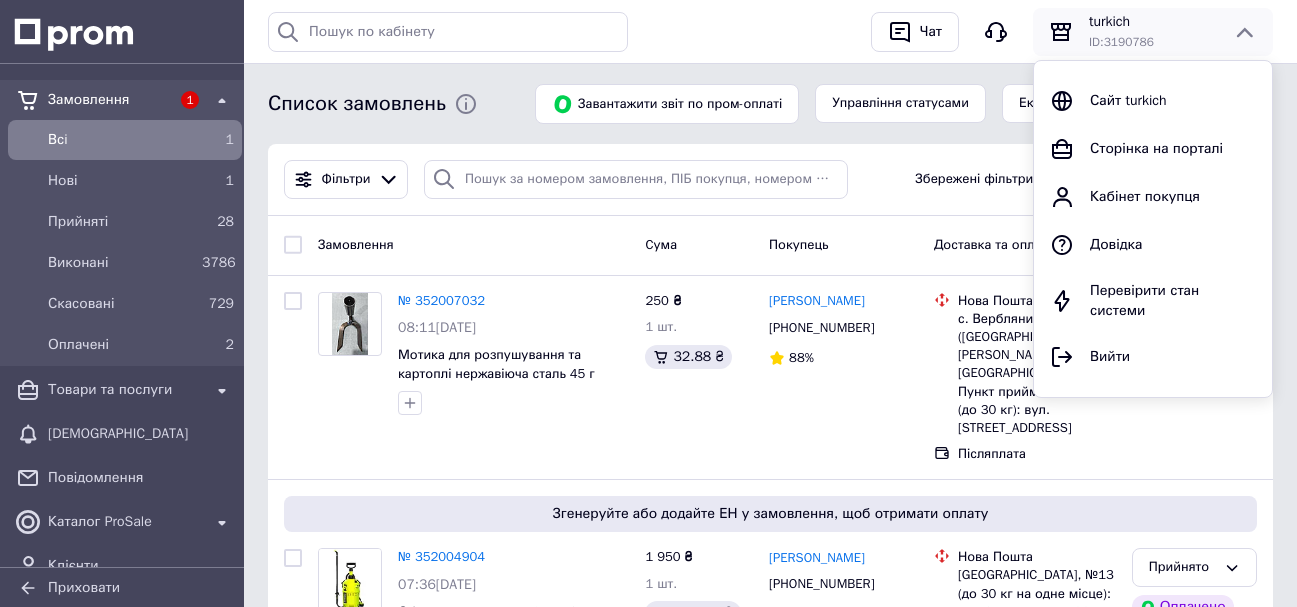 click on "Історія пошуку Очистити всю 0971618857 097161885 09716188 0971618 097161" at bounding box center (561, 32) 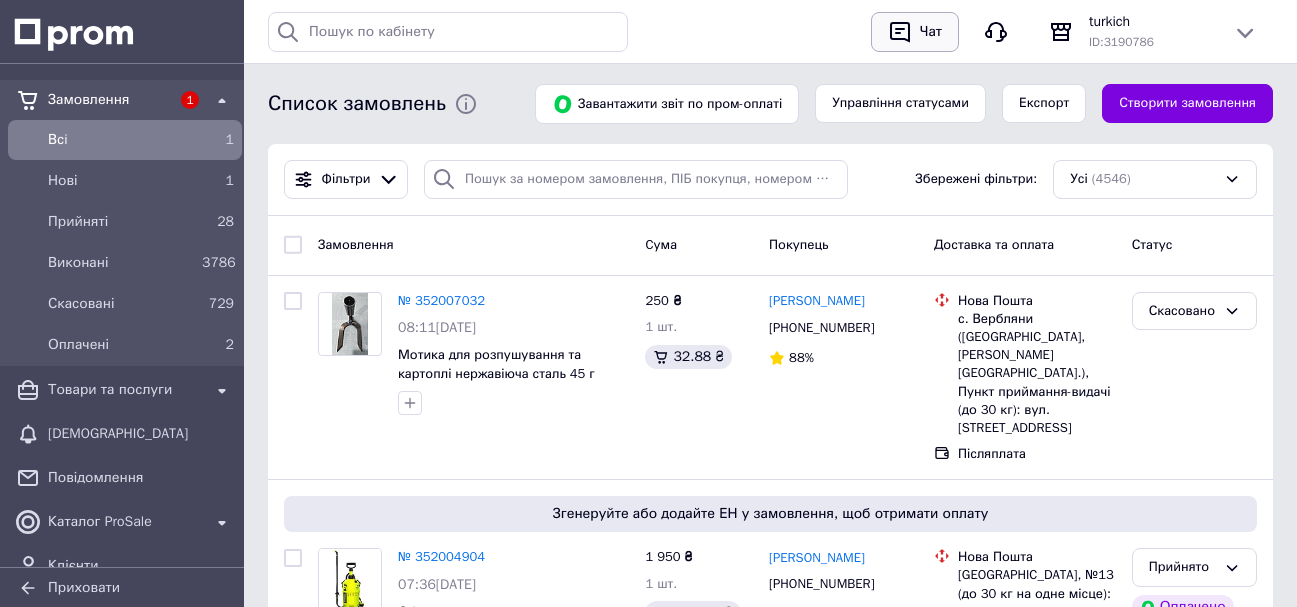 click on "Чат" at bounding box center (931, 32) 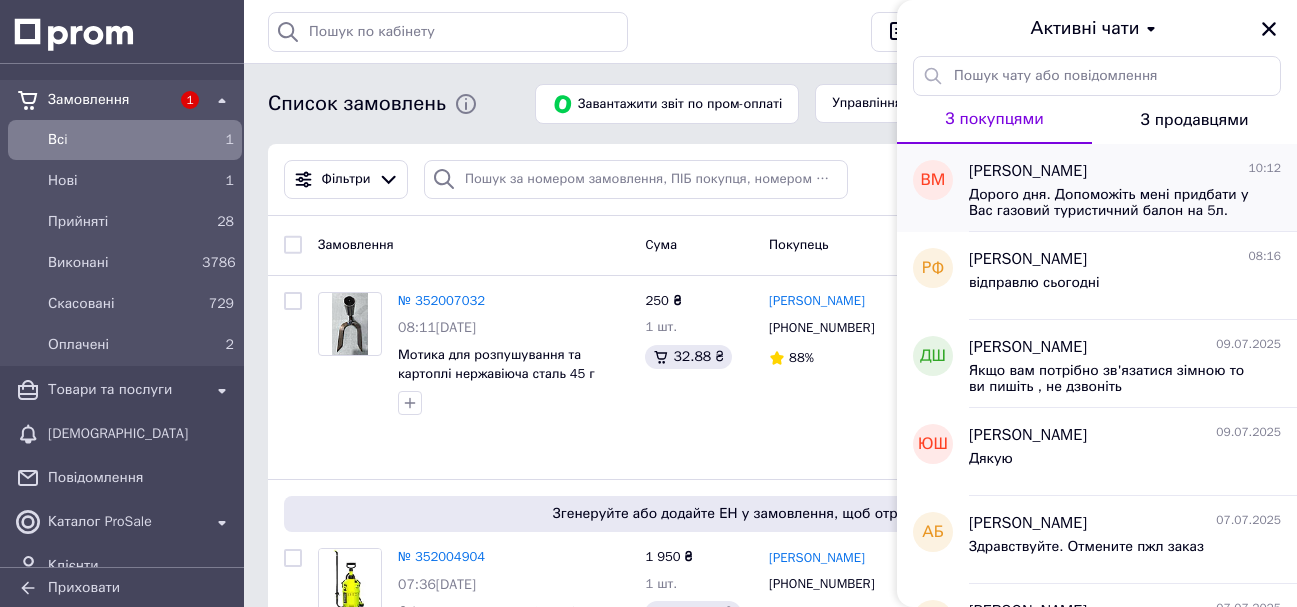 click on "Дорого дня. Допоможіть мені придбати у Вас газовий туристичний балон на 5л. (напевно Польського виробництва), горєлка у Вас і Польська і Турецька (мені рекомендували Італійську), але може ви порекомендуєте, перехідники для заправки на АЗС та перехідник для заправки маленьких горєлок.." at bounding box center (1111, 203) 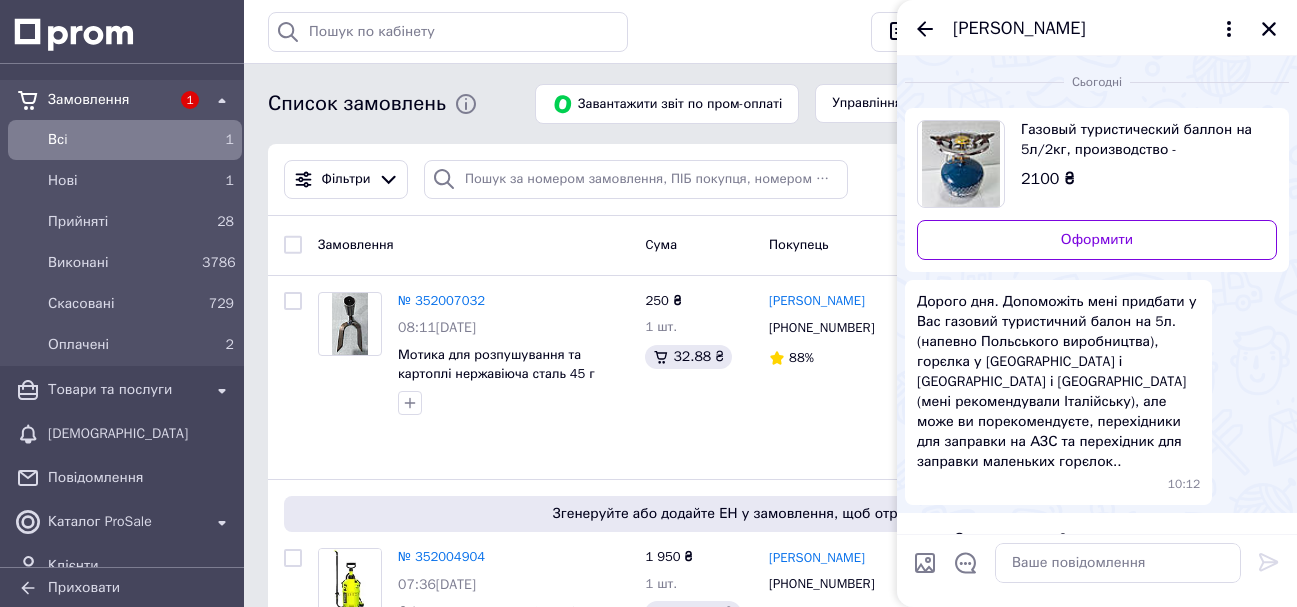 scroll, scrollTop: 32, scrollLeft: 0, axis: vertical 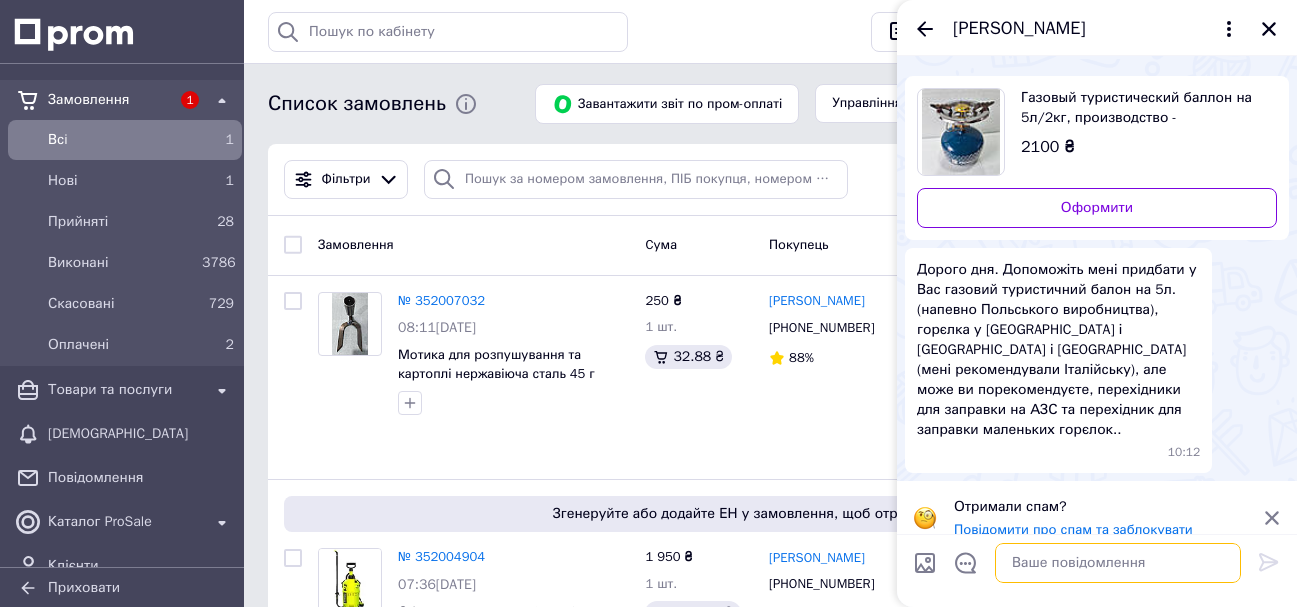 click at bounding box center [1118, 563] 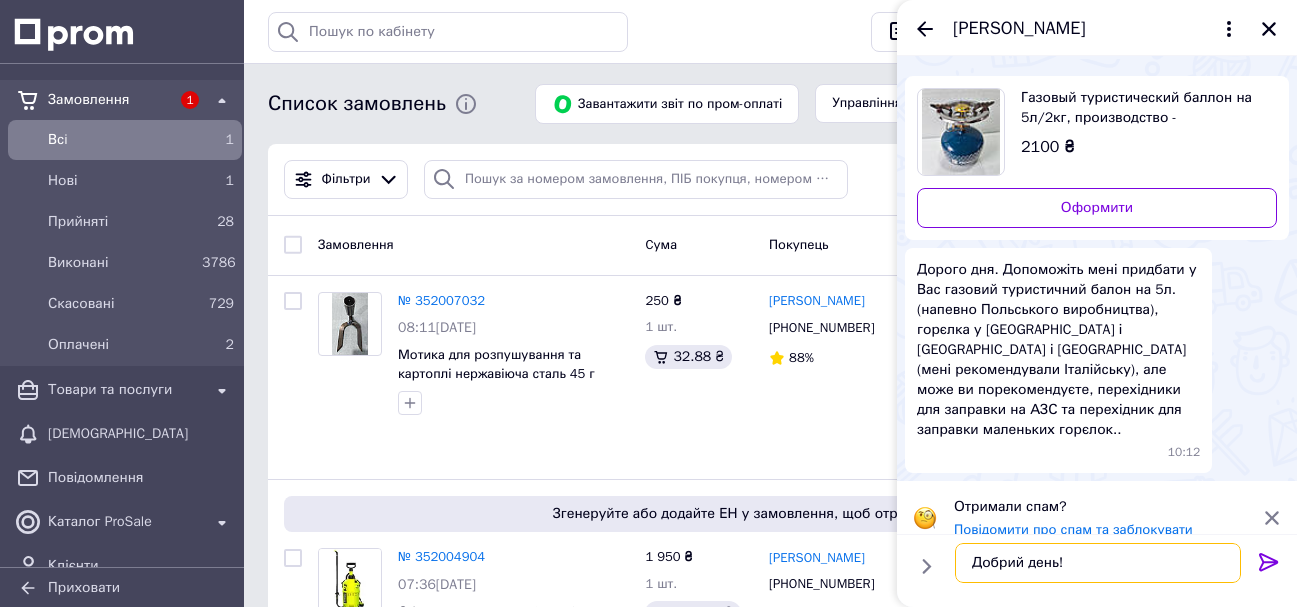 scroll, scrollTop: 12, scrollLeft: 0, axis: vertical 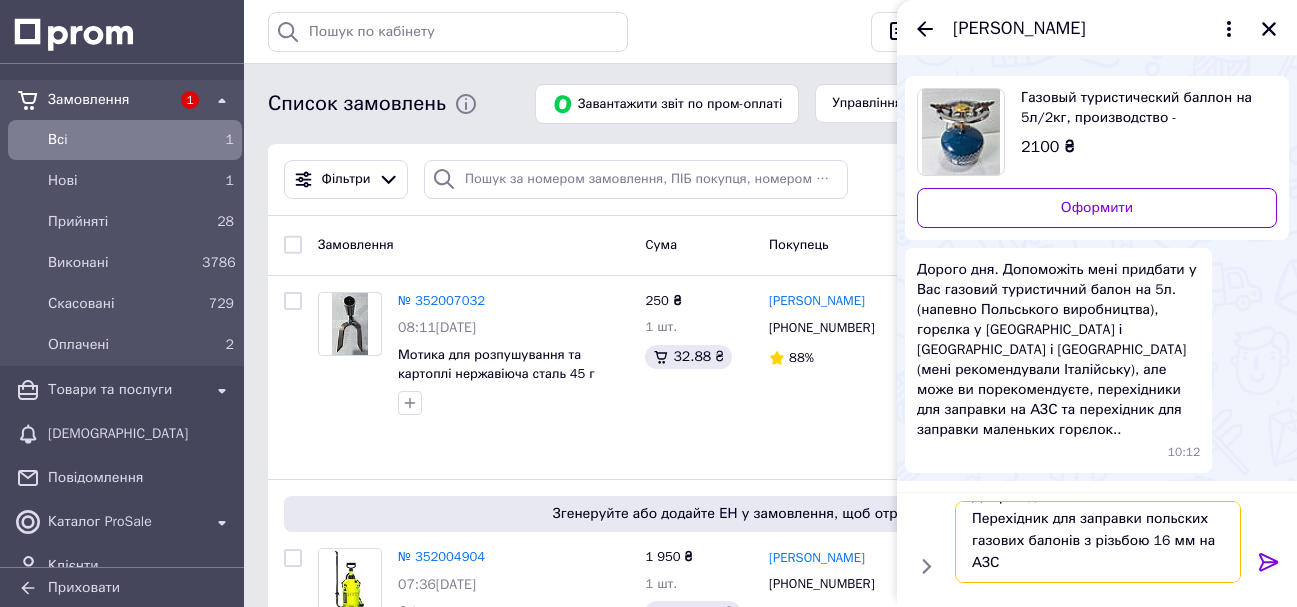 paste on "Перехідник для заправки польских газових балонів з різьбою 16 мм на АЗС" 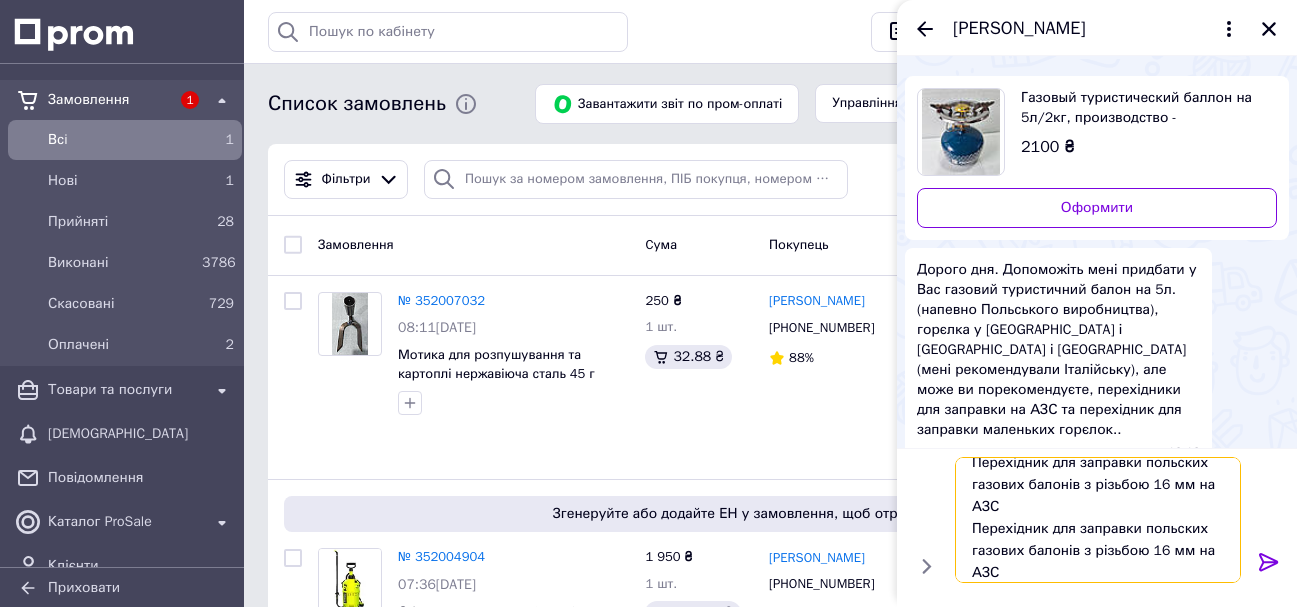 scroll, scrollTop: 46, scrollLeft: 0, axis: vertical 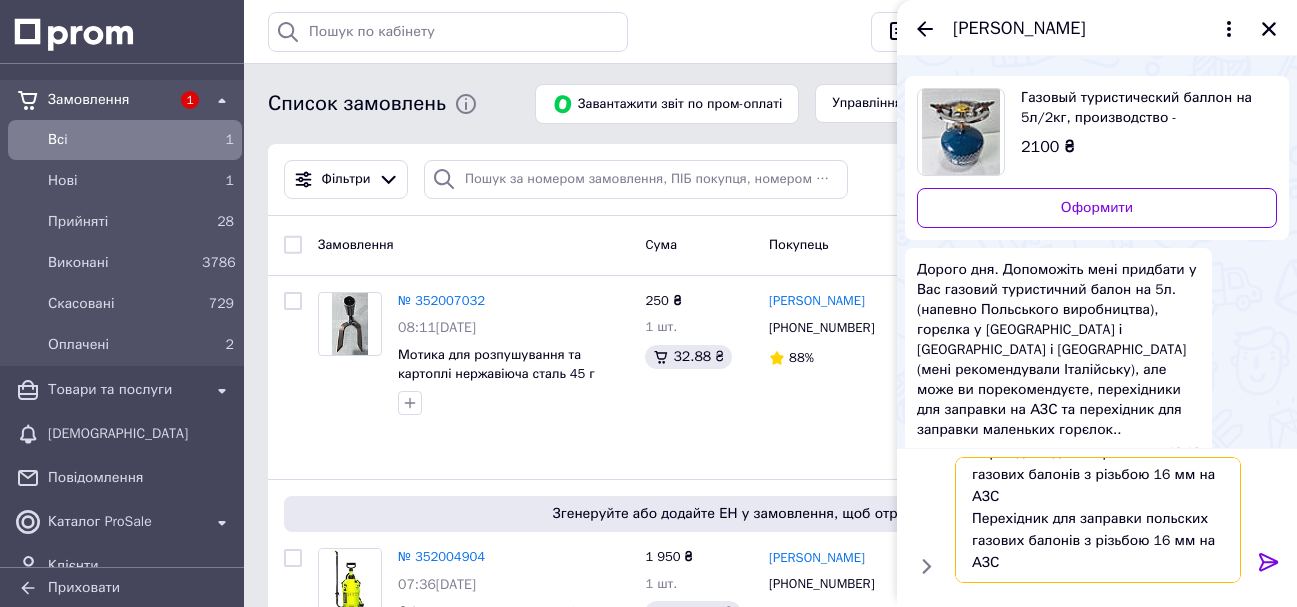 drag, startPoint x: 1027, startPoint y: 571, endPoint x: 970, endPoint y: 528, distance: 71.40028 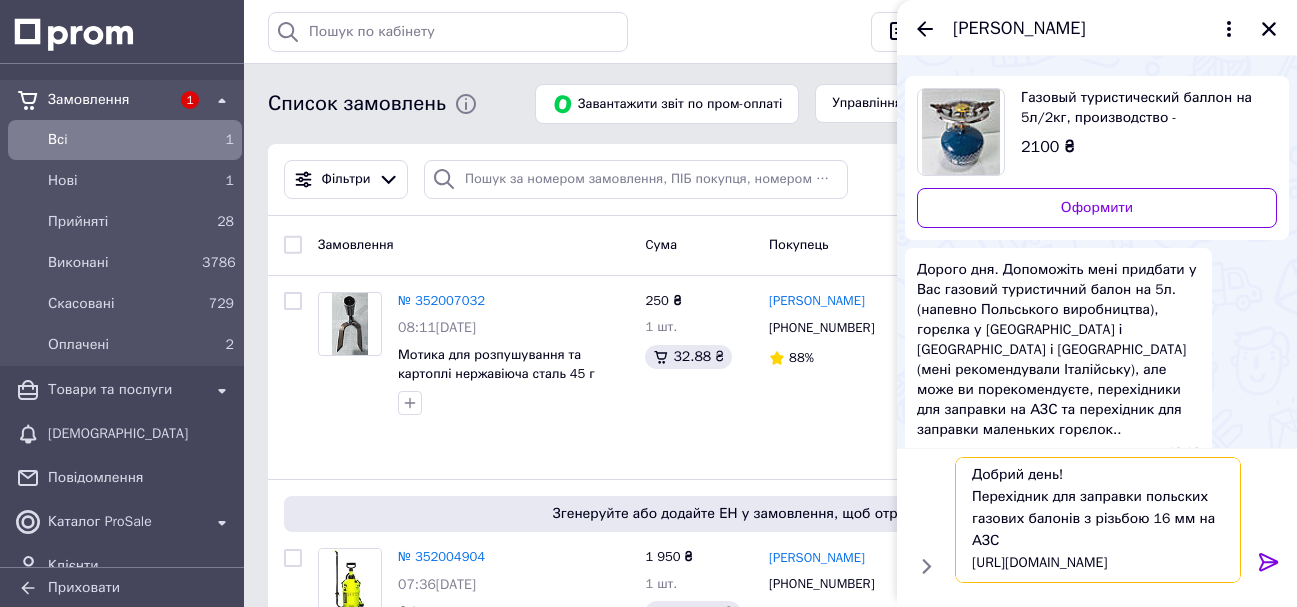 scroll, scrollTop: 24, scrollLeft: 0, axis: vertical 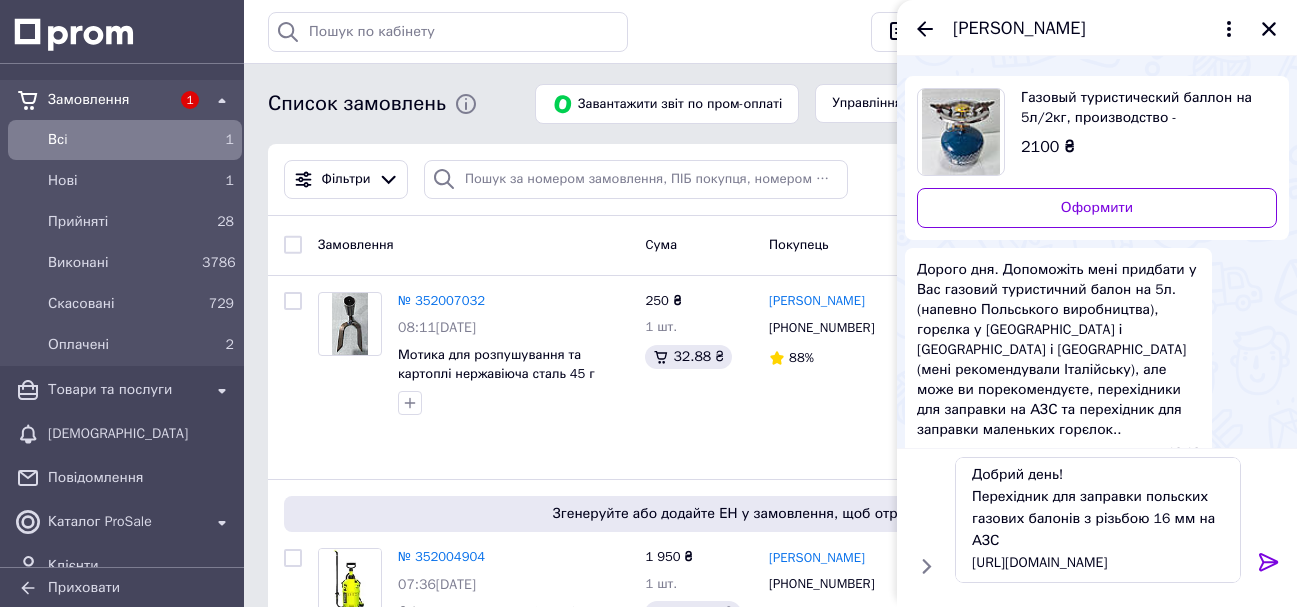 click 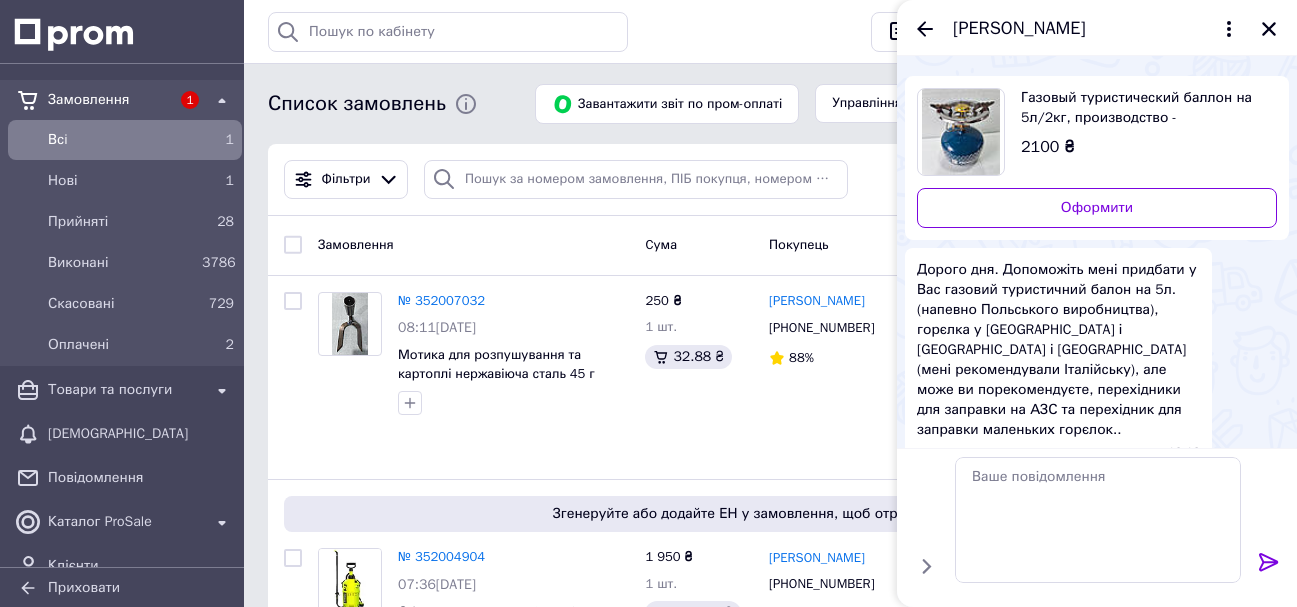 scroll, scrollTop: 0, scrollLeft: 0, axis: both 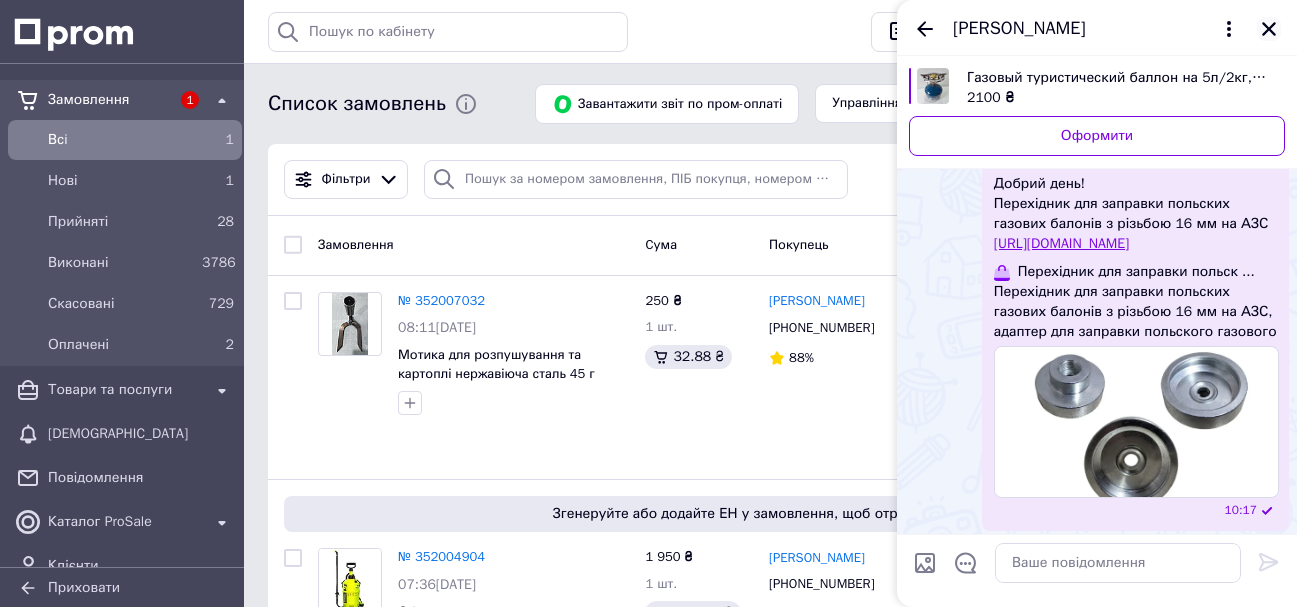 click 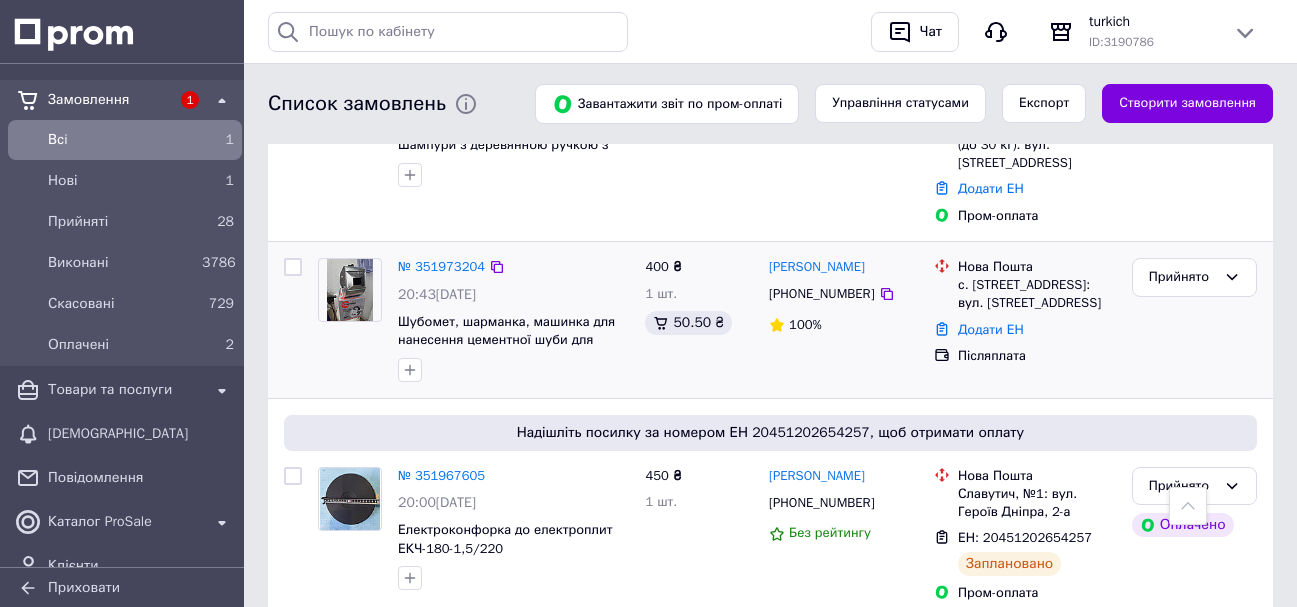 scroll, scrollTop: 900, scrollLeft: 0, axis: vertical 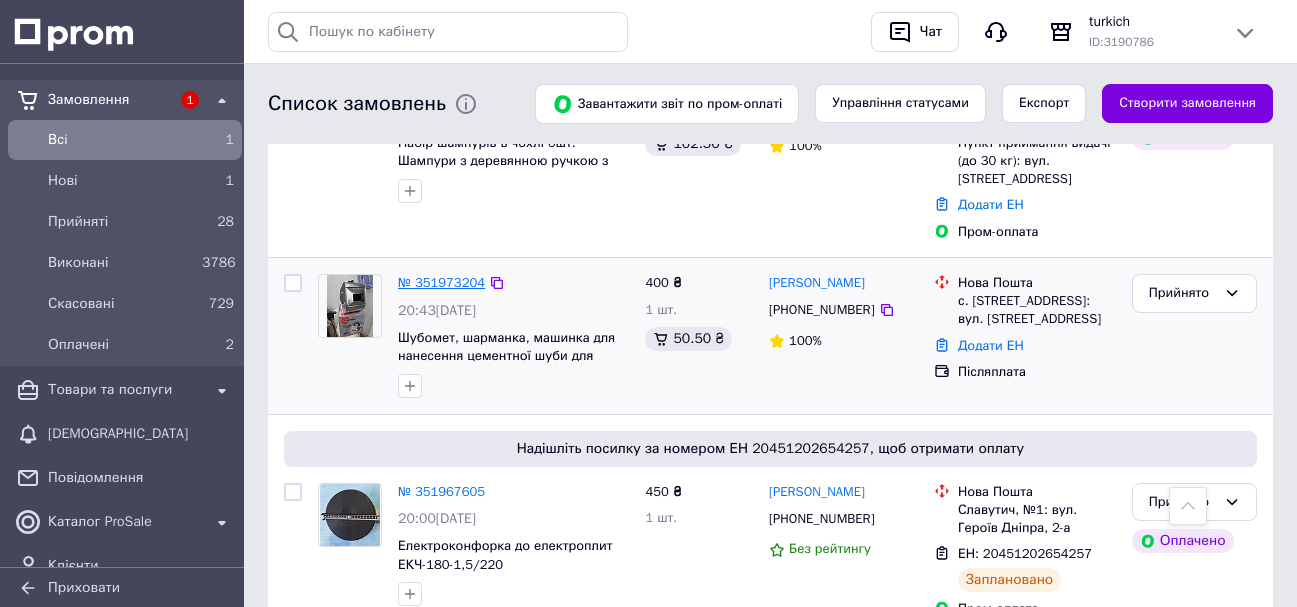 click on "№ 351973204" at bounding box center (441, 282) 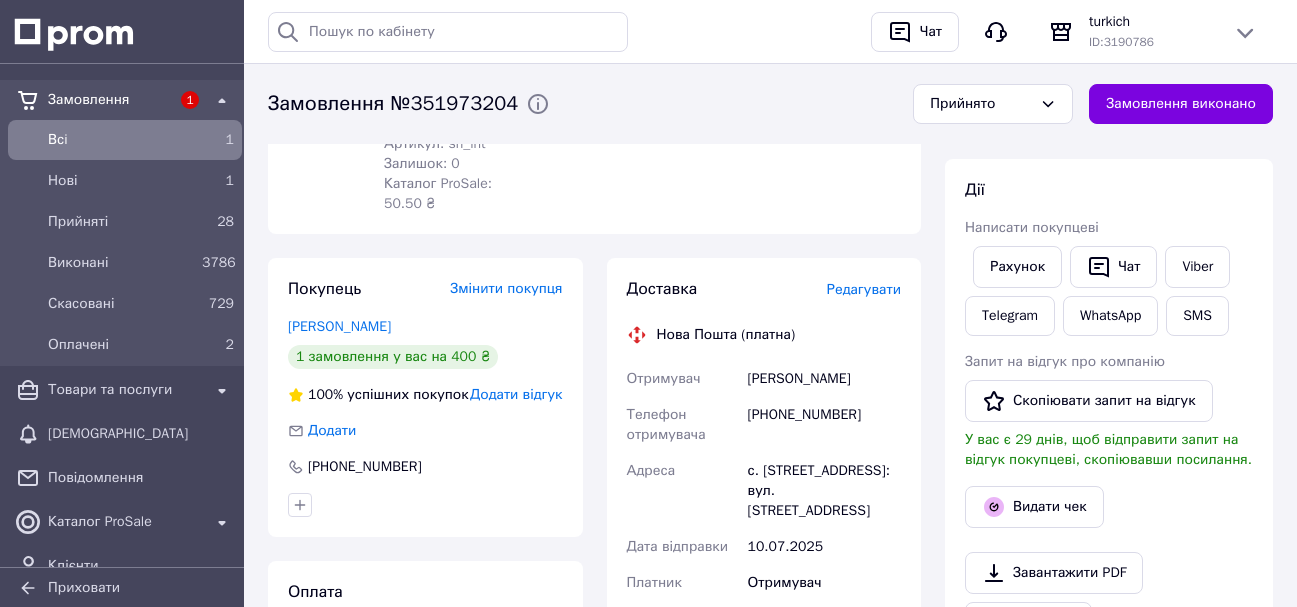 scroll, scrollTop: 300, scrollLeft: 0, axis: vertical 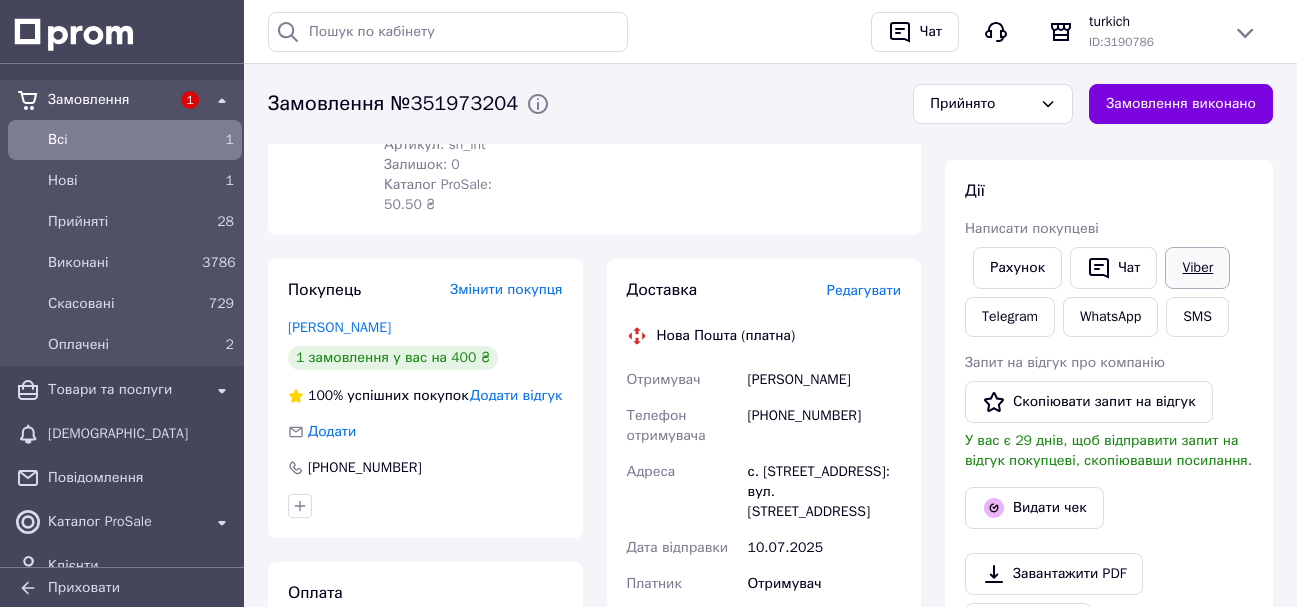 click on "Viber" at bounding box center (1197, 268) 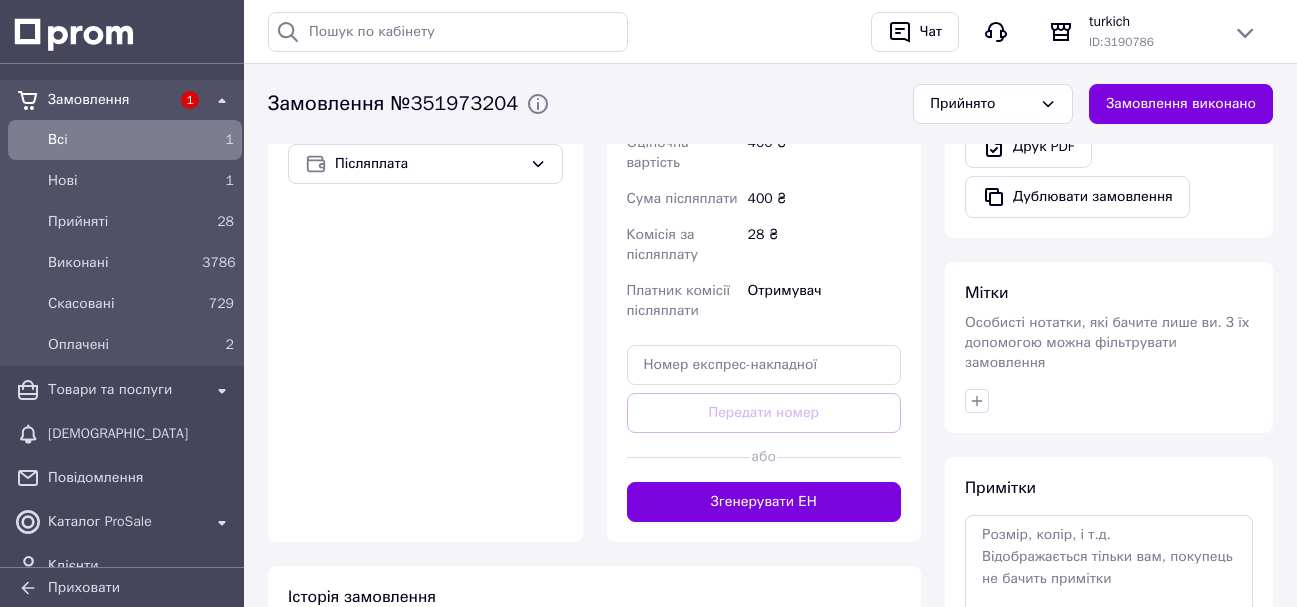 scroll, scrollTop: 800, scrollLeft: 0, axis: vertical 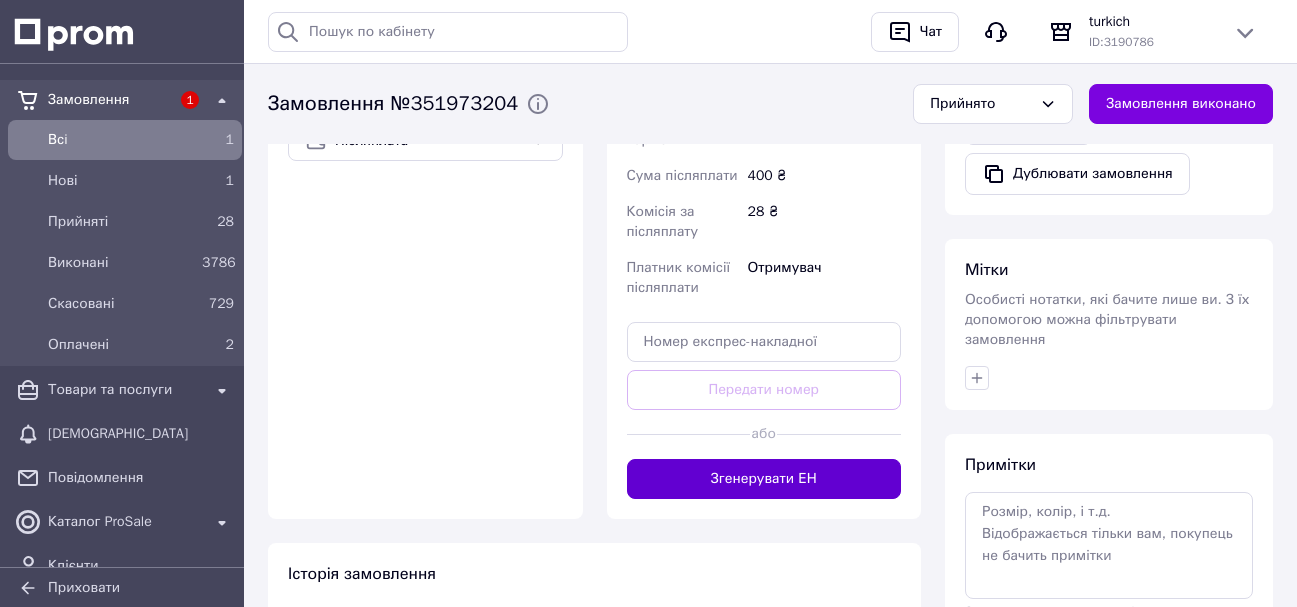click on "Згенерувати ЕН" at bounding box center (764, 479) 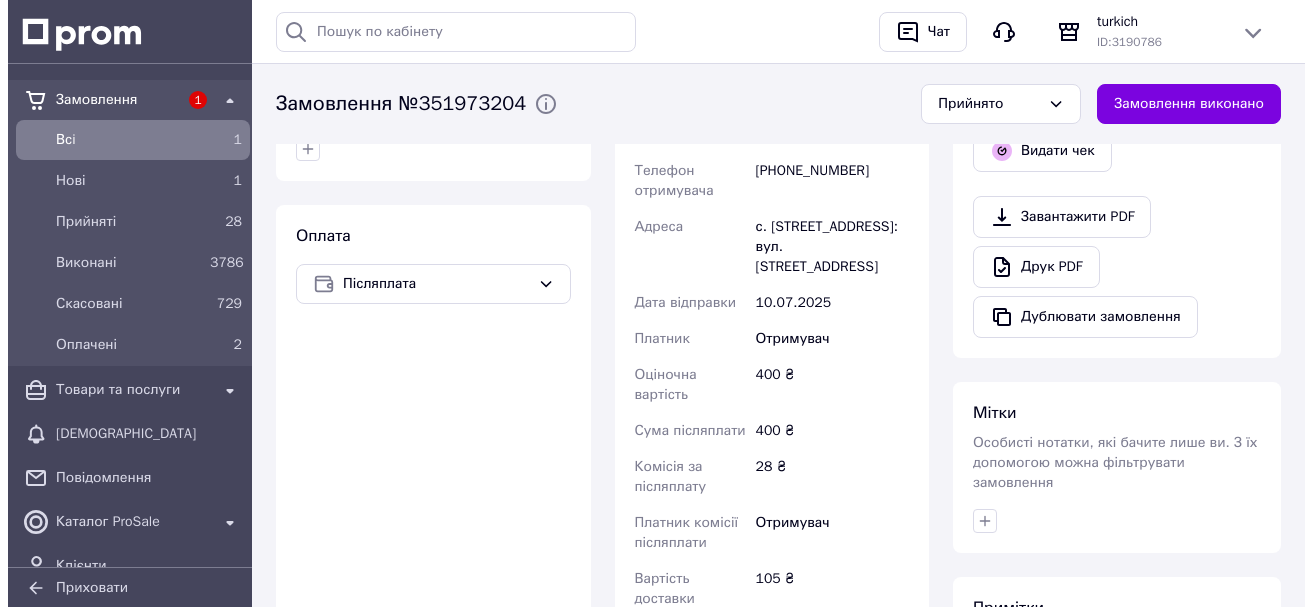 scroll, scrollTop: 400, scrollLeft: 0, axis: vertical 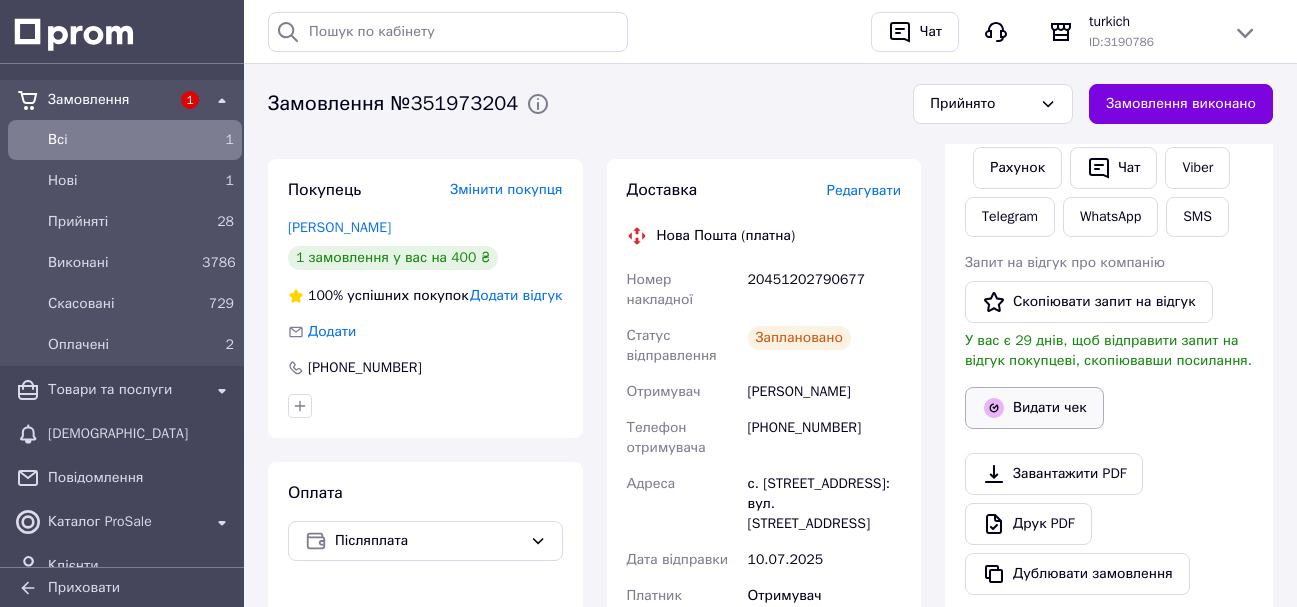 click on "Видати чек" at bounding box center [1034, 408] 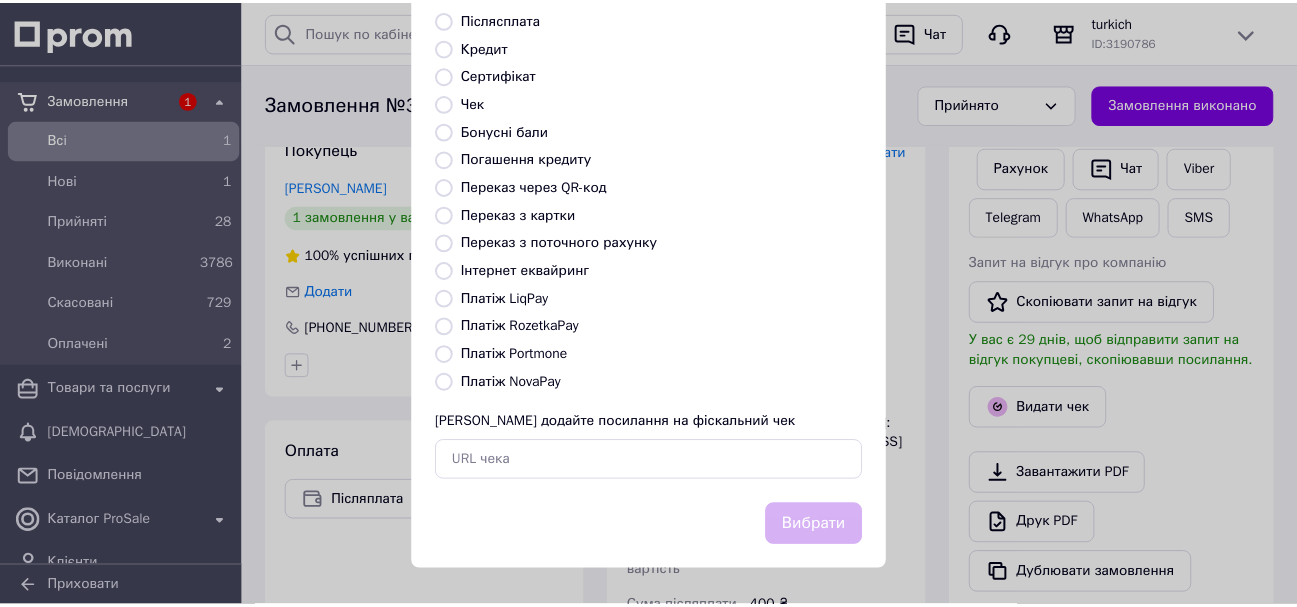scroll, scrollTop: 0, scrollLeft: 0, axis: both 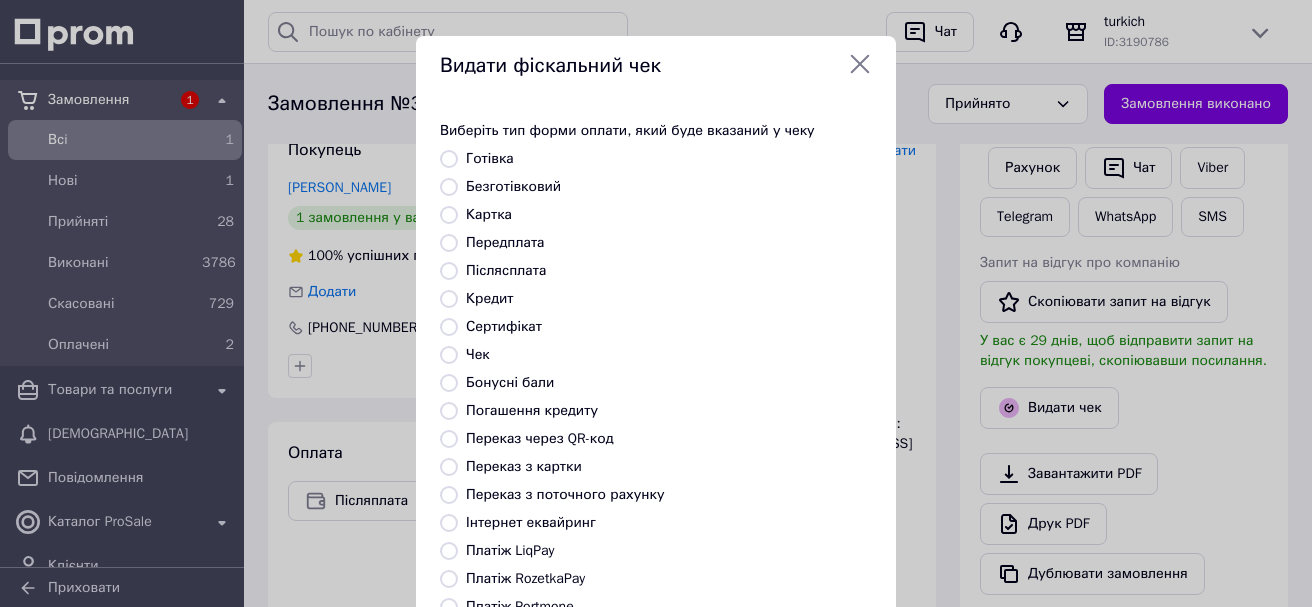 click 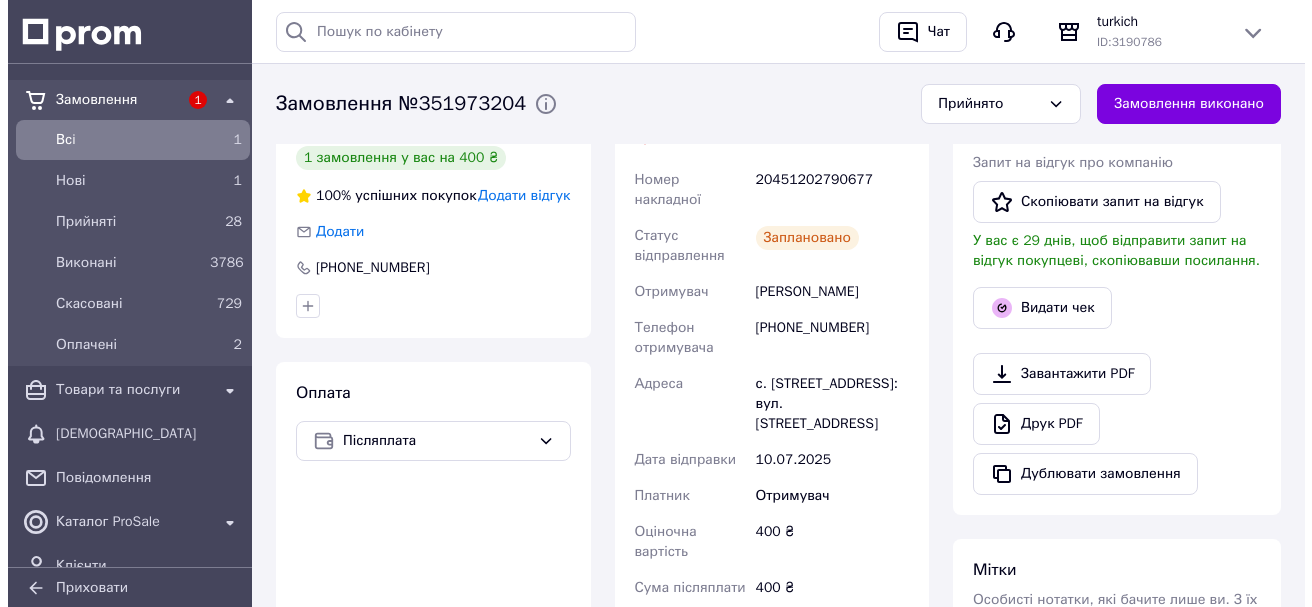 scroll, scrollTop: 600, scrollLeft: 0, axis: vertical 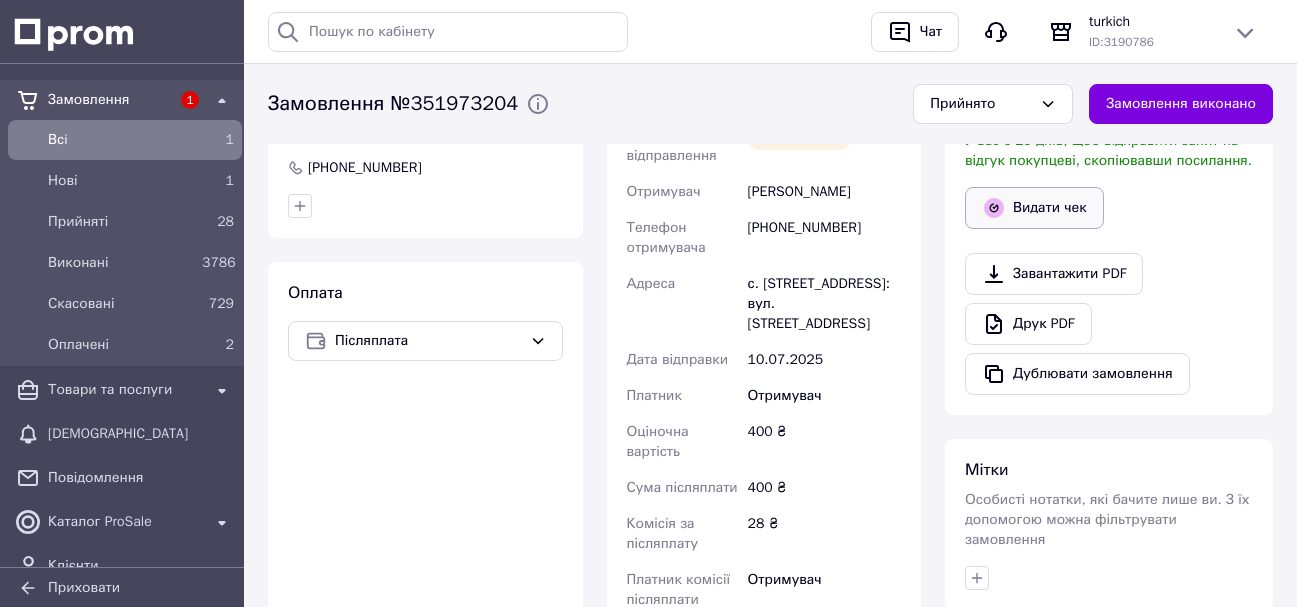 click on "Видати чек" at bounding box center [1034, 208] 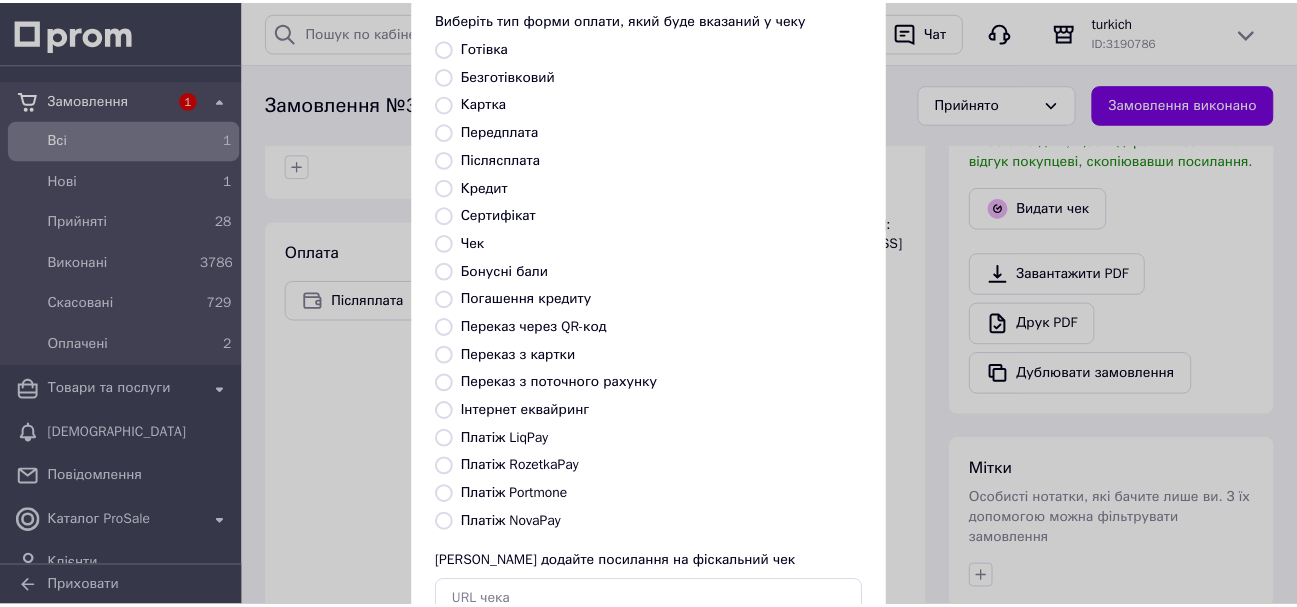 scroll, scrollTop: 252, scrollLeft: 0, axis: vertical 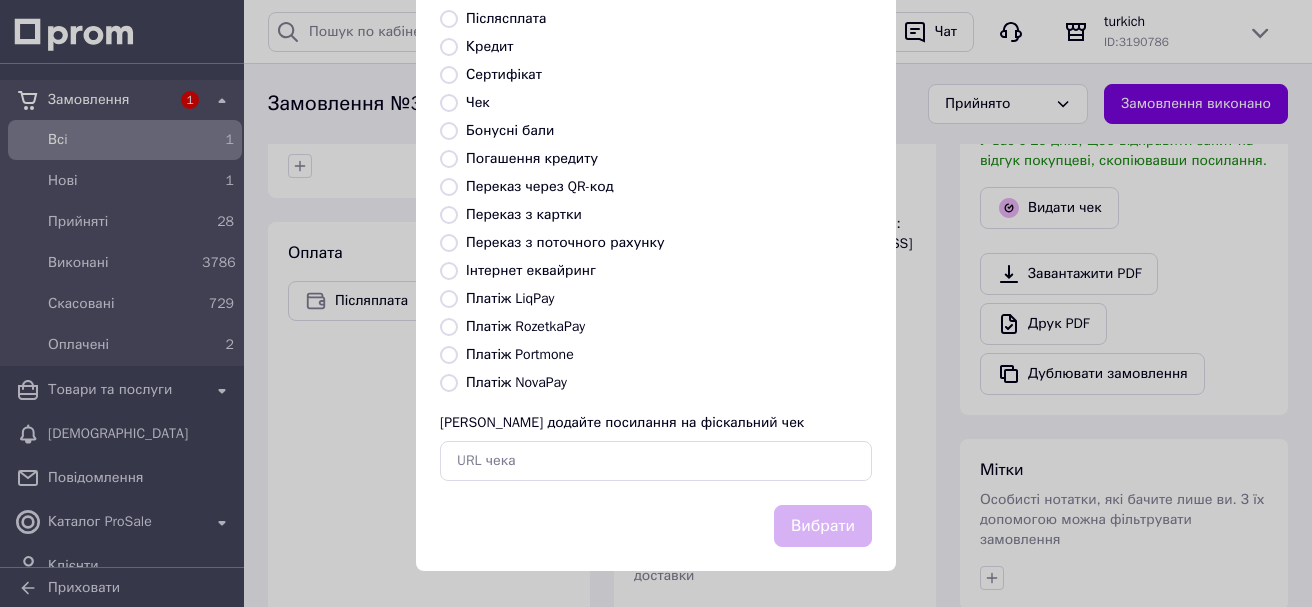 click on "Платіж NovaPay" at bounding box center (516, 382) 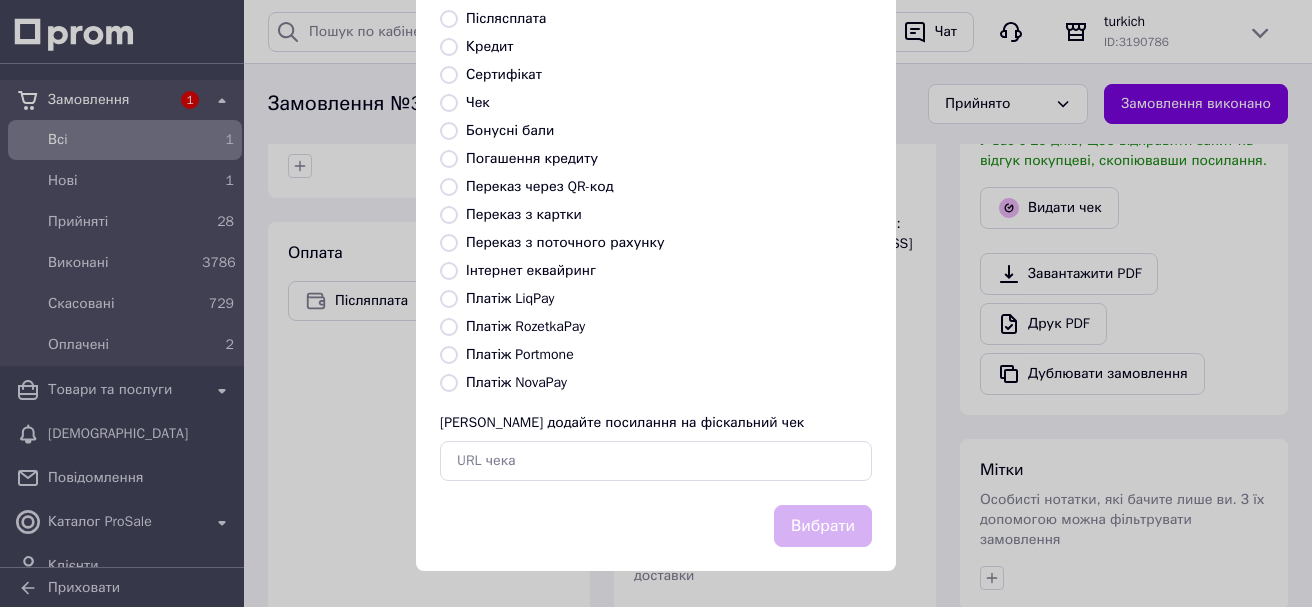 radio on "true" 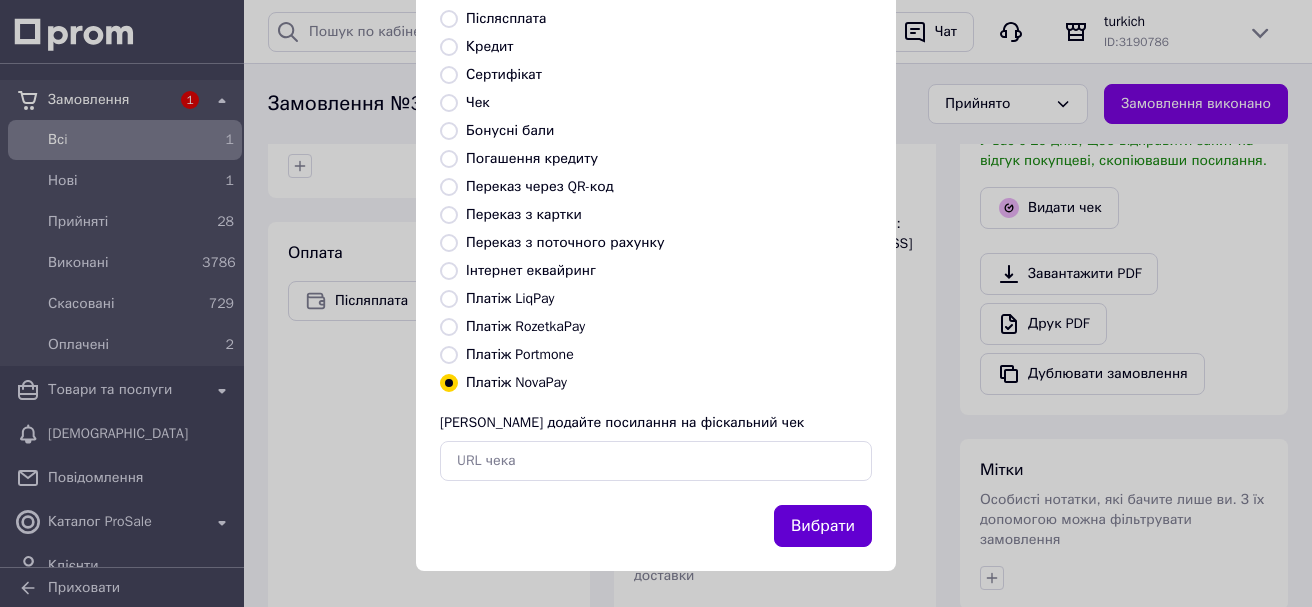 click on "Вибрати" at bounding box center [823, 526] 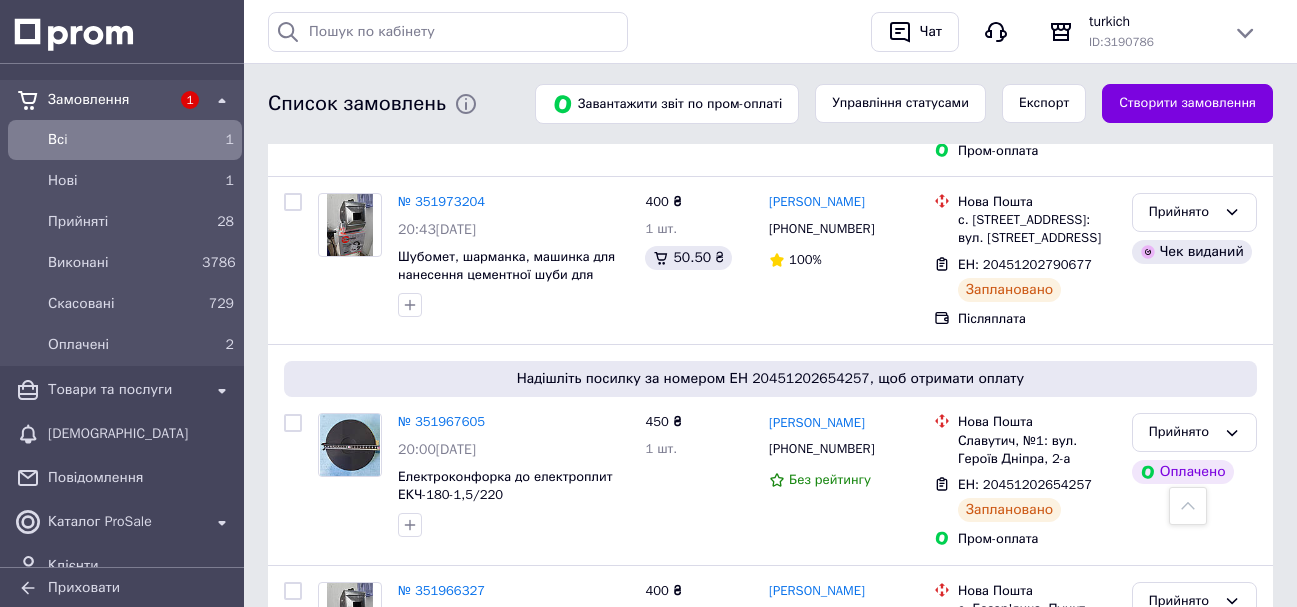 scroll, scrollTop: 1000, scrollLeft: 0, axis: vertical 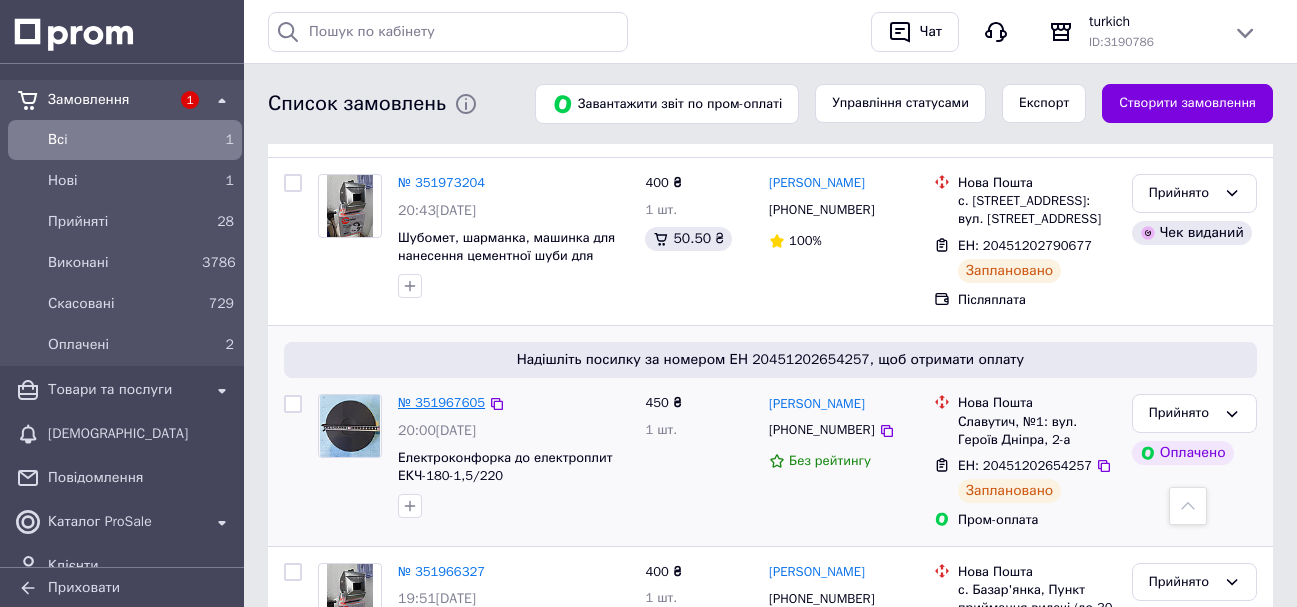 click on "№ 351967605" at bounding box center (441, 402) 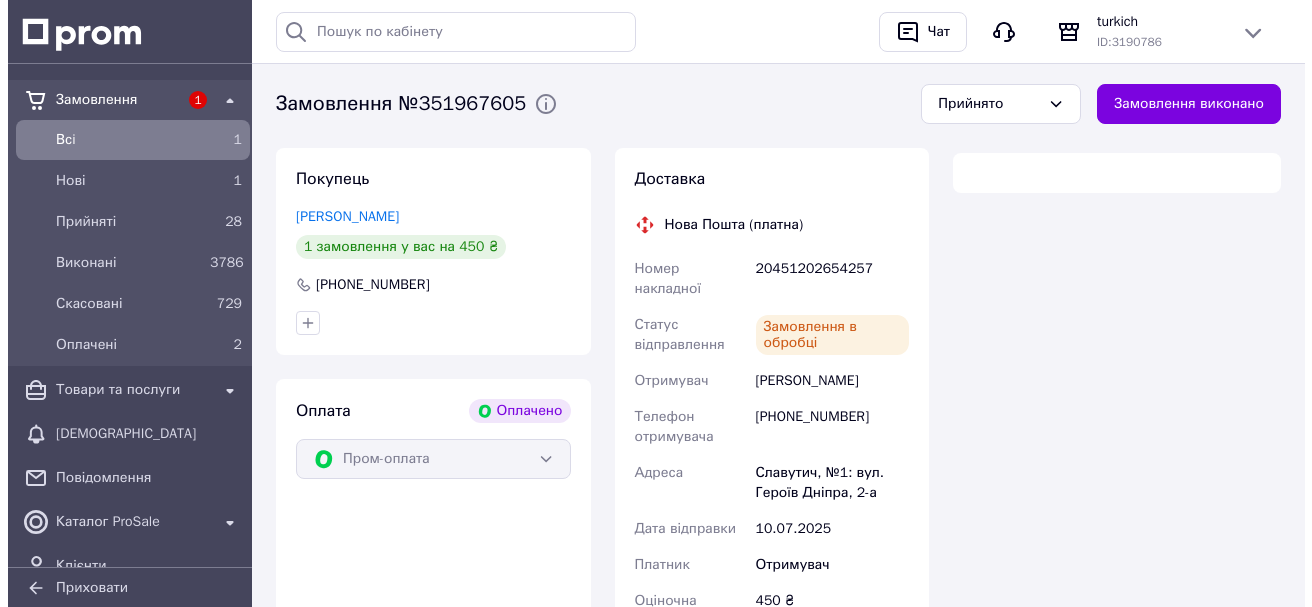 scroll, scrollTop: 1000, scrollLeft: 0, axis: vertical 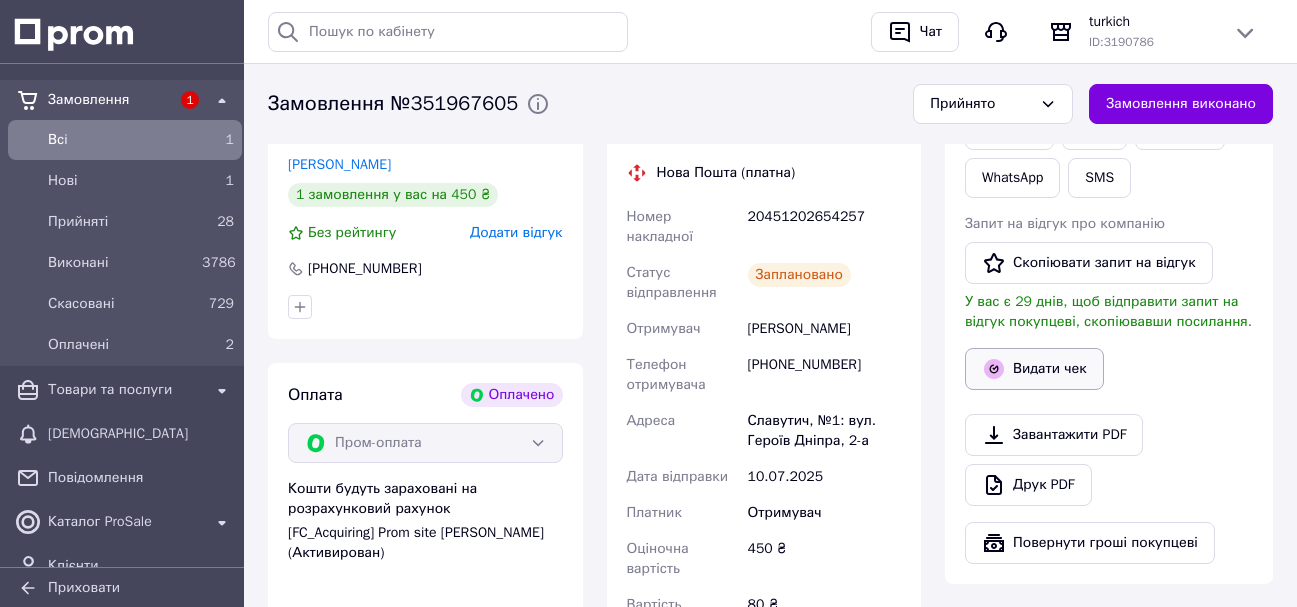 click on "Видати чек" at bounding box center [1034, 369] 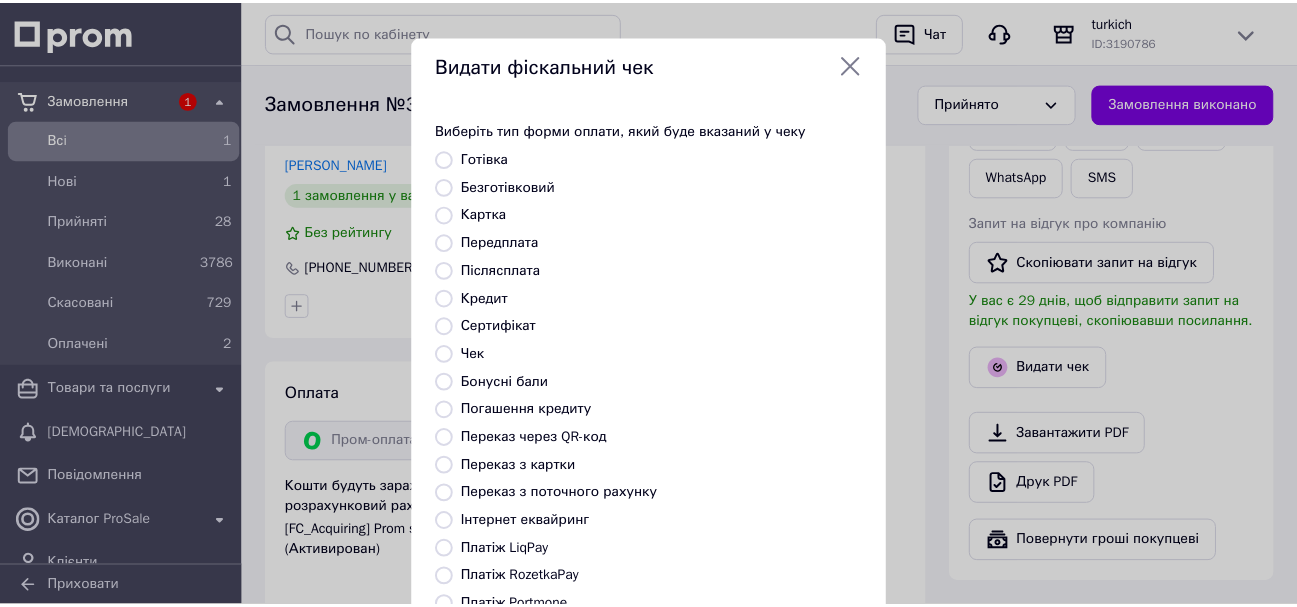 scroll, scrollTop: 252, scrollLeft: 0, axis: vertical 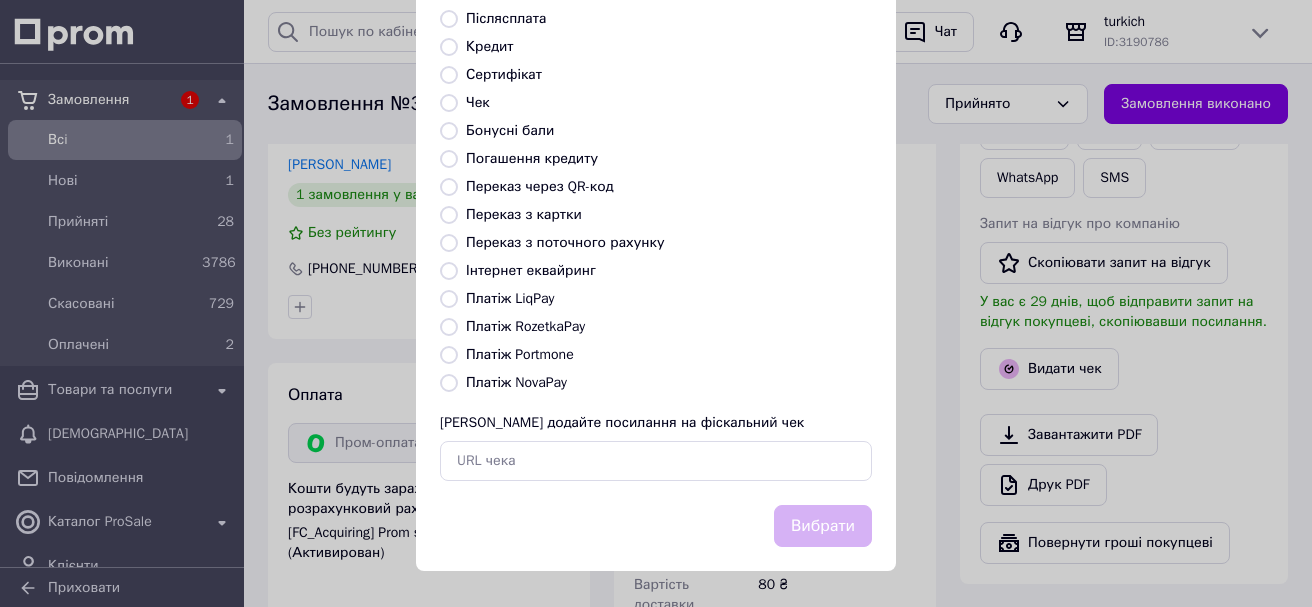 click on "Платіж RozetkaPay" at bounding box center [525, 326] 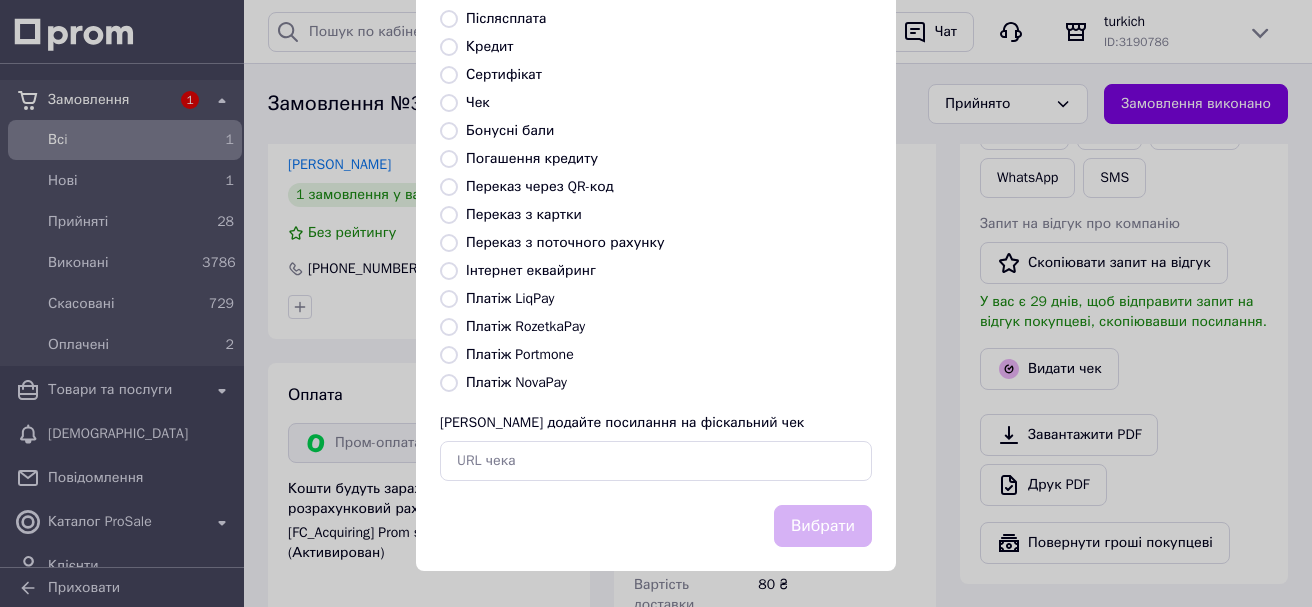 radio on "true" 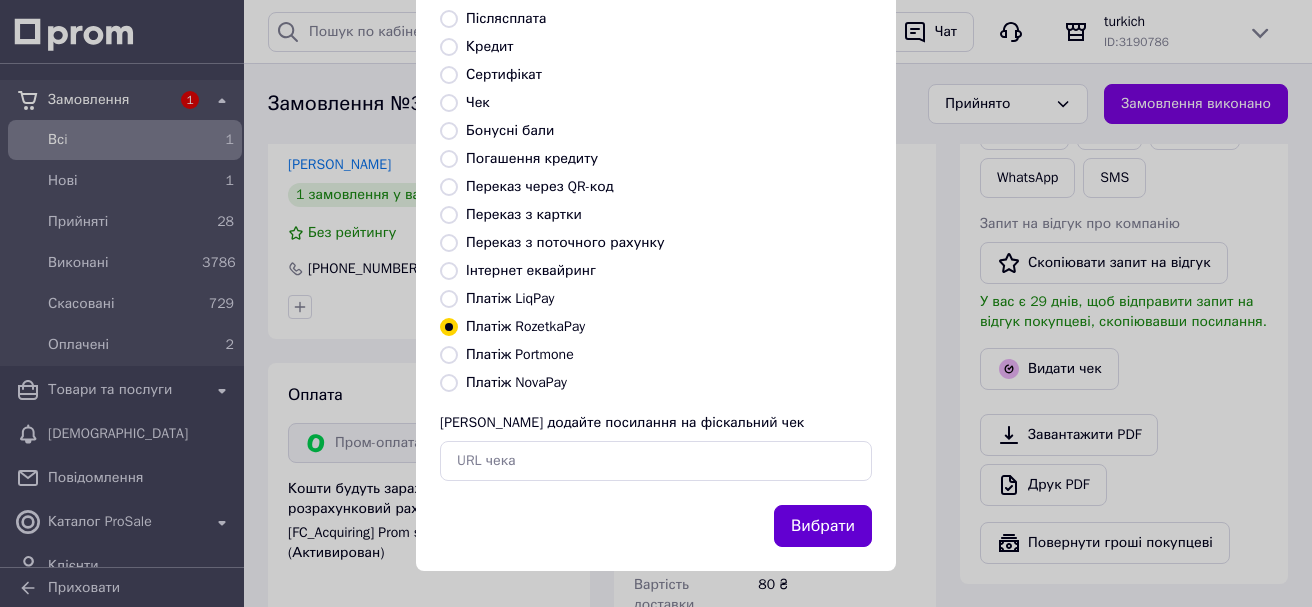 click on "Вибрати" at bounding box center (823, 526) 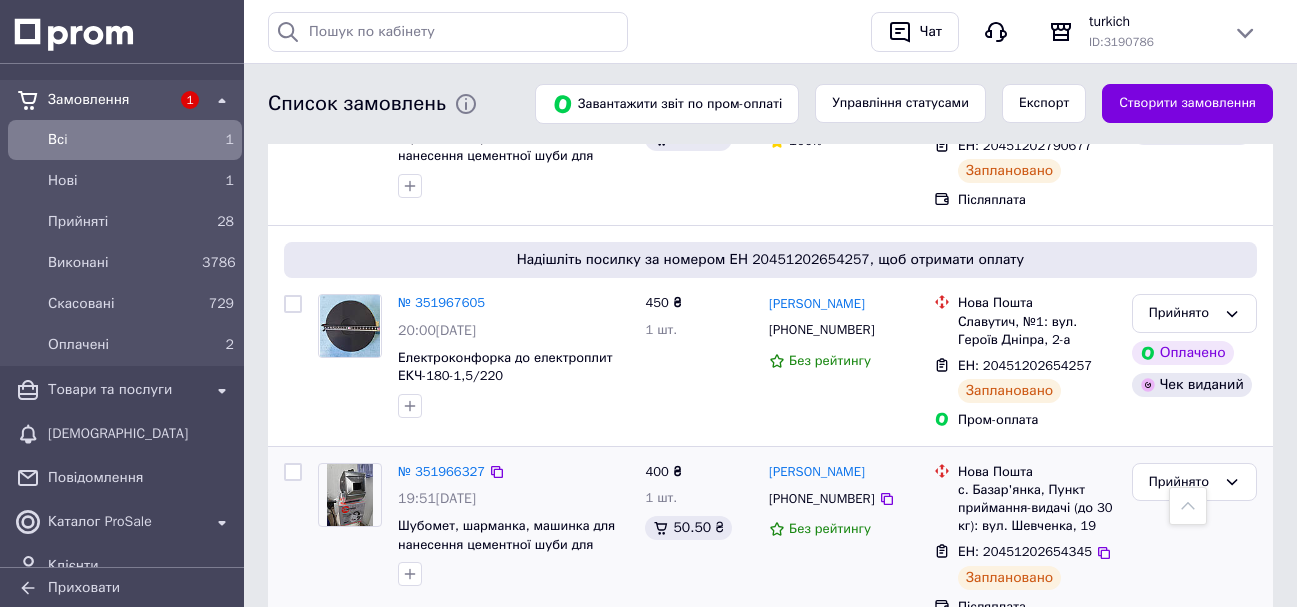 scroll, scrollTop: 1200, scrollLeft: 0, axis: vertical 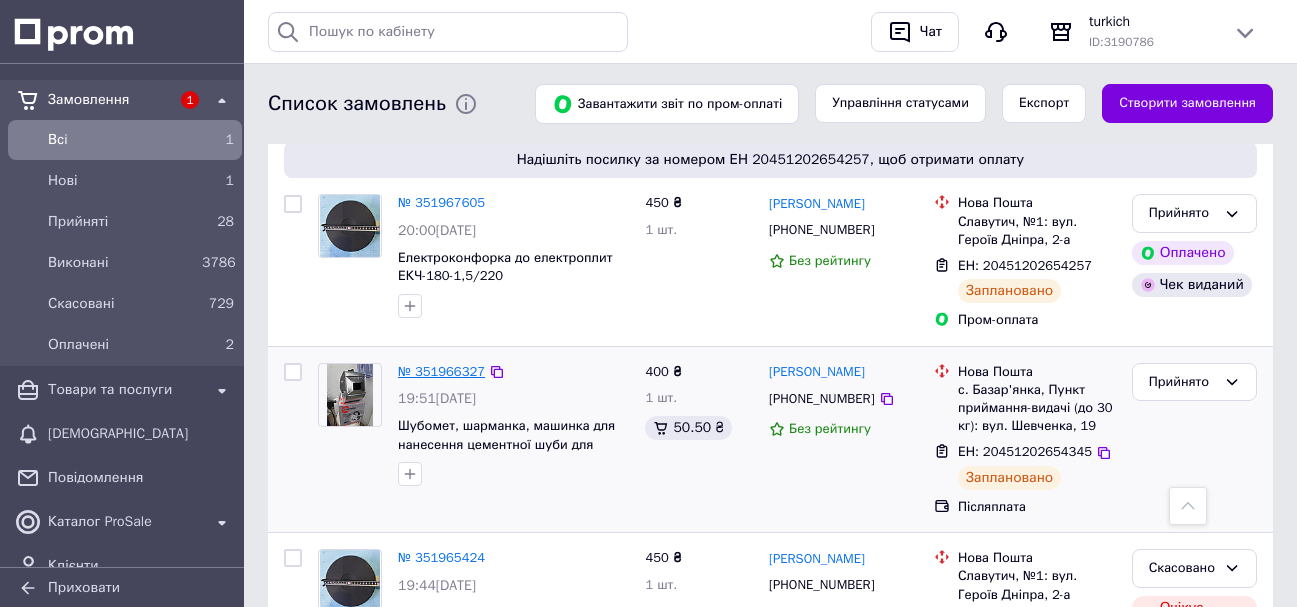 click on "№ 351966327" at bounding box center [441, 371] 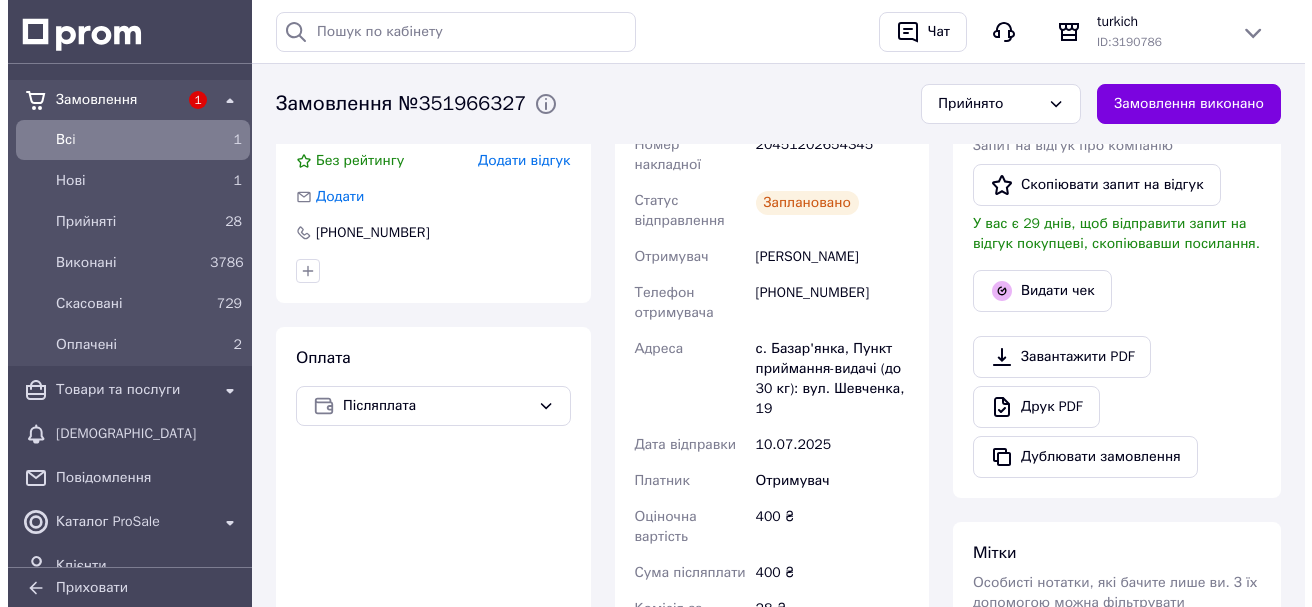 scroll, scrollTop: 400, scrollLeft: 0, axis: vertical 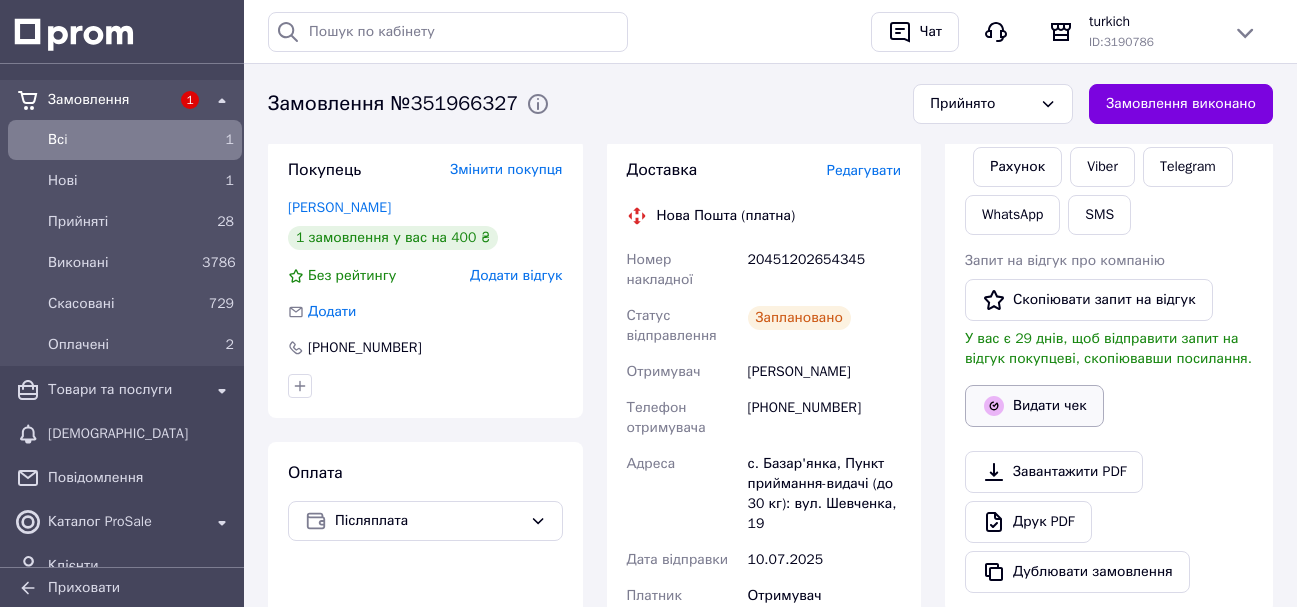 click on "Видати чек" at bounding box center [1034, 406] 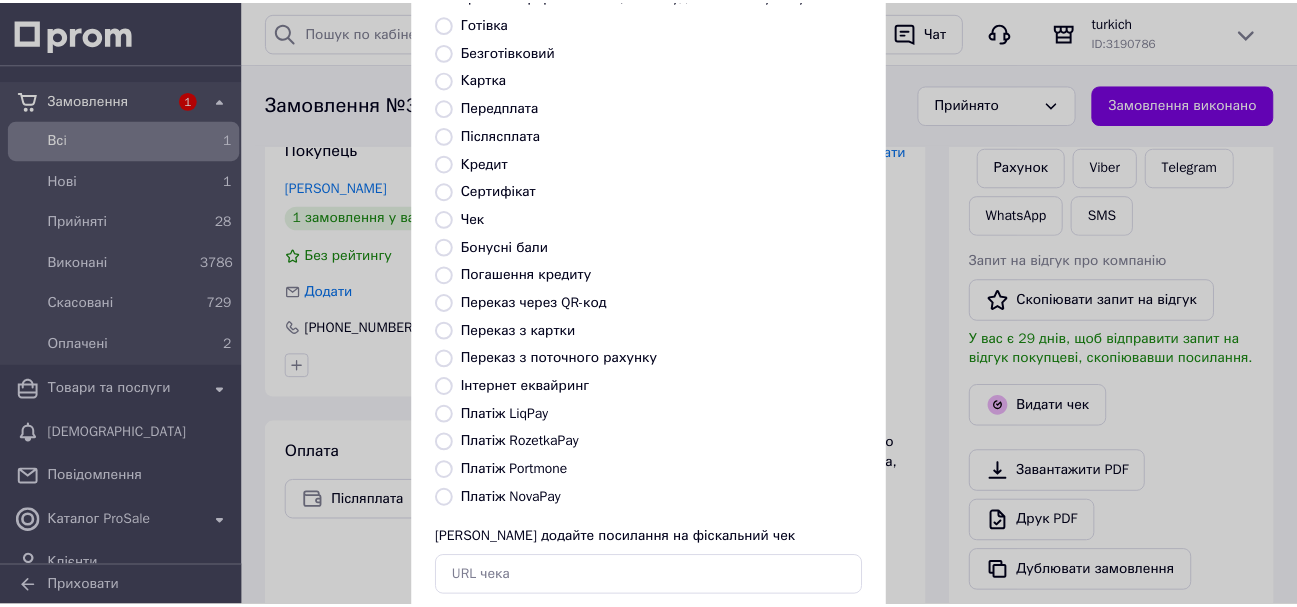 scroll, scrollTop: 252, scrollLeft: 0, axis: vertical 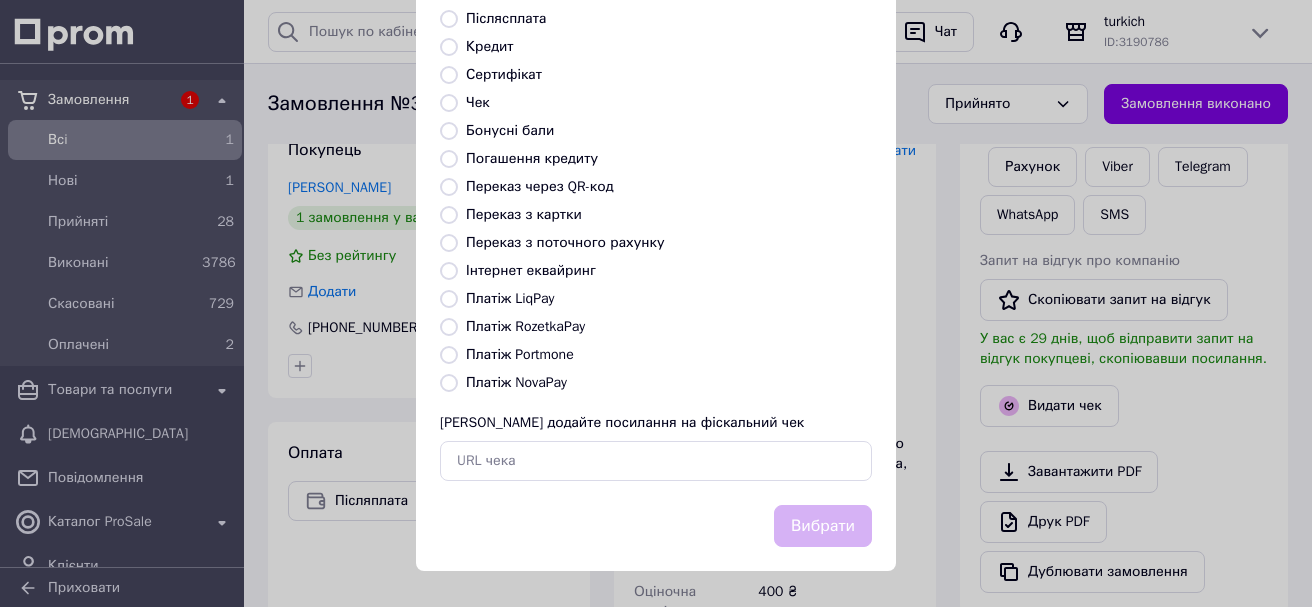 click on "Платіж NovaPay" at bounding box center (516, 382) 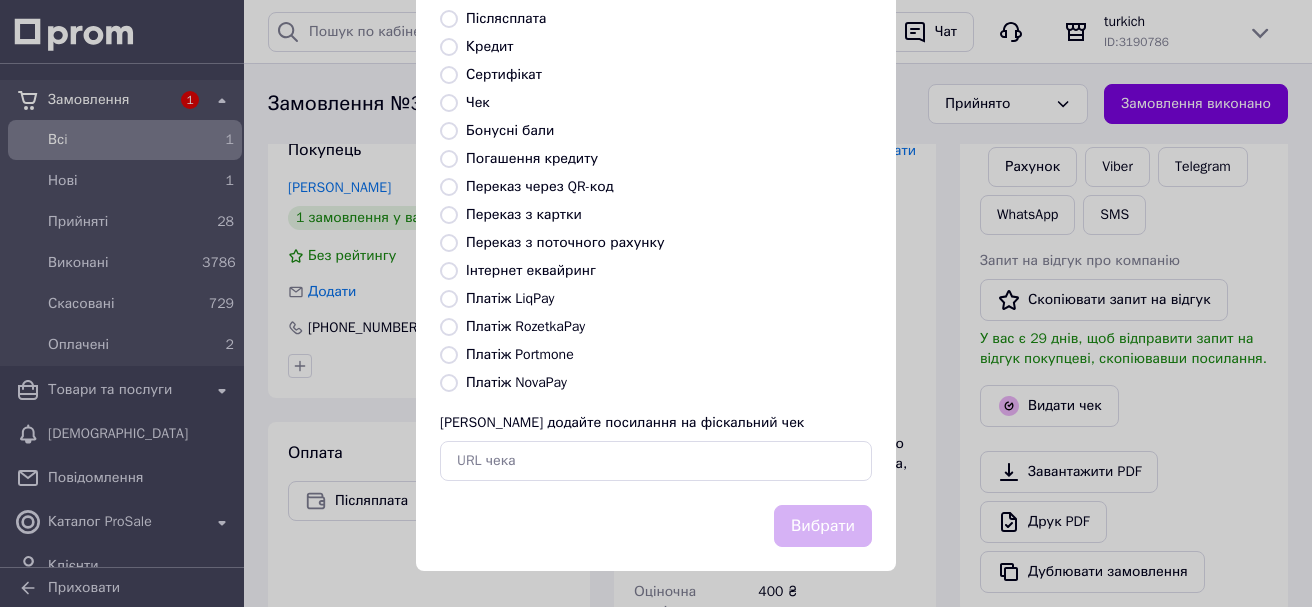 radio on "true" 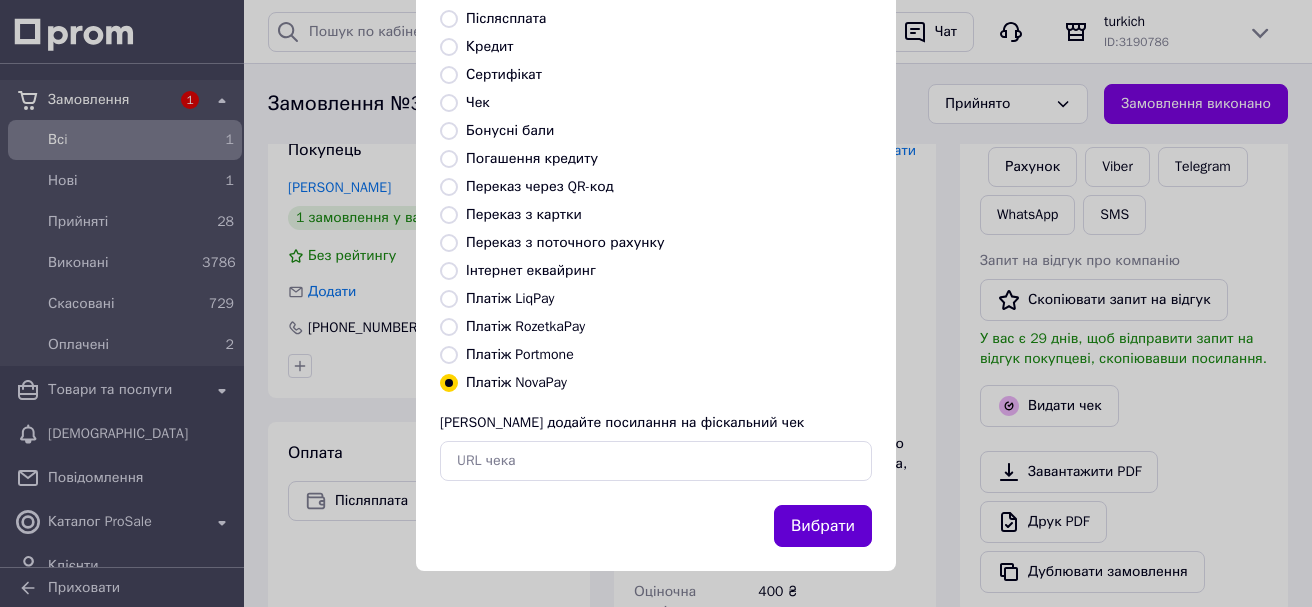 click on "Вибрати" at bounding box center (823, 526) 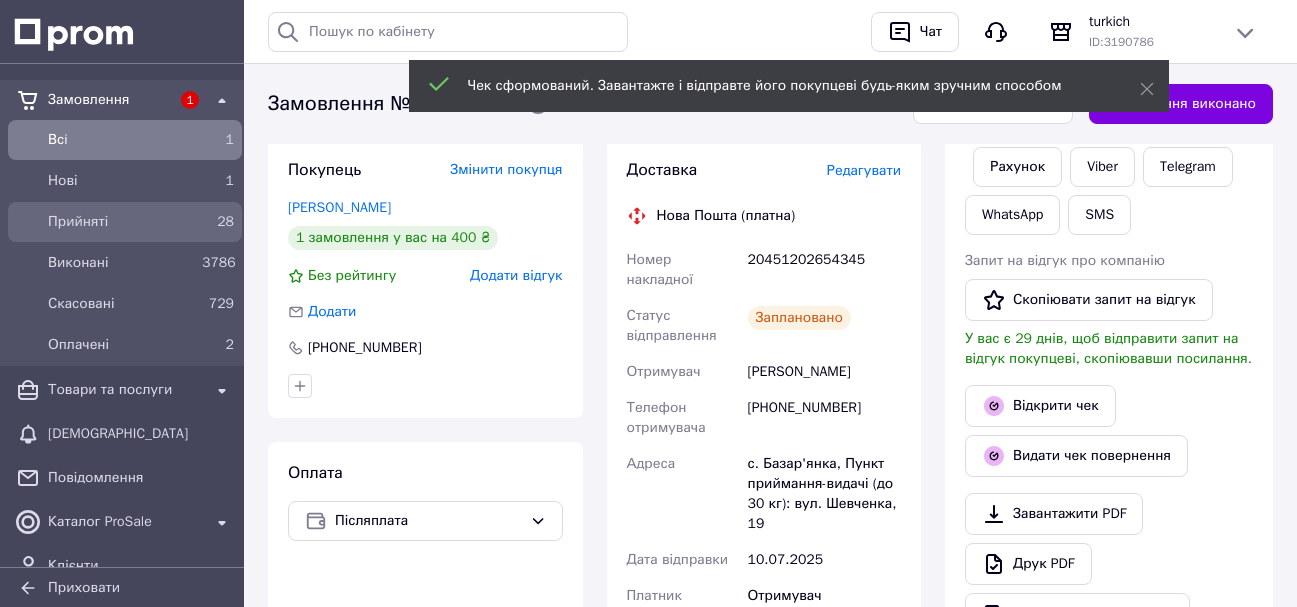 click on "Прийняті" at bounding box center [121, 222] 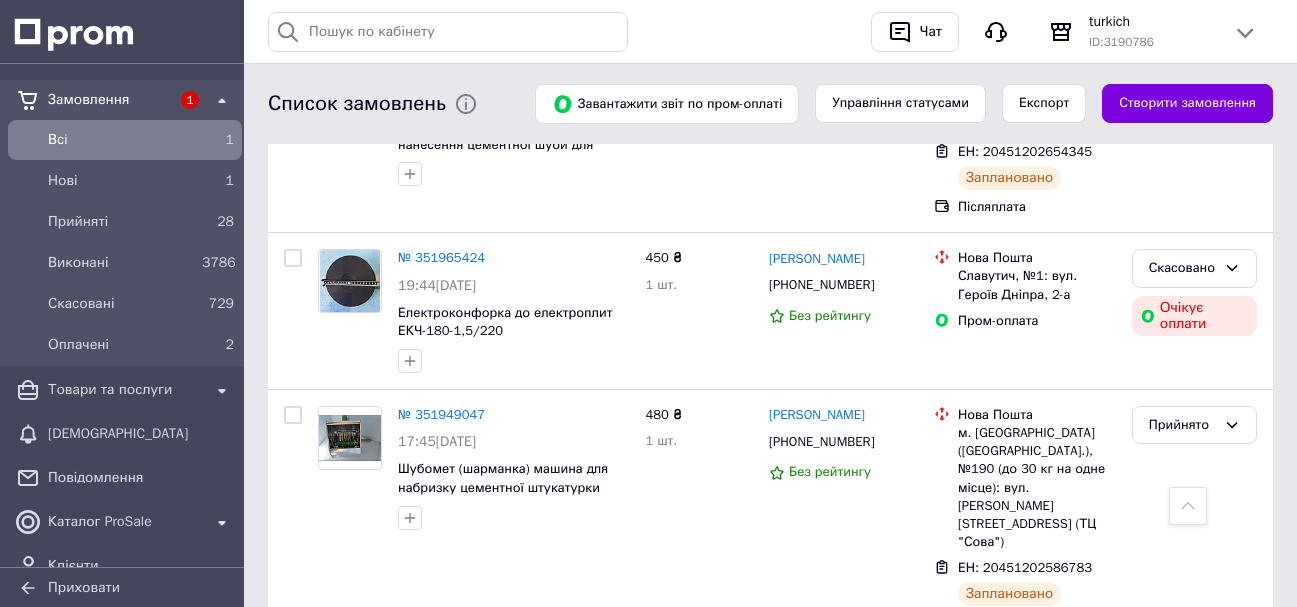 scroll, scrollTop: 1700, scrollLeft: 0, axis: vertical 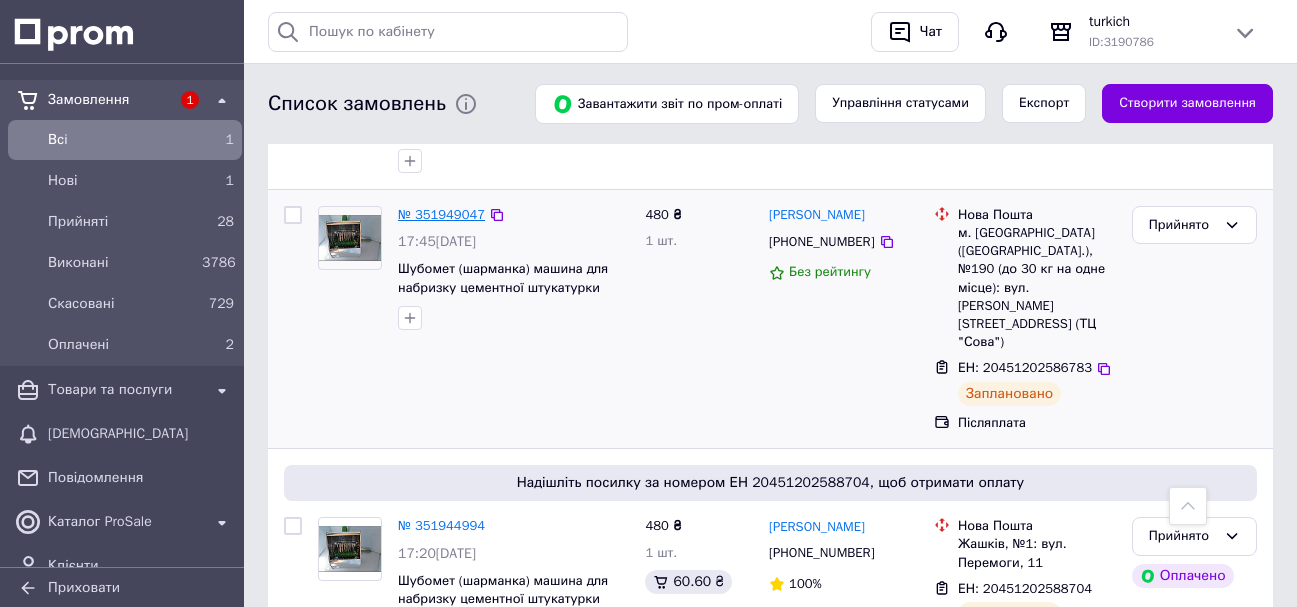 click on "№ 351949047" at bounding box center (441, 214) 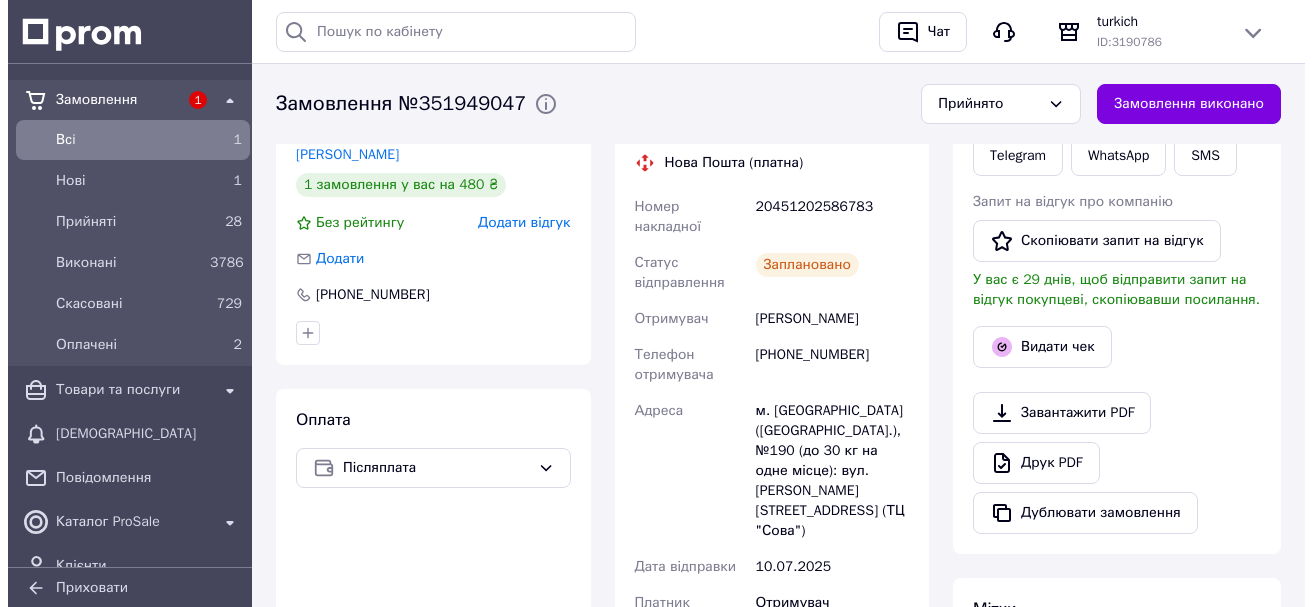 scroll, scrollTop: 330, scrollLeft: 0, axis: vertical 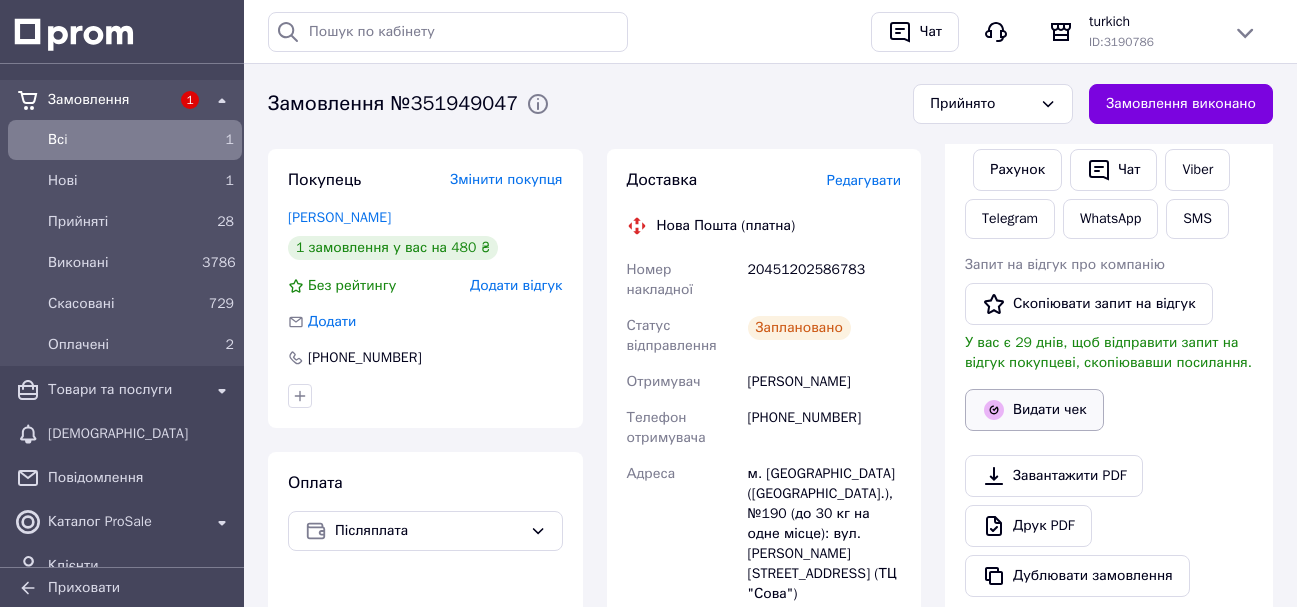 click on "Видати чек" at bounding box center (1034, 410) 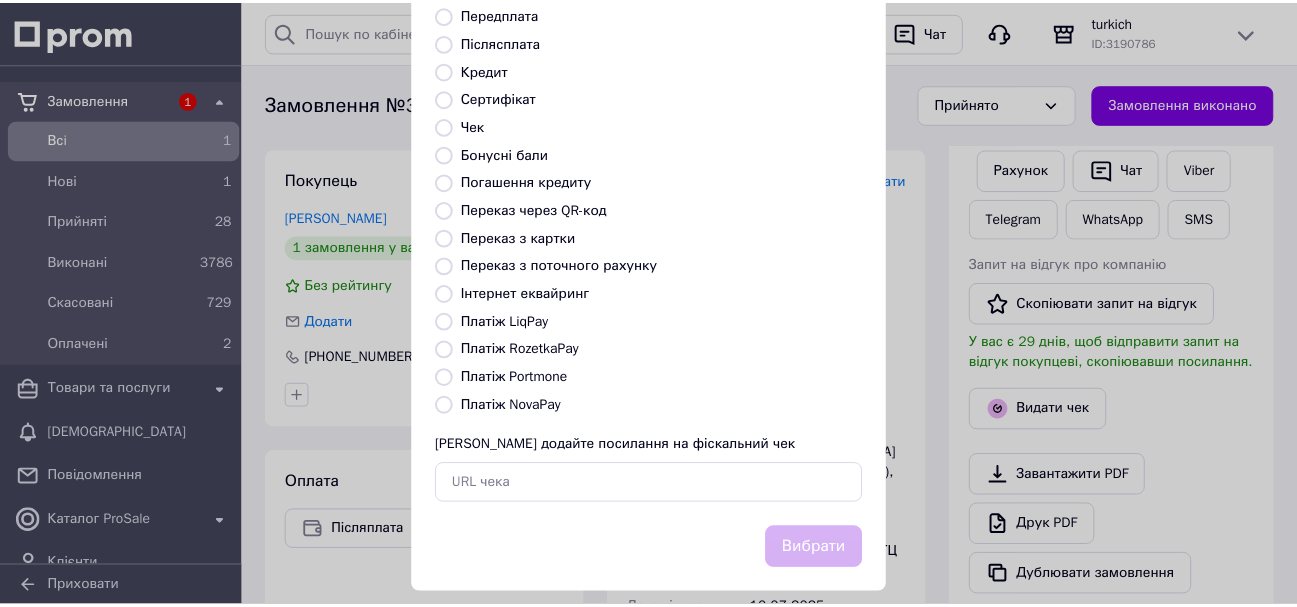 scroll, scrollTop: 252, scrollLeft: 0, axis: vertical 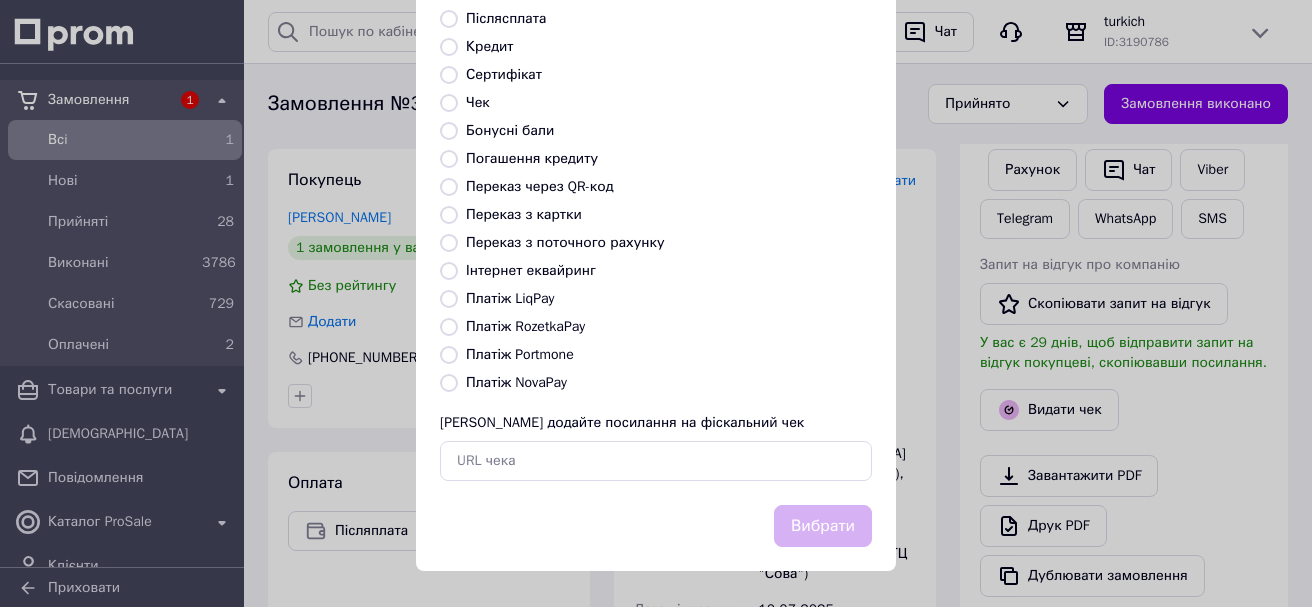click on "Платіж NovaPay" at bounding box center [516, 382] 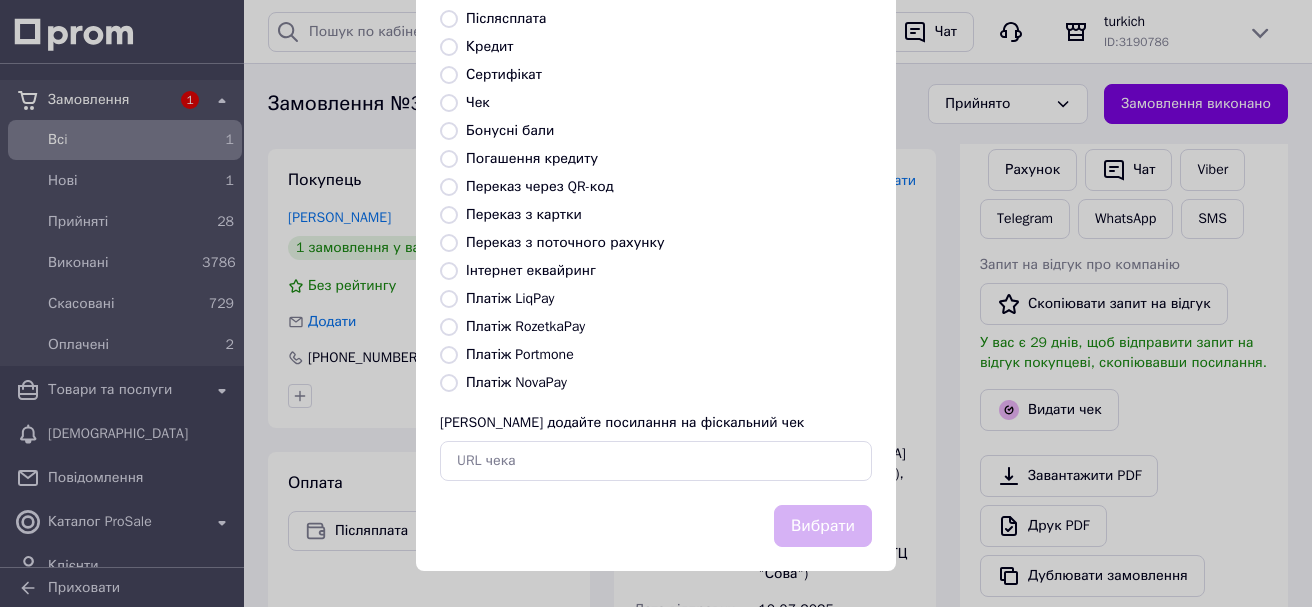radio on "true" 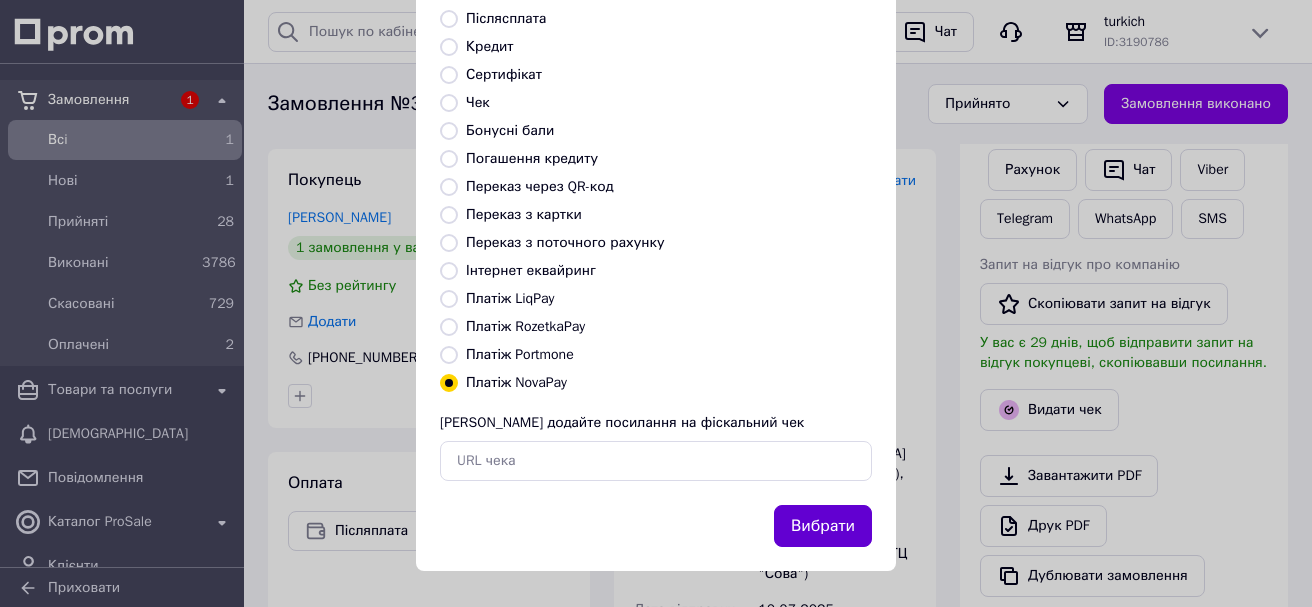 click on "Вибрати" at bounding box center [823, 526] 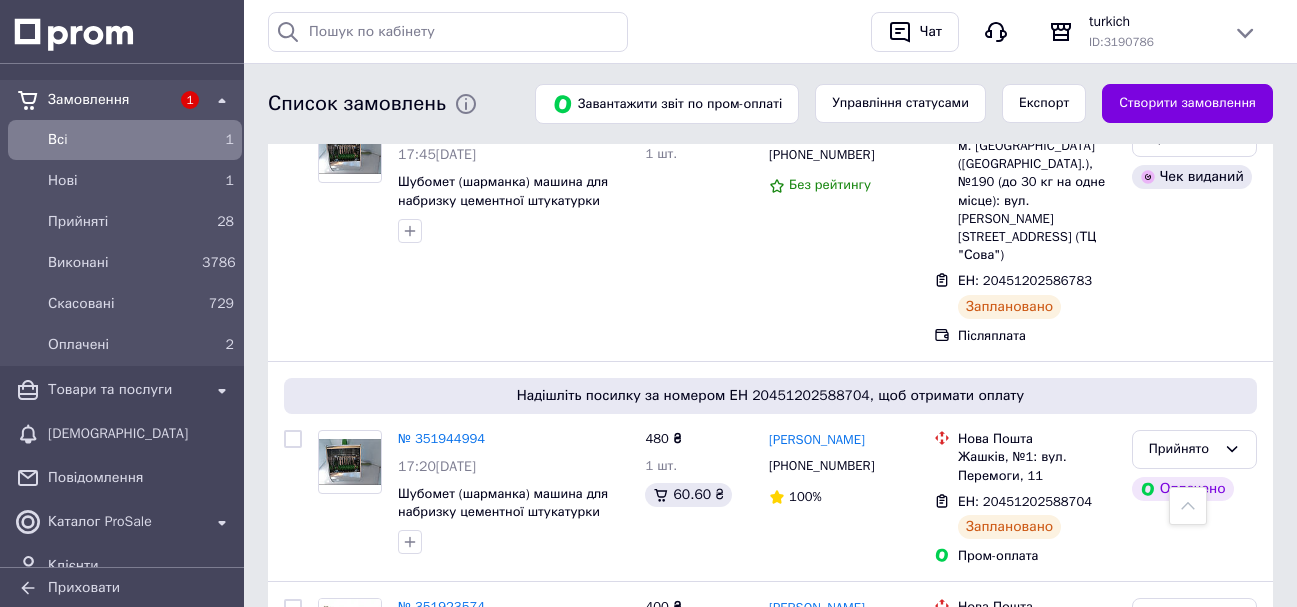 scroll, scrollTop: 1800, scrollLeft: 0, axis: vertical 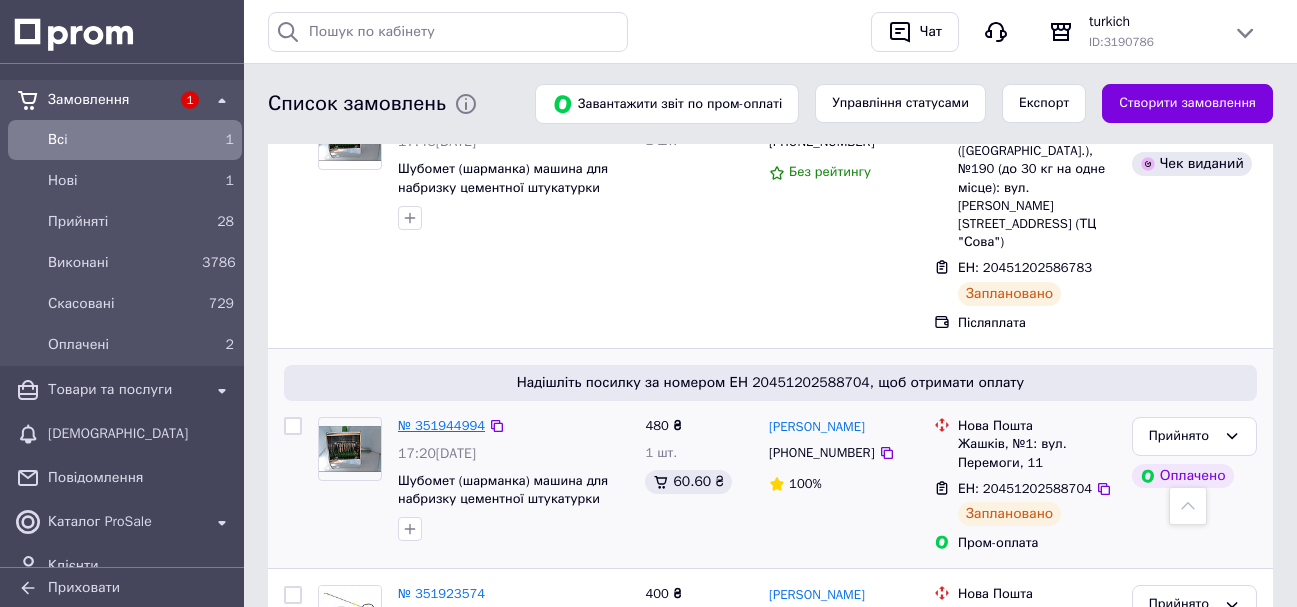 click on "№ 351944994" at bounding box center [441, 425] 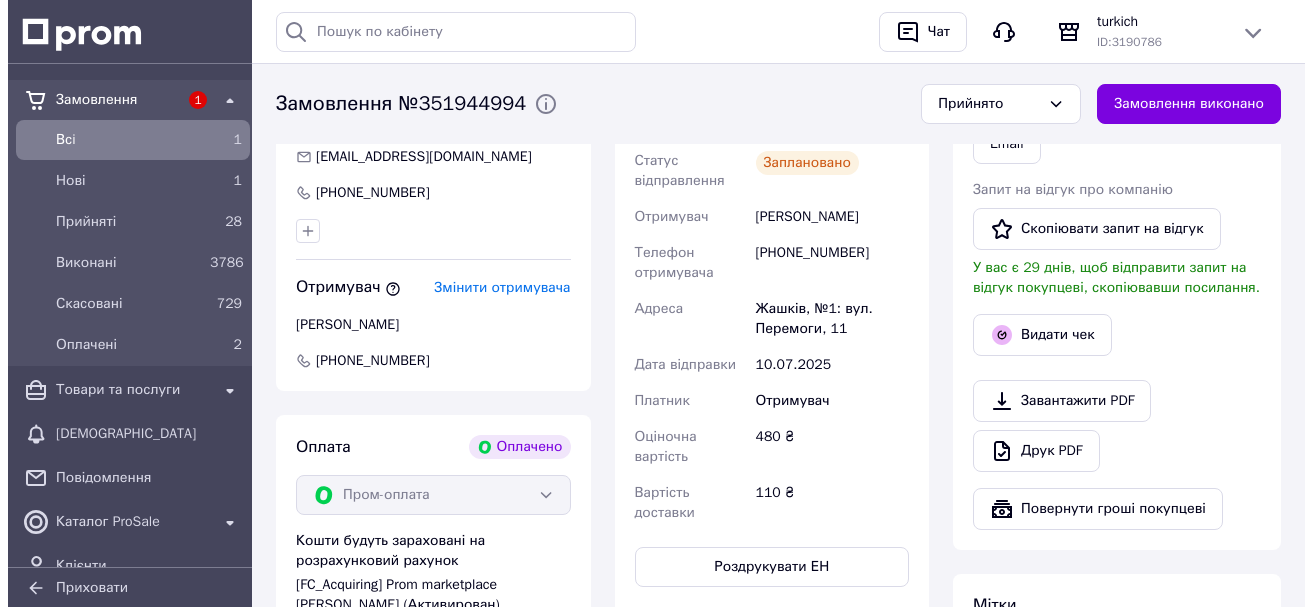 scroll, scrollTop: 1107, scrollLeft: 0, axis: vertical 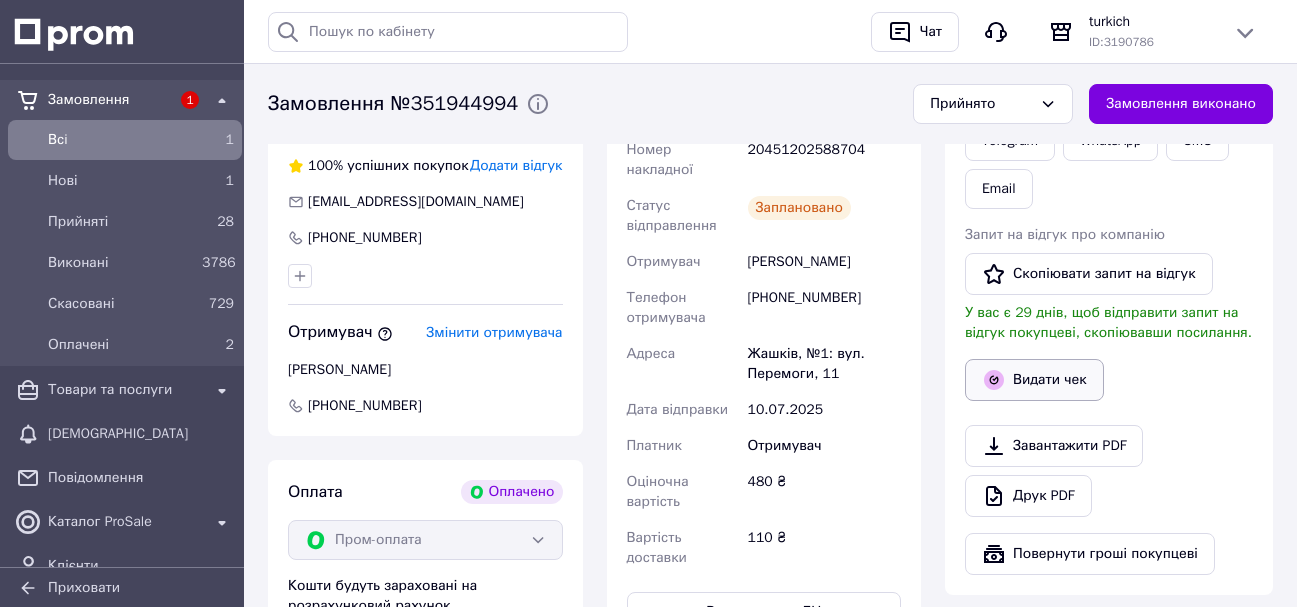 click on "Видати чек" at bounding box center (1034, 380) 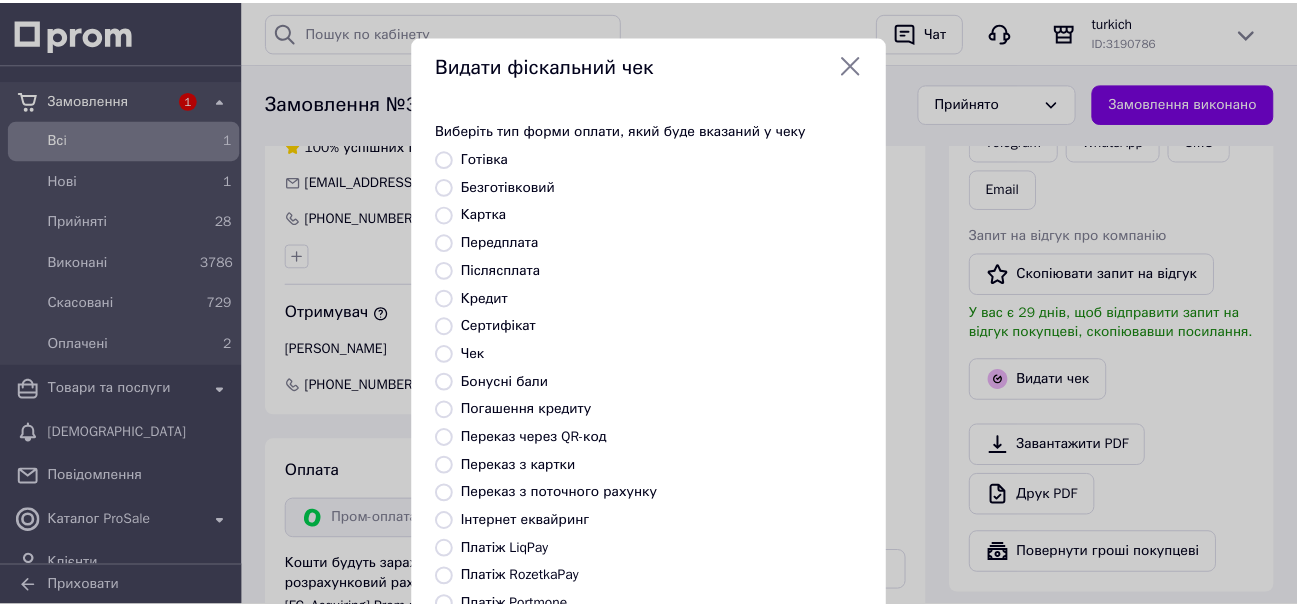scroll, scrollTop: 252, scrollLeft: 0, axis: vertical 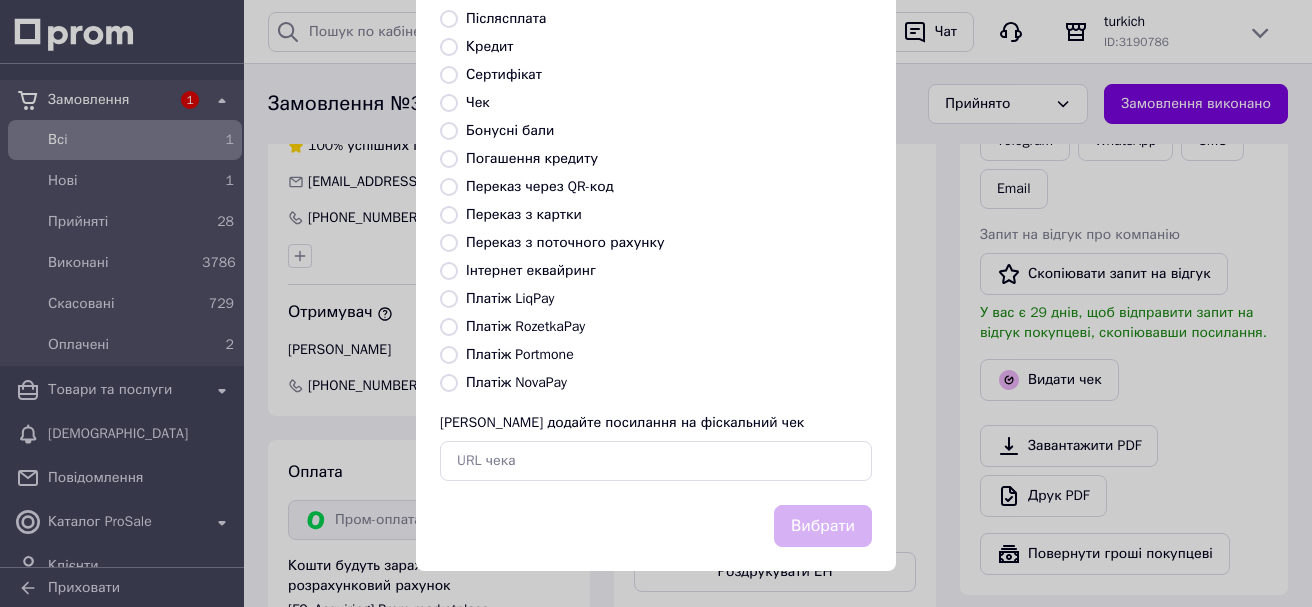 click on "Платіж RozetkaPay" at bounding box center (525, 326) 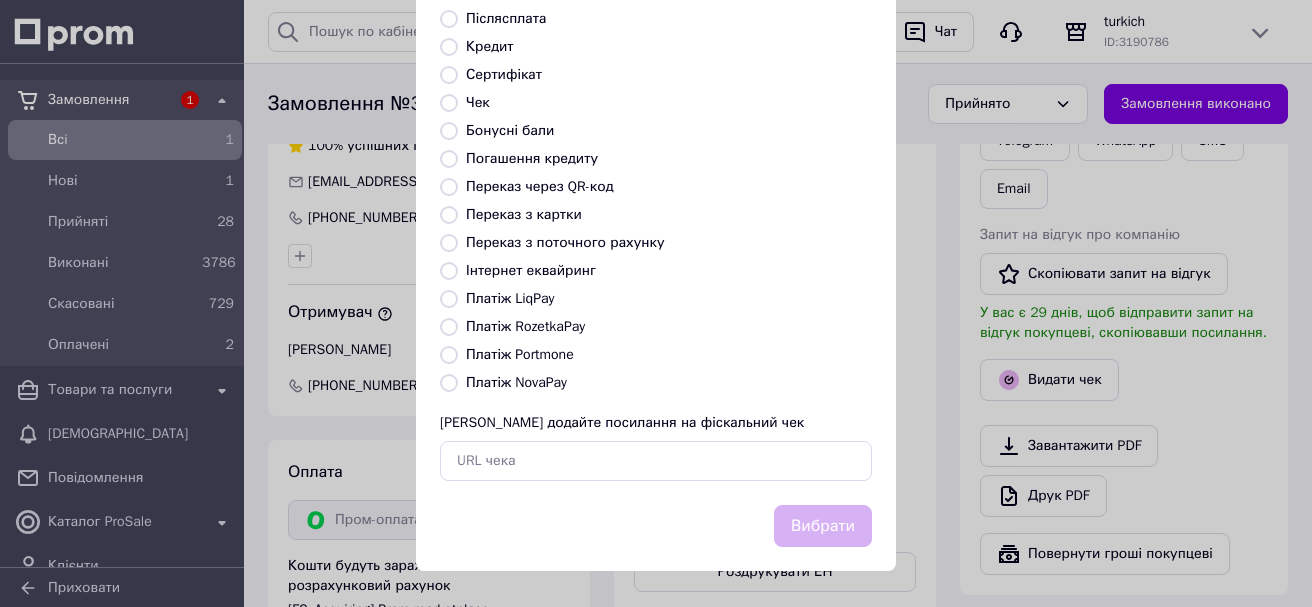 radio on "true" 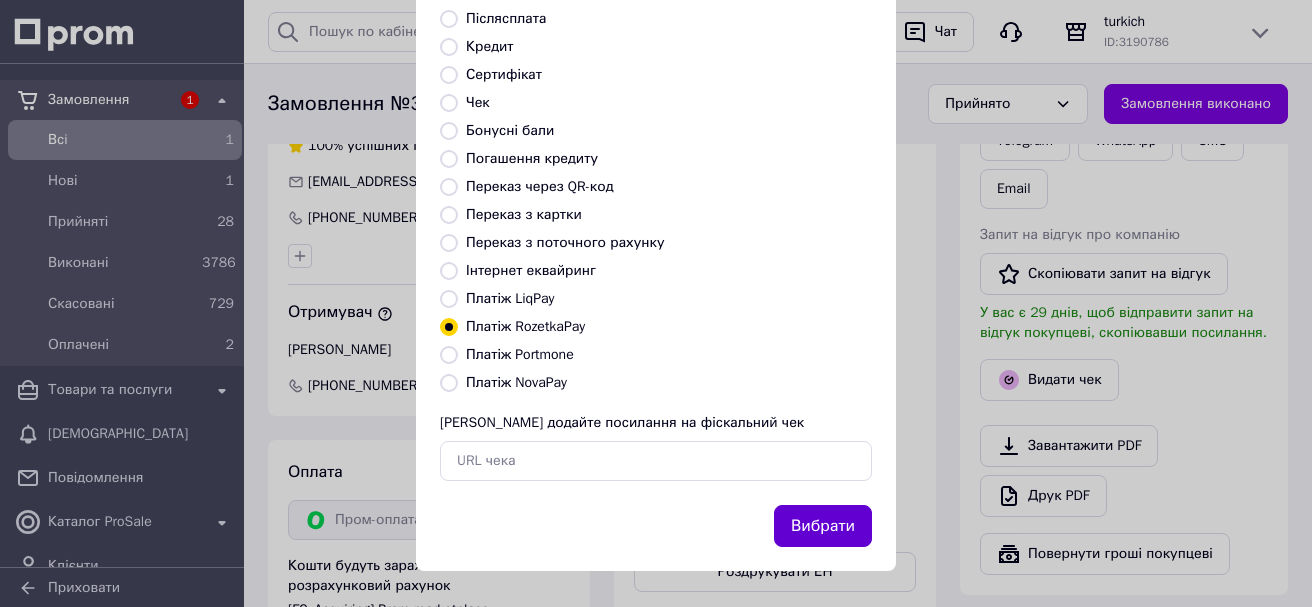 click on "Вибрати" at bounding box center (823, 526) 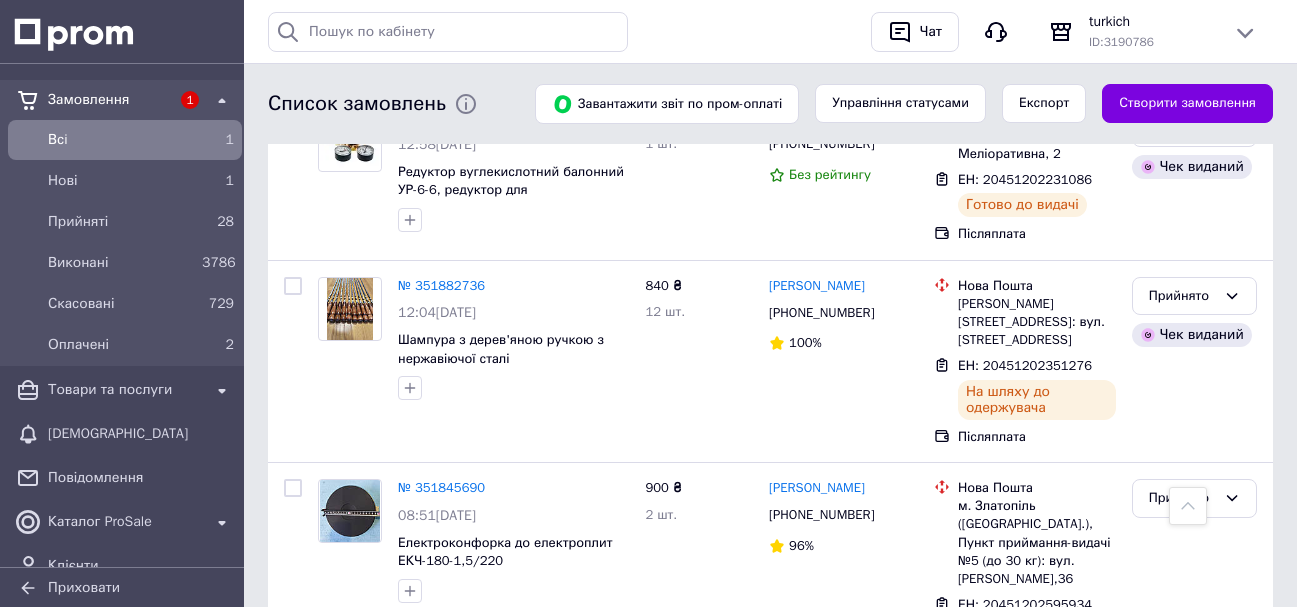 scroll, scrollTop: 2500, scrollLeft: 0, axis: vertical 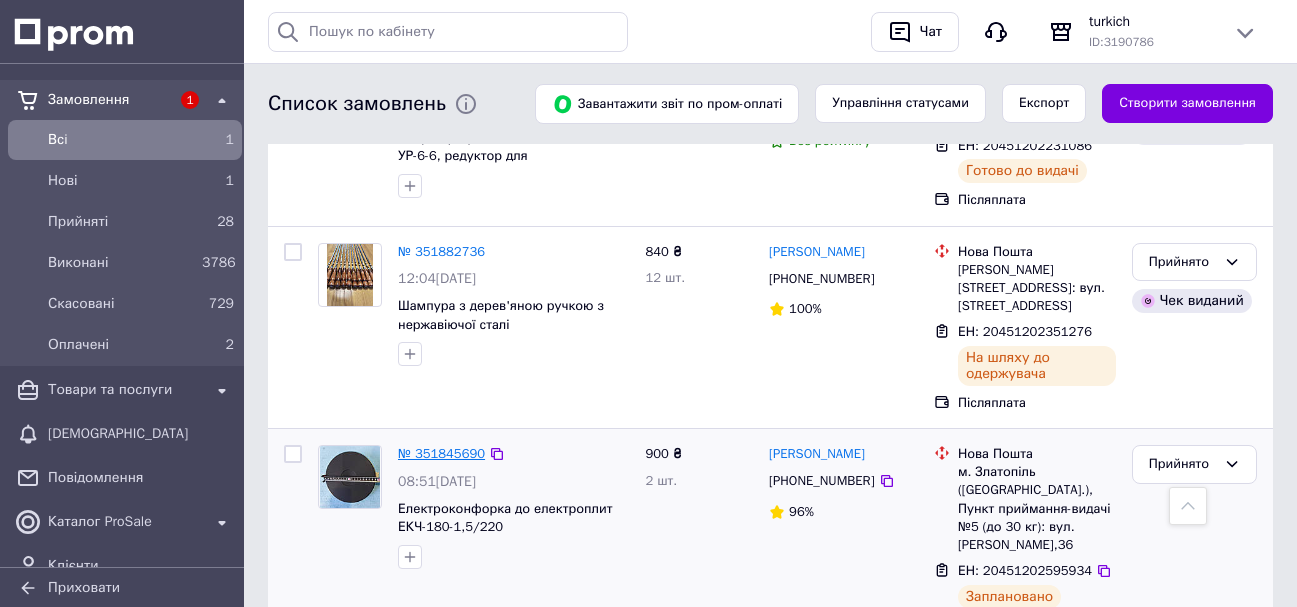 click on "№ 351845690" at bounding box center [441, 453] 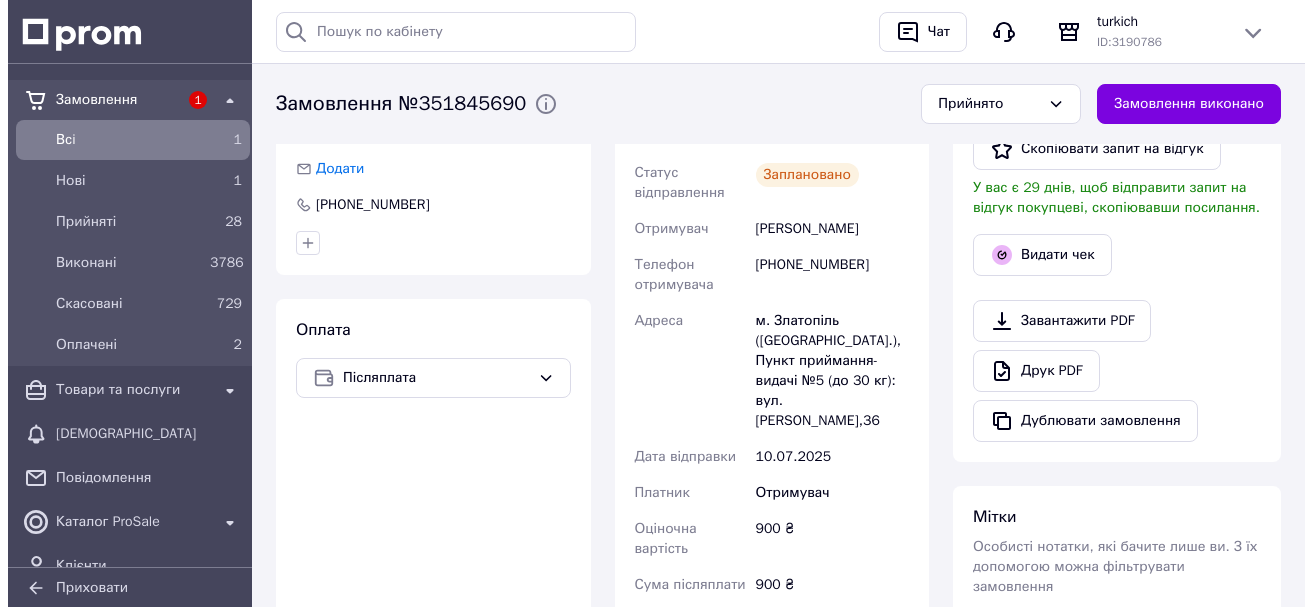 scroll, scrollTop: 482, scrollLeft: 0, axis: vertical 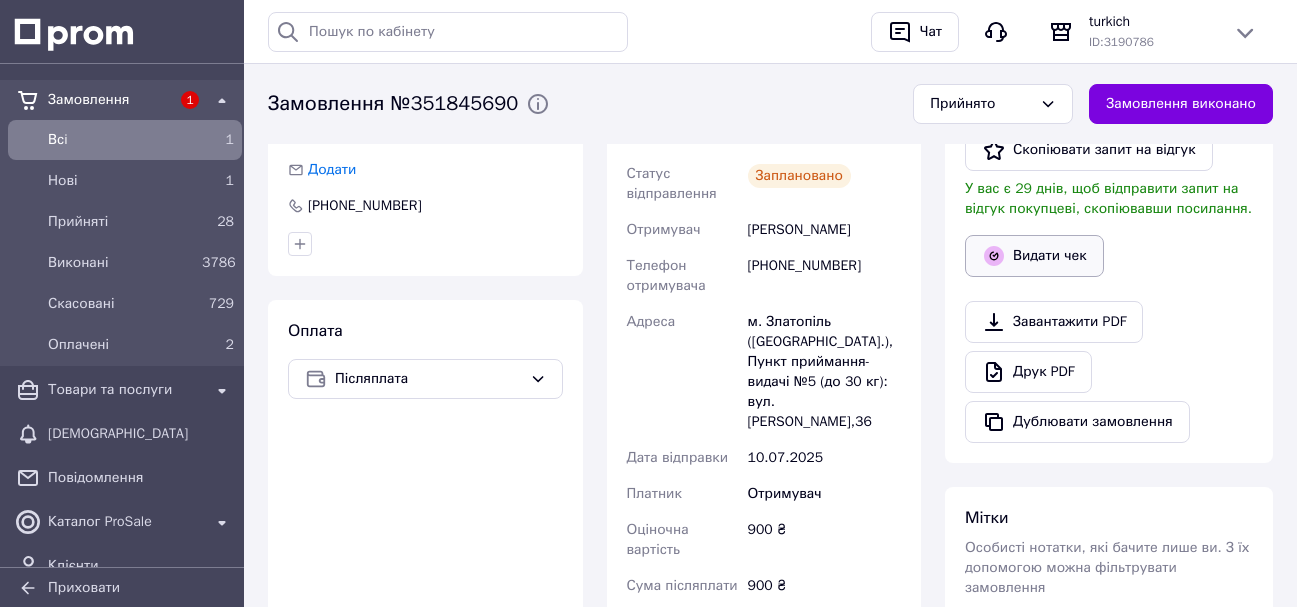 click on "Видати чек" at bounding box center (1034, 256) 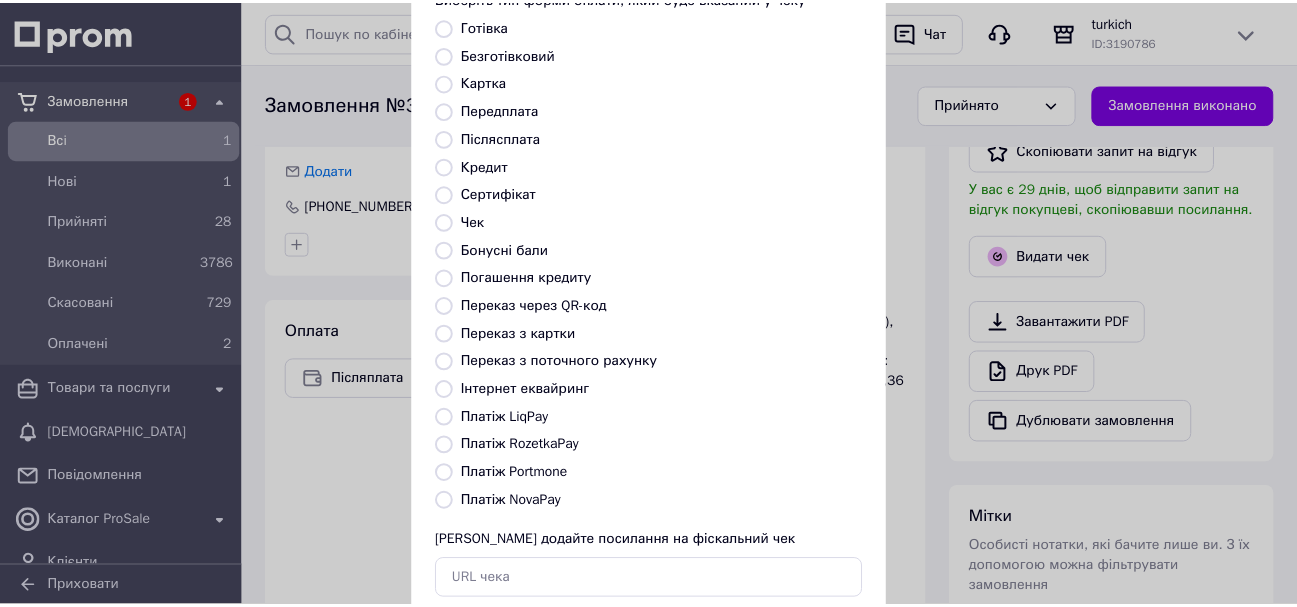 scroll, scrollTop: 252, scrollLeft: 0, axis: vertical 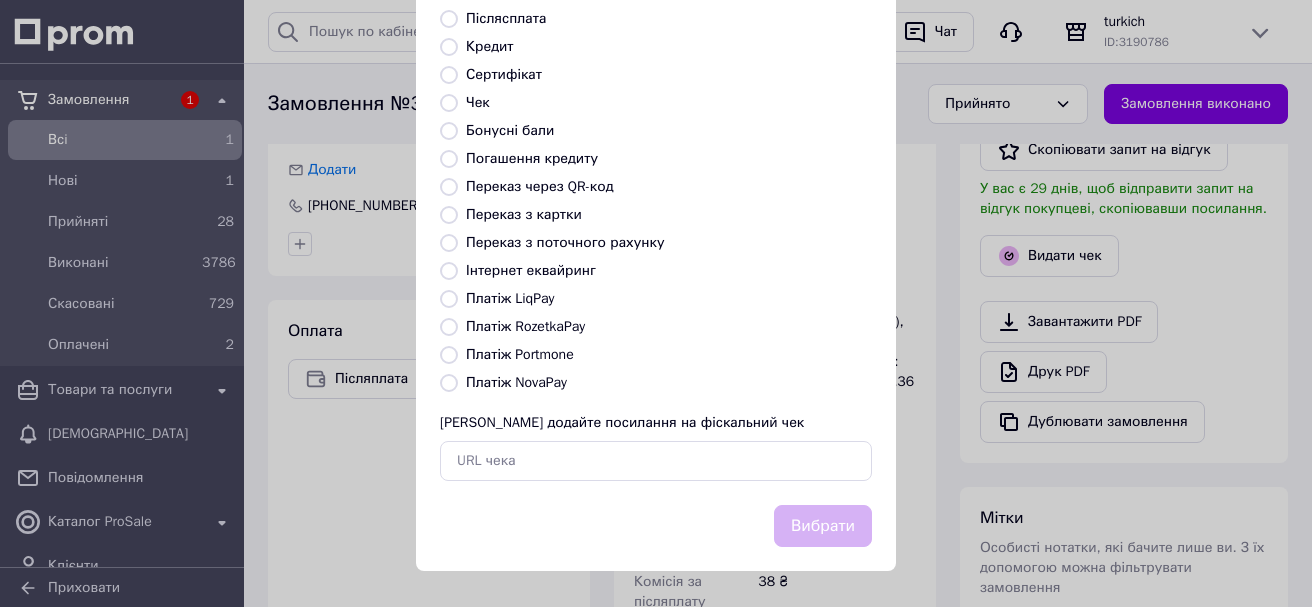 click on "Виберіть тип форми оплати, який буде вказаний у чеку Готівка Безготівковий Картка Передплата Післясплата Кредит Сертифікат Чек Бонусні бали Погашення кредиту Переказ через QR-код Переказ з картки Переказ з поточного рахунку Інтернет еквайринг Платіж LiqPay Платіж RozetkaPay Платіж Portmone Платіж NovaPay Або додайте посилання на фіскальний чек" at bounding box center (656, 175) 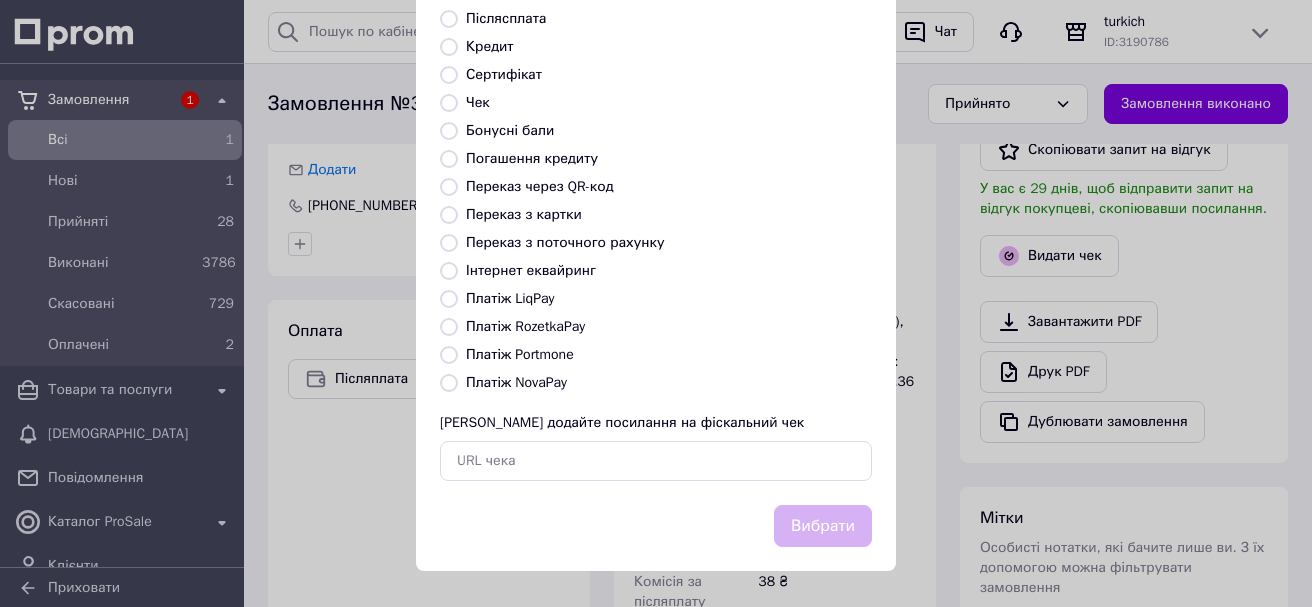 radio on "true" 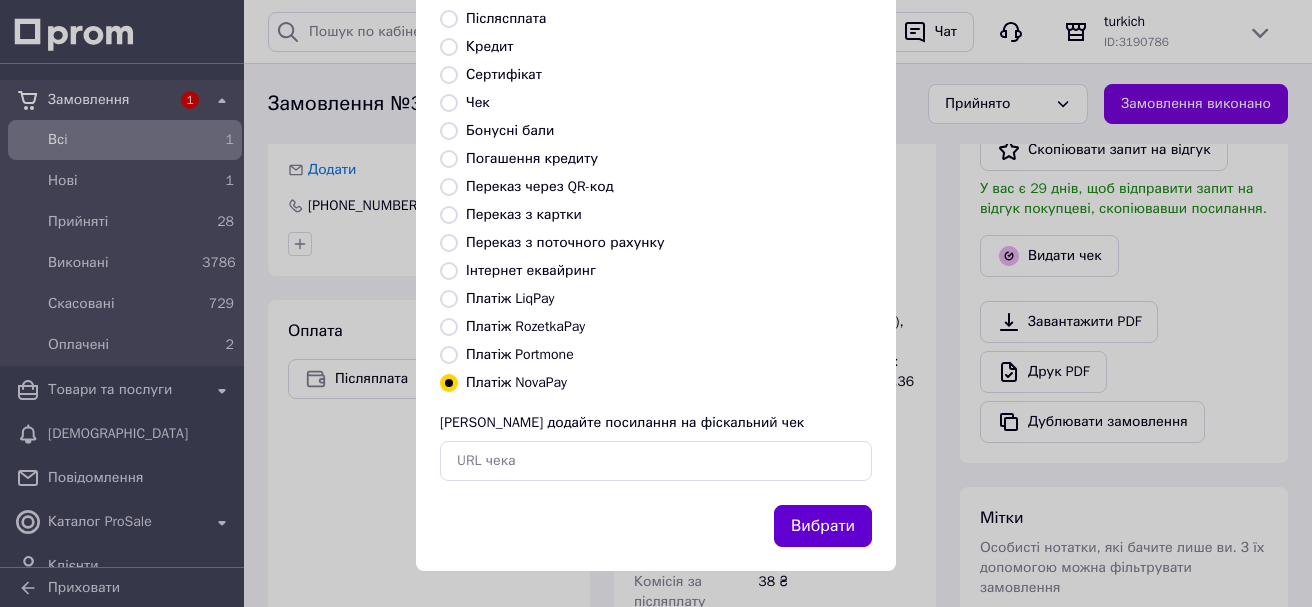 click on "Вибрати" at bounding box center [823, 526] 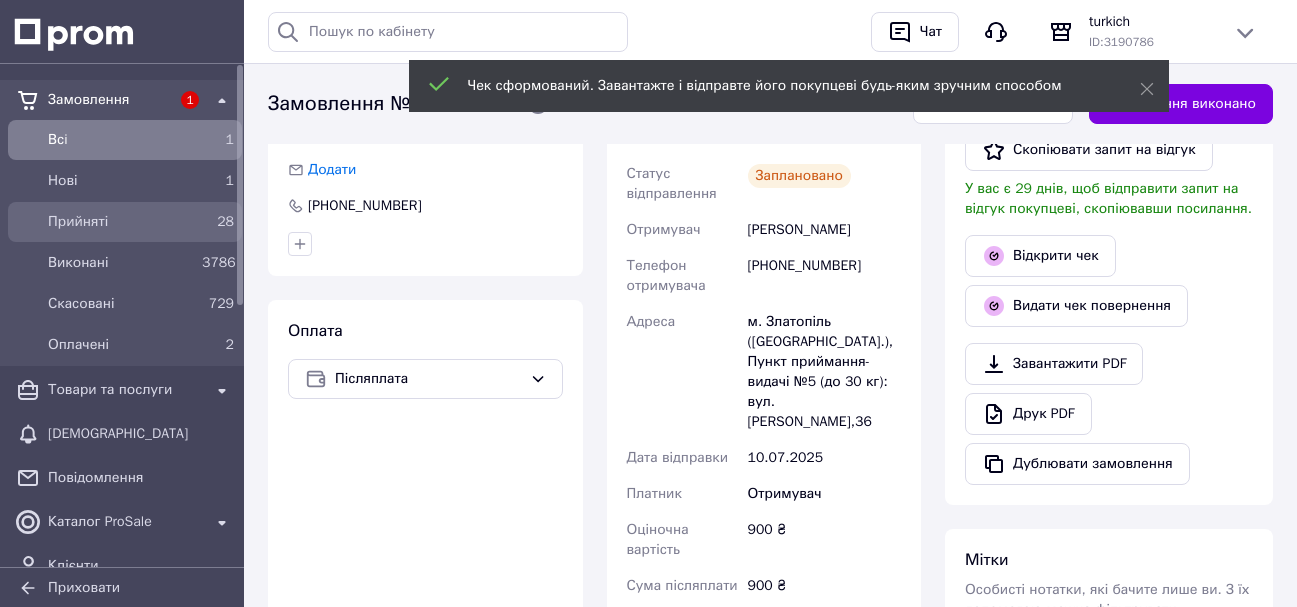 click on "Прийняті" at bounding box center [121, 222] 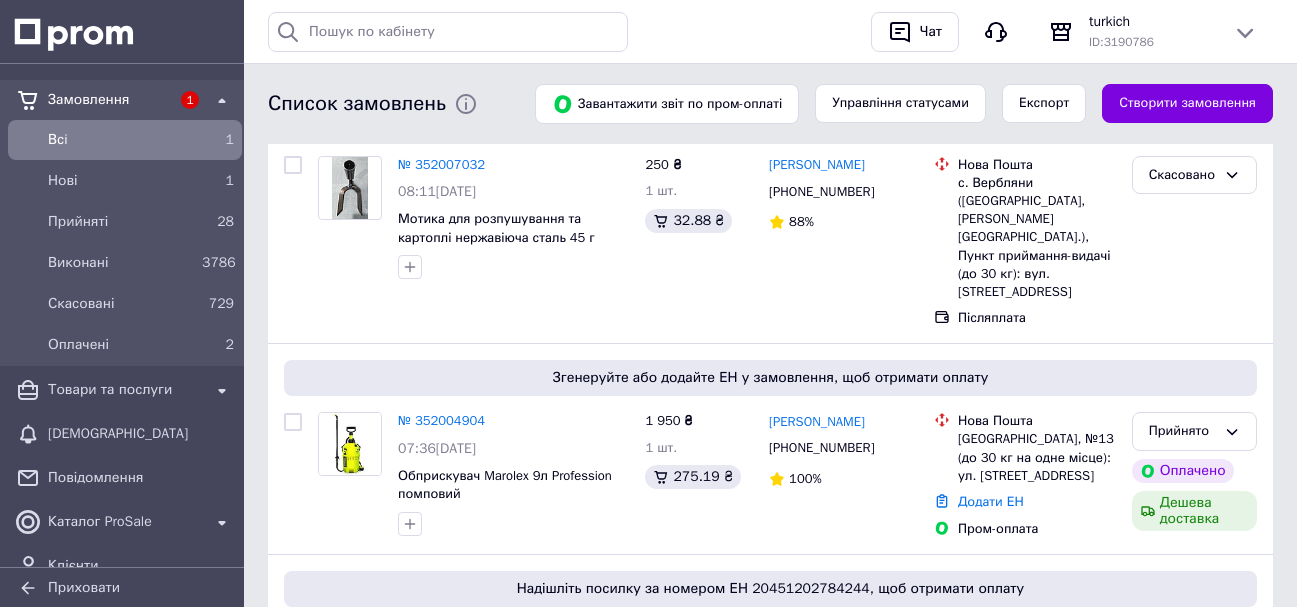 scroll, scrollTop: 400, scrollLeft: 0, axis: vertical 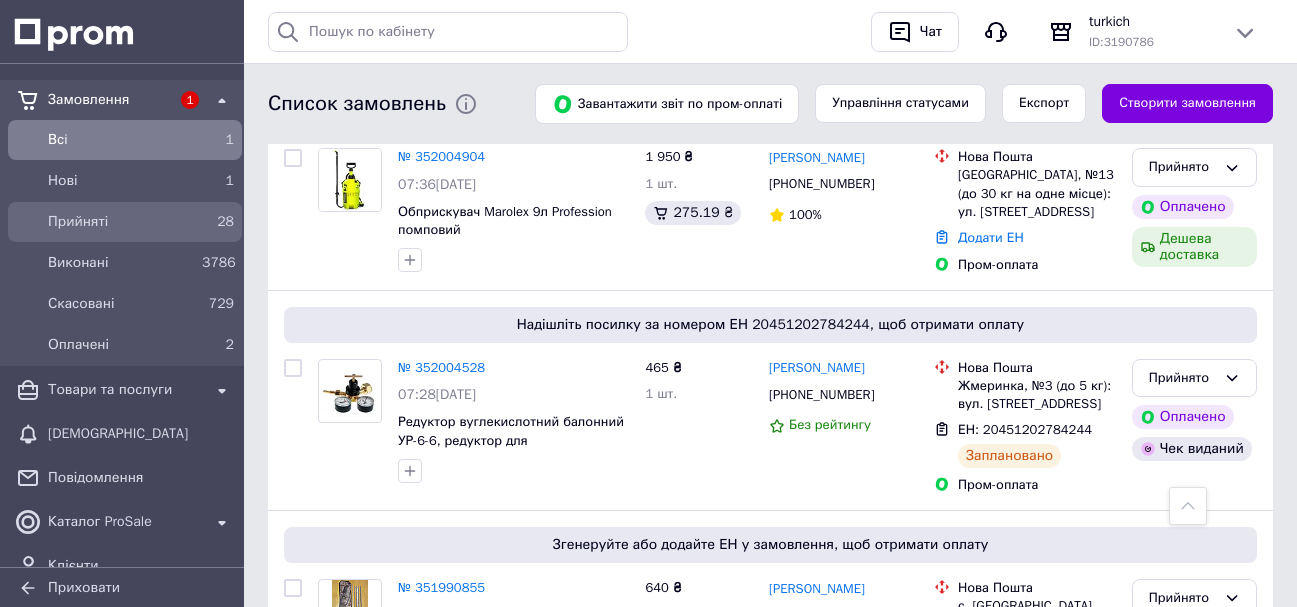 click on "Прийняті" at bounding box center [121, 222] 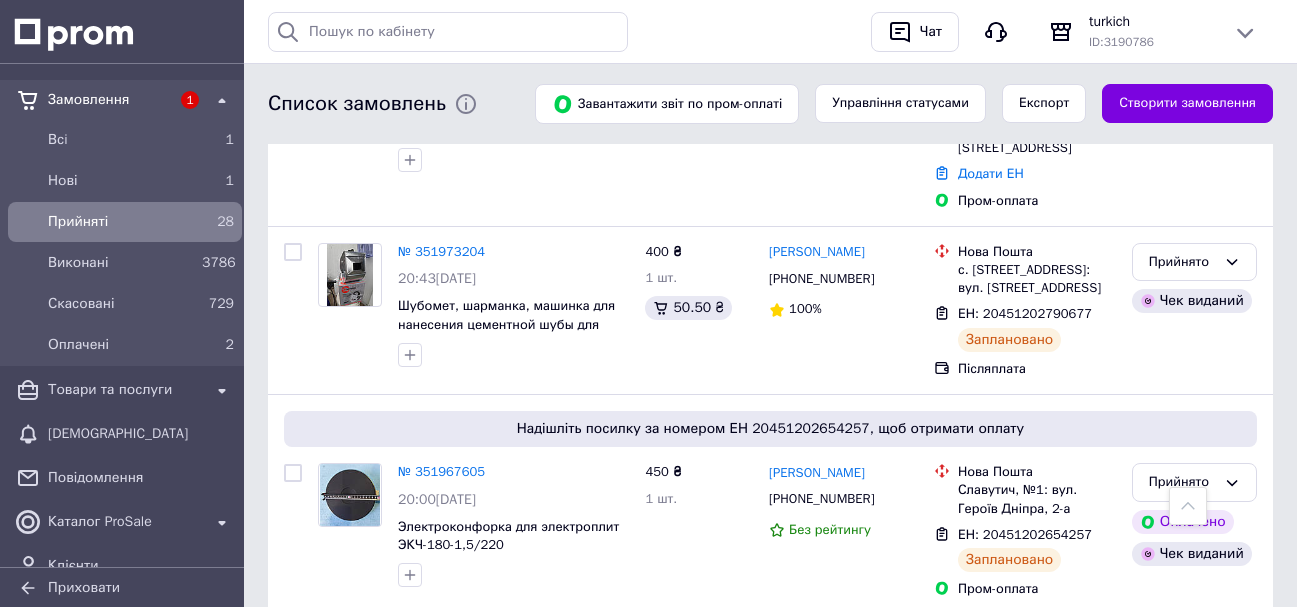 scroll, scrollTop: 800, scrollLeft: 0, axis: vertical 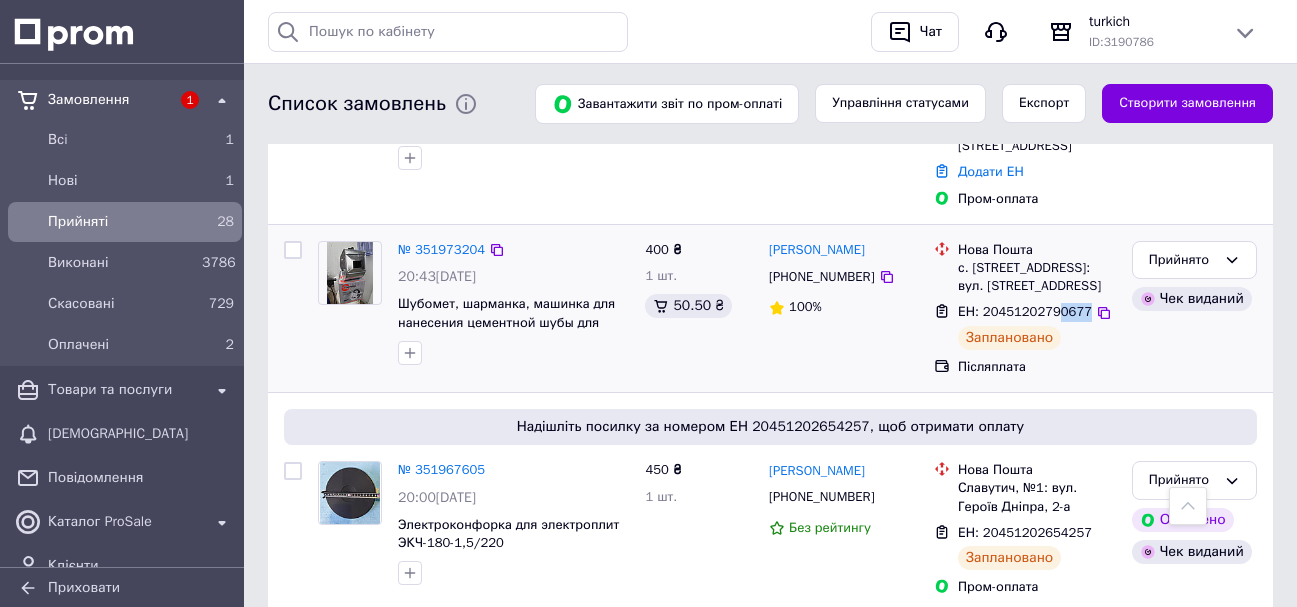 drag, startPoint x: 1052, startPoint y: 295, endPoint x: 1079, endPoint y: 296, distance: 27.018513 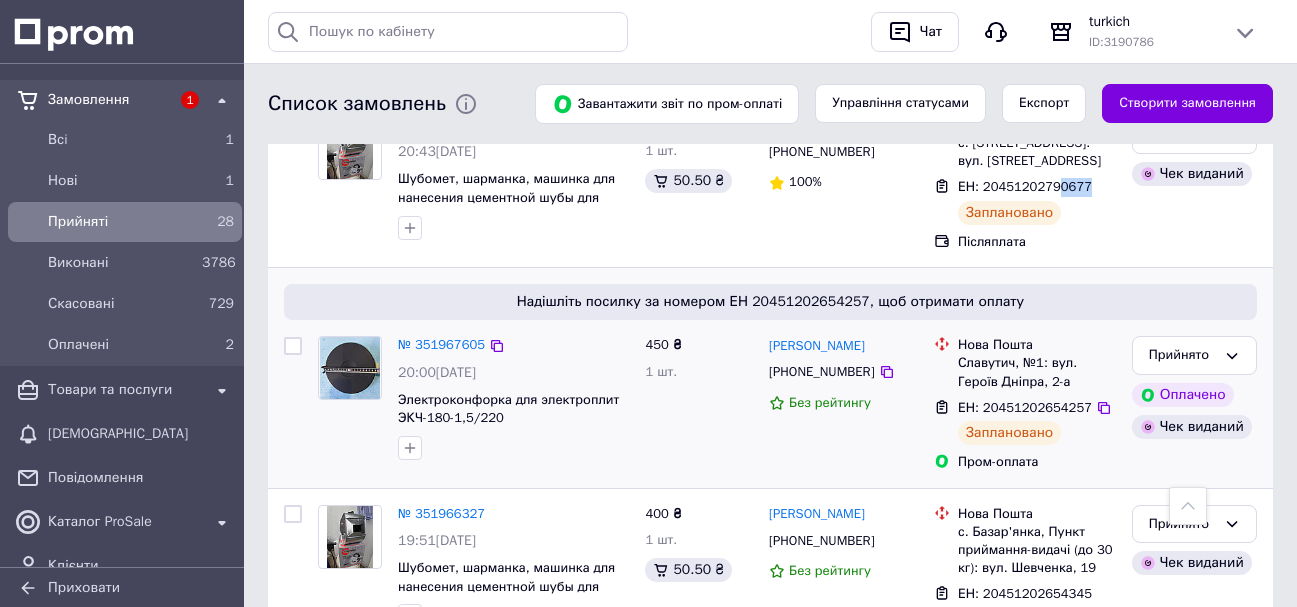 scroll, scrollTop: 1200, scrollLeft: 0, axis: vertical 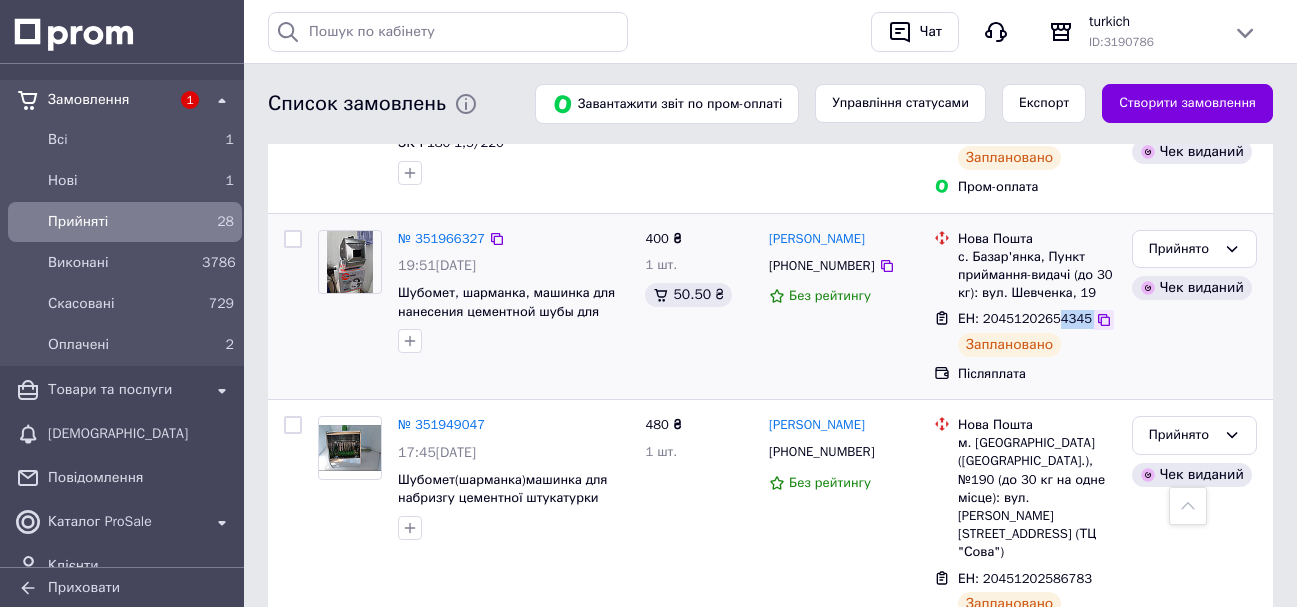 drag, startPoint x: 1048, startPoint y: 303, endPoint x: 1080, endPoint y: 306, distance: 32.140316 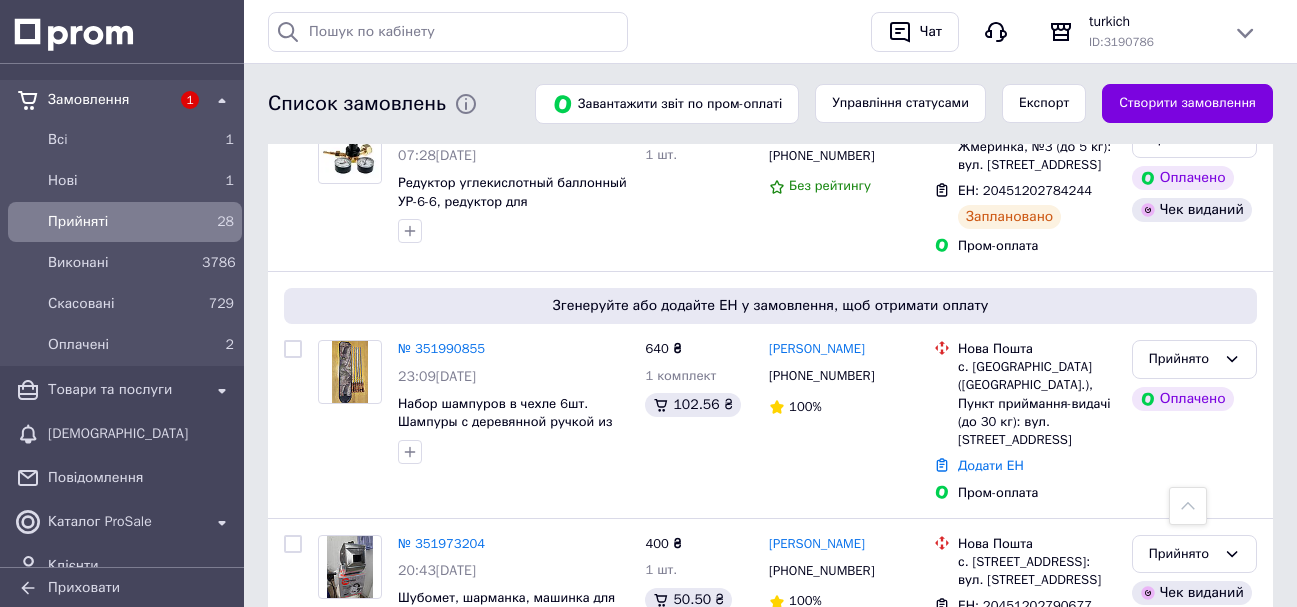 scroll, scrollTop: 400, scrollLeft: 0, axis: vertical 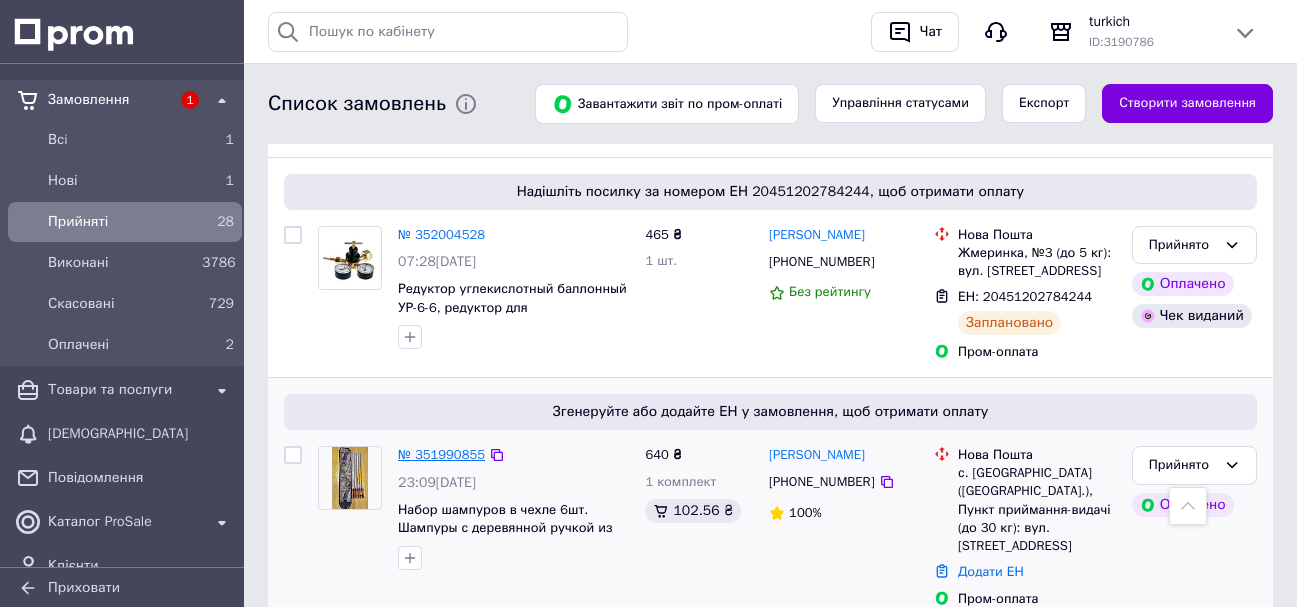 click on "№ 351990855" at bounding box center [441, 454] 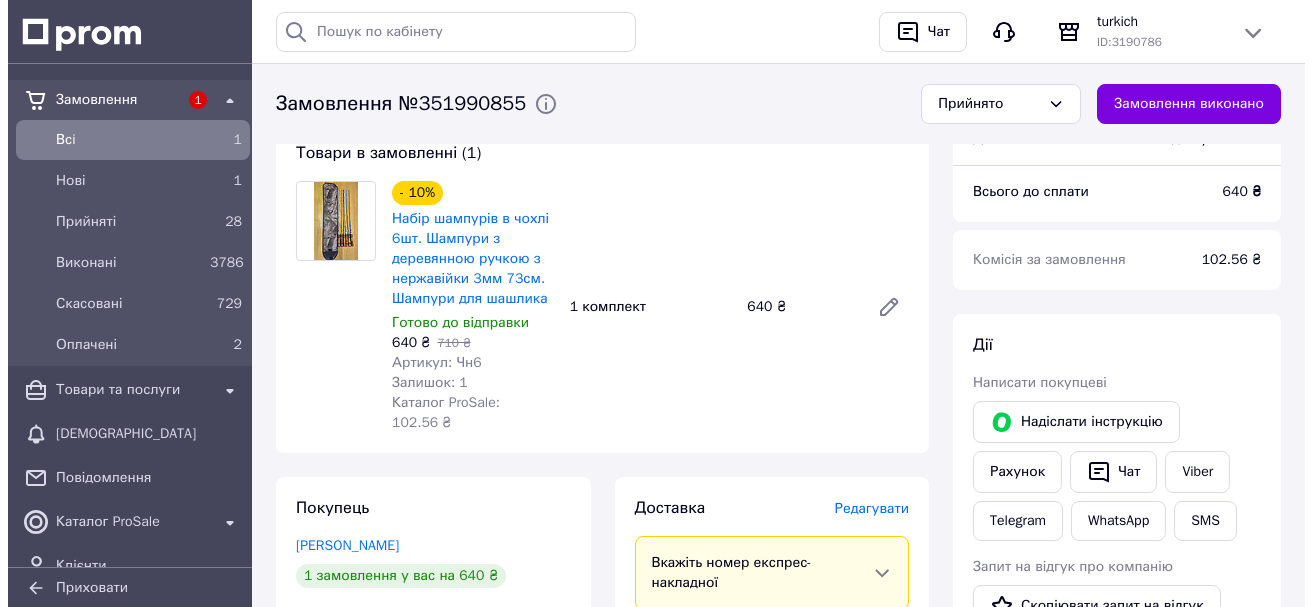 scroll, scrollTop: 900, scrollLeft: 0, axis: vertical 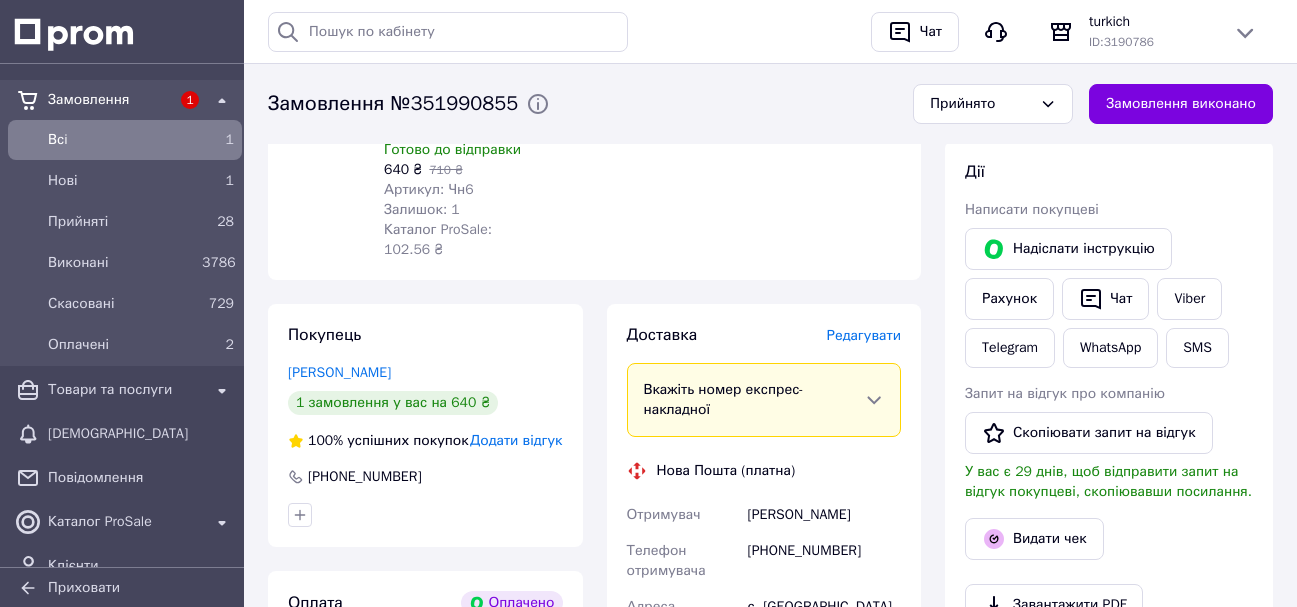 click on "Редагувати" at bounding box center [864, 335] 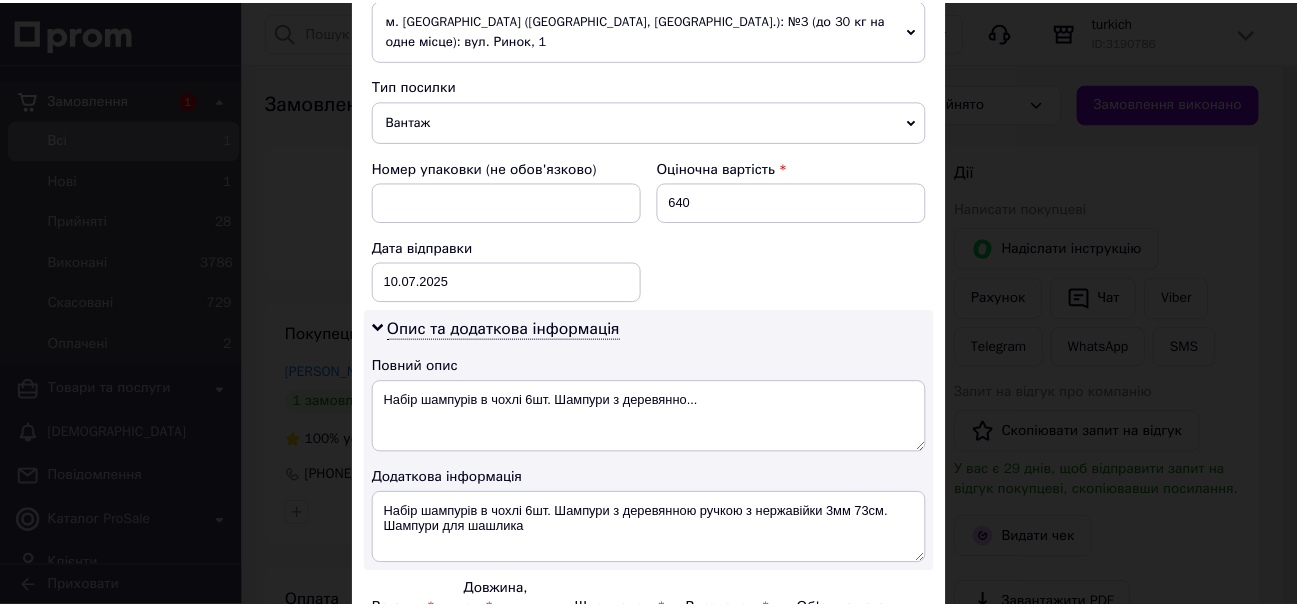 scroll, scrollTop: 900, scrollLeft: 0, axis: vertical 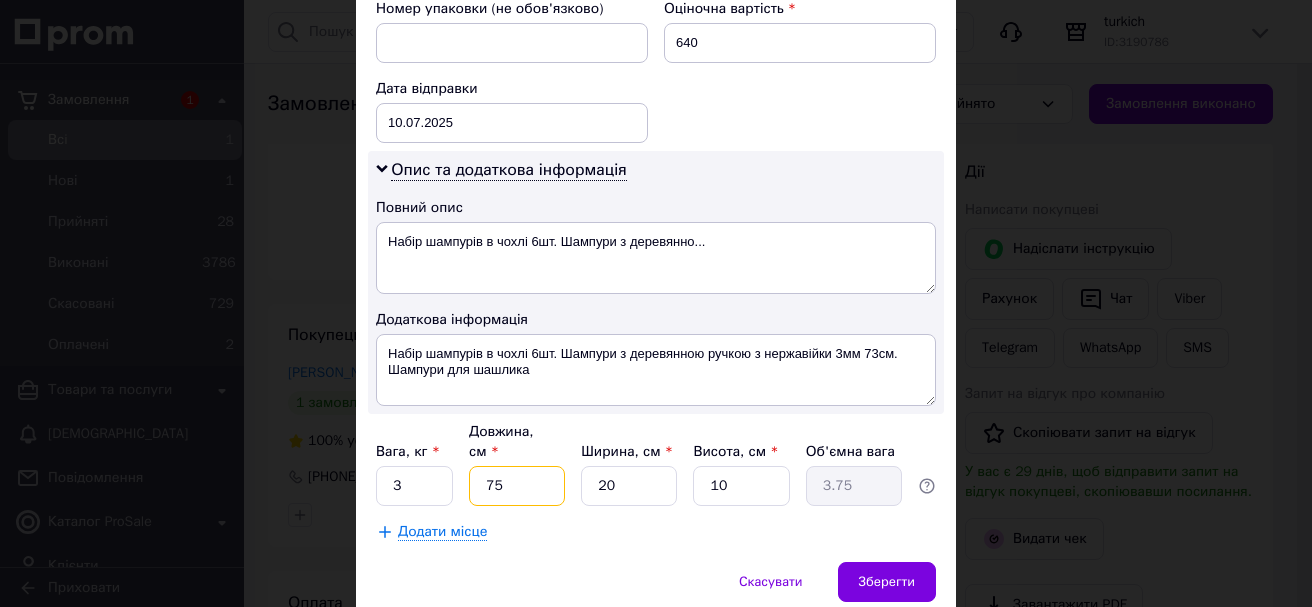 drag, startPoint x: 526, startPoint y: 469, endPoint x: 483, endPoint y: 466, distance: 43.104523 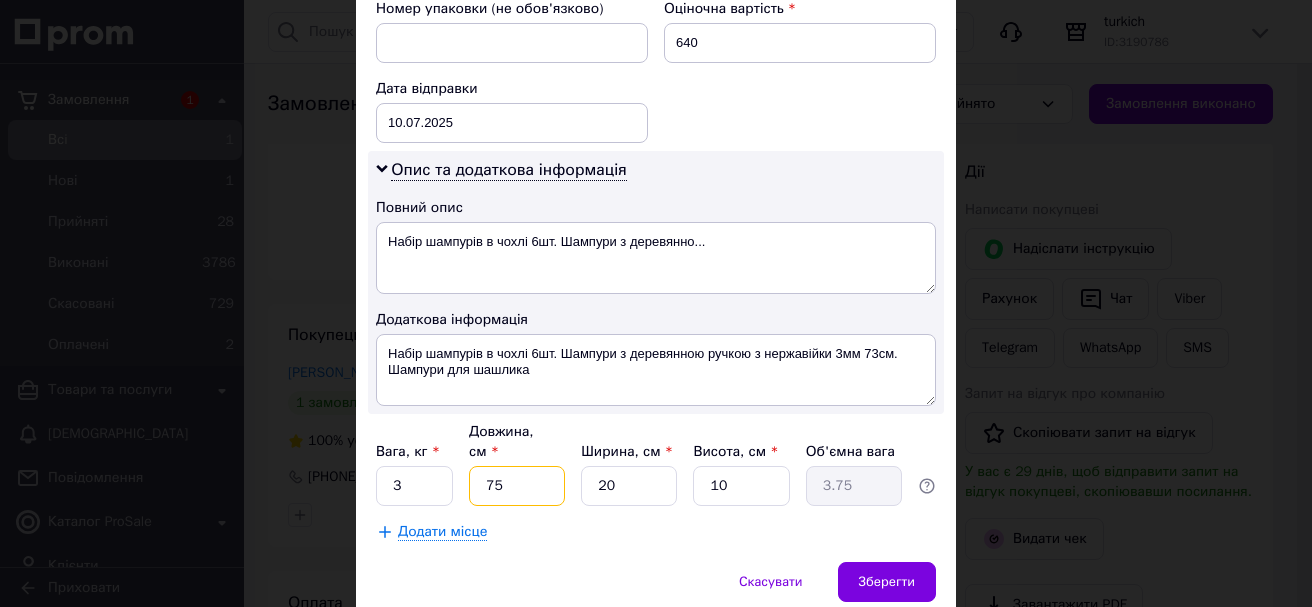type on "9" 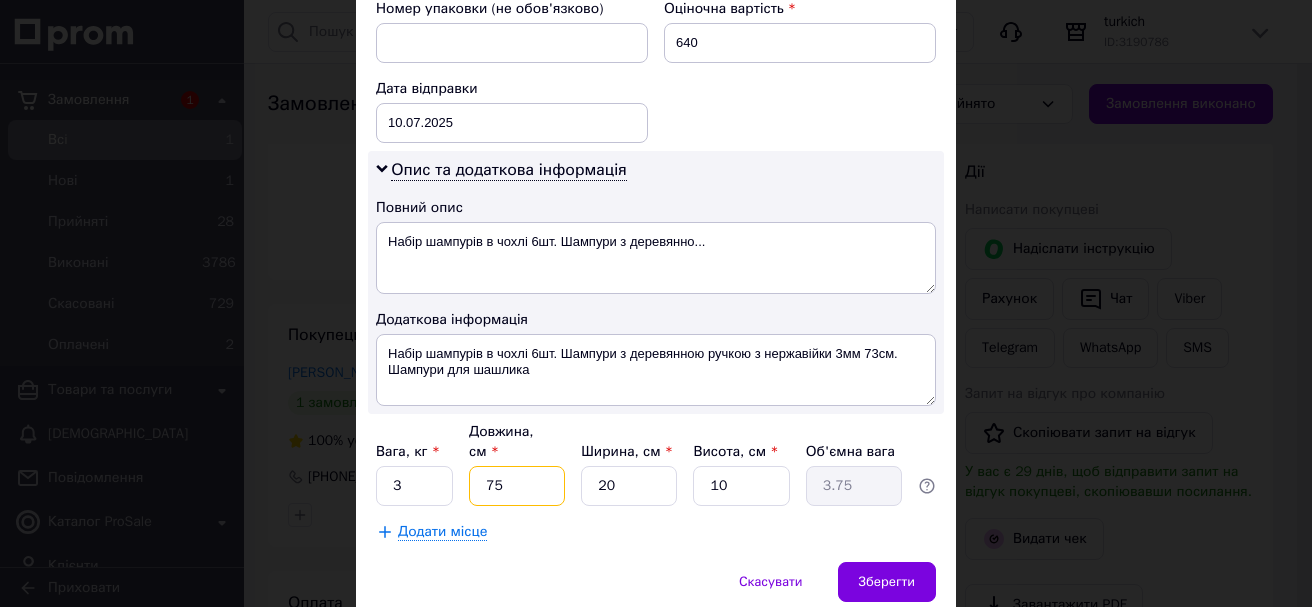 type on "0.45" 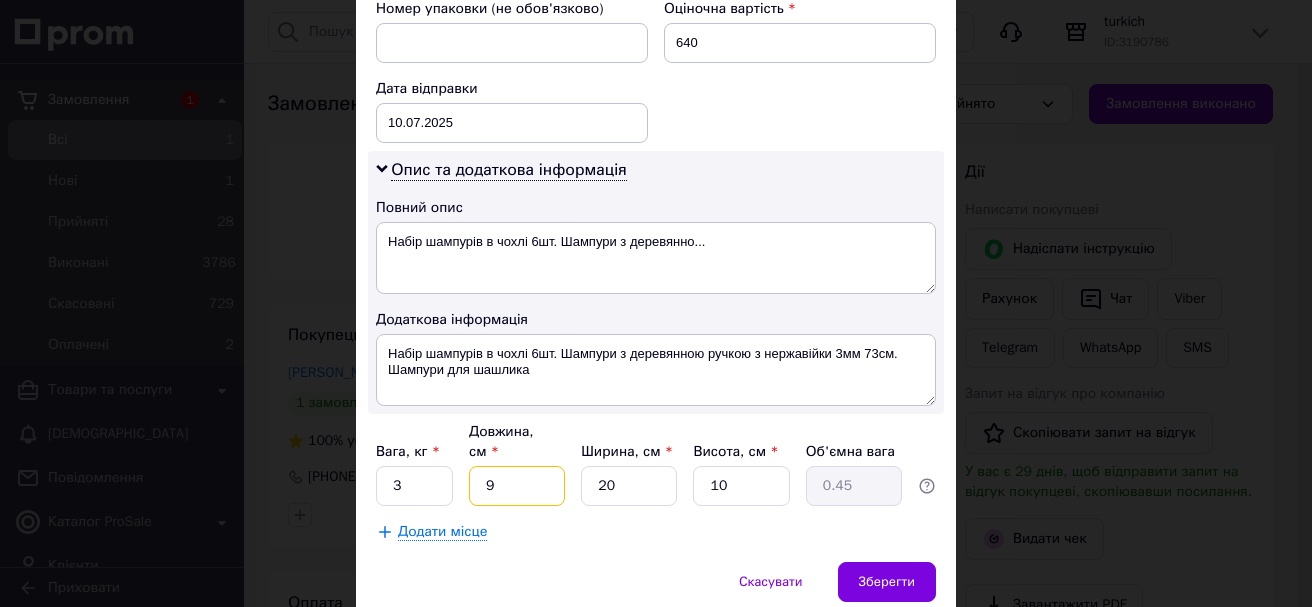 type on "91" 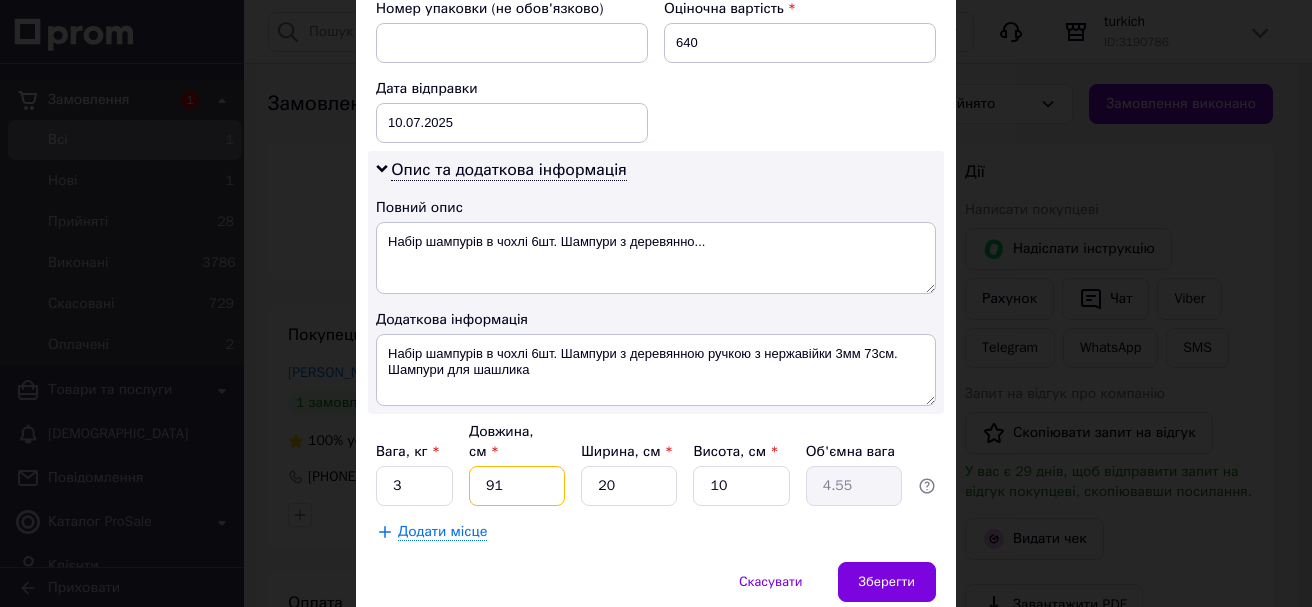 type on "91" 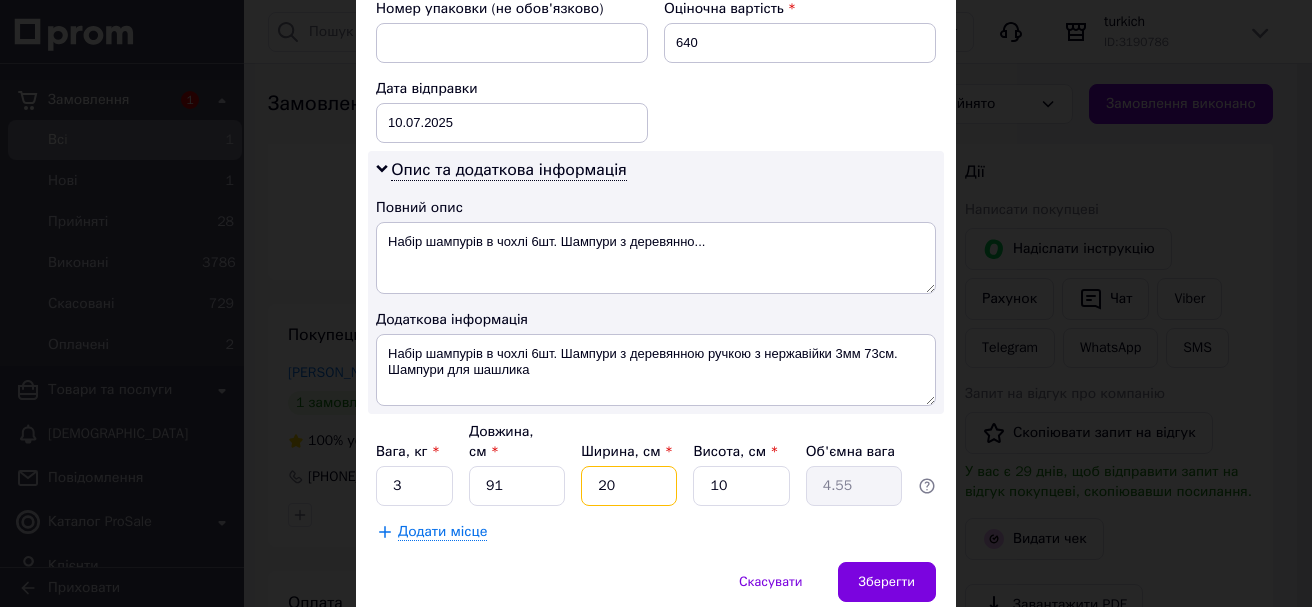 drag, startPoint x: 594, startPoint y: 464, endPoint x: 618, endPoint y: 464, distance: 24 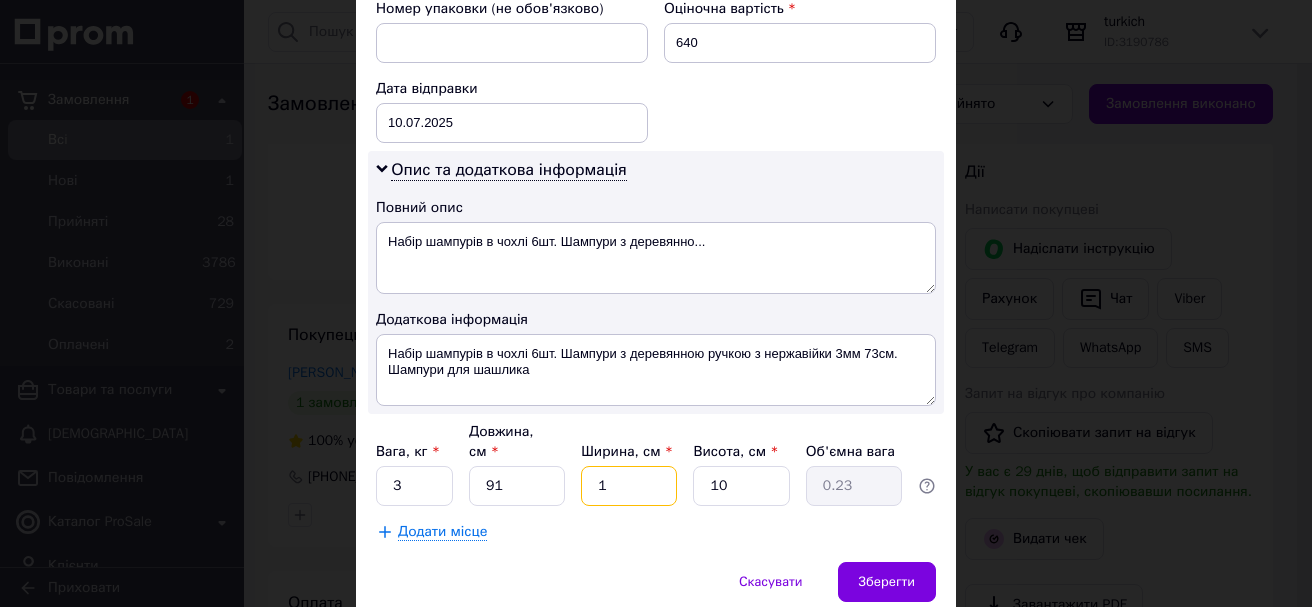 type on "16" 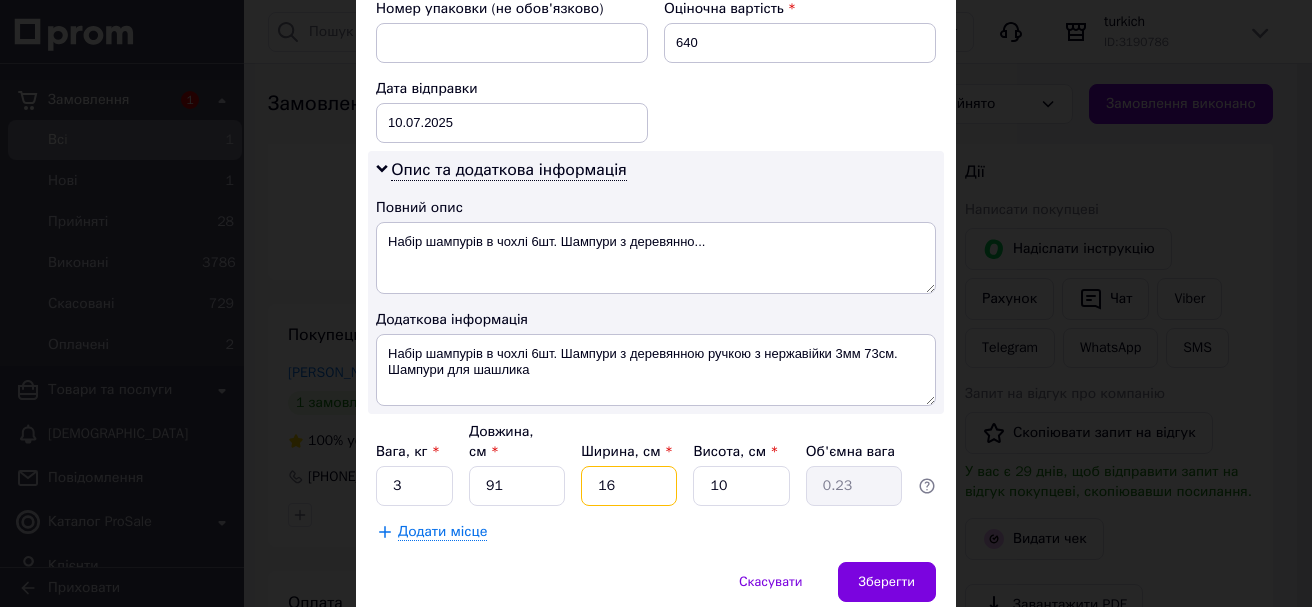 type on "3.64" 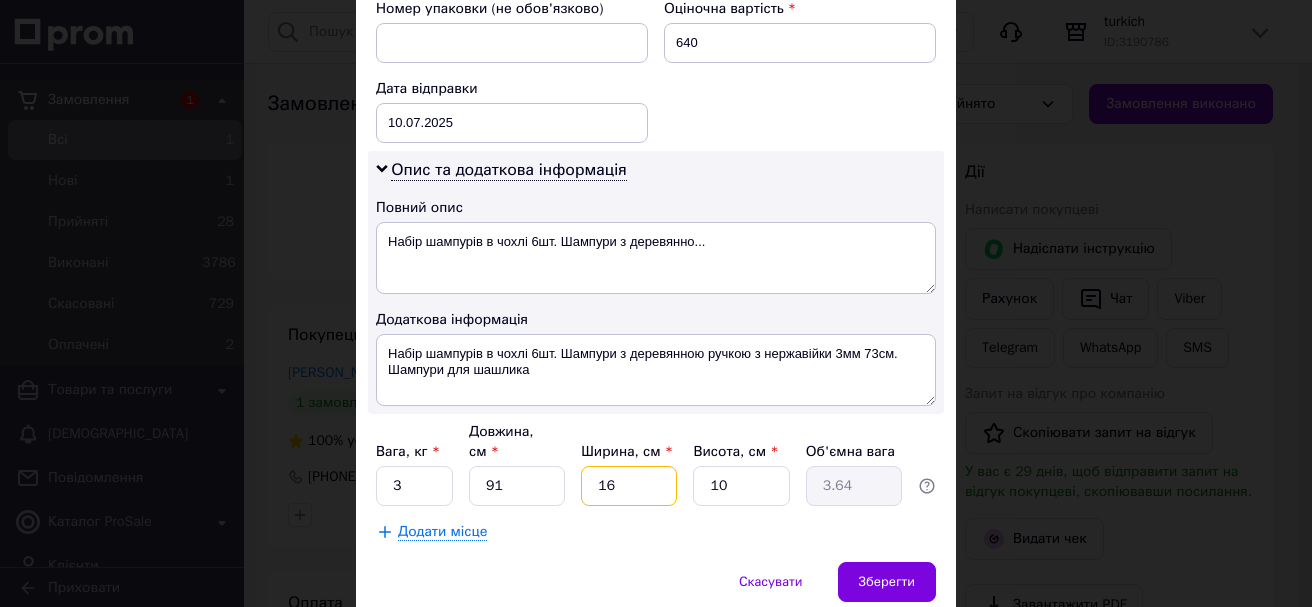 type on "16" 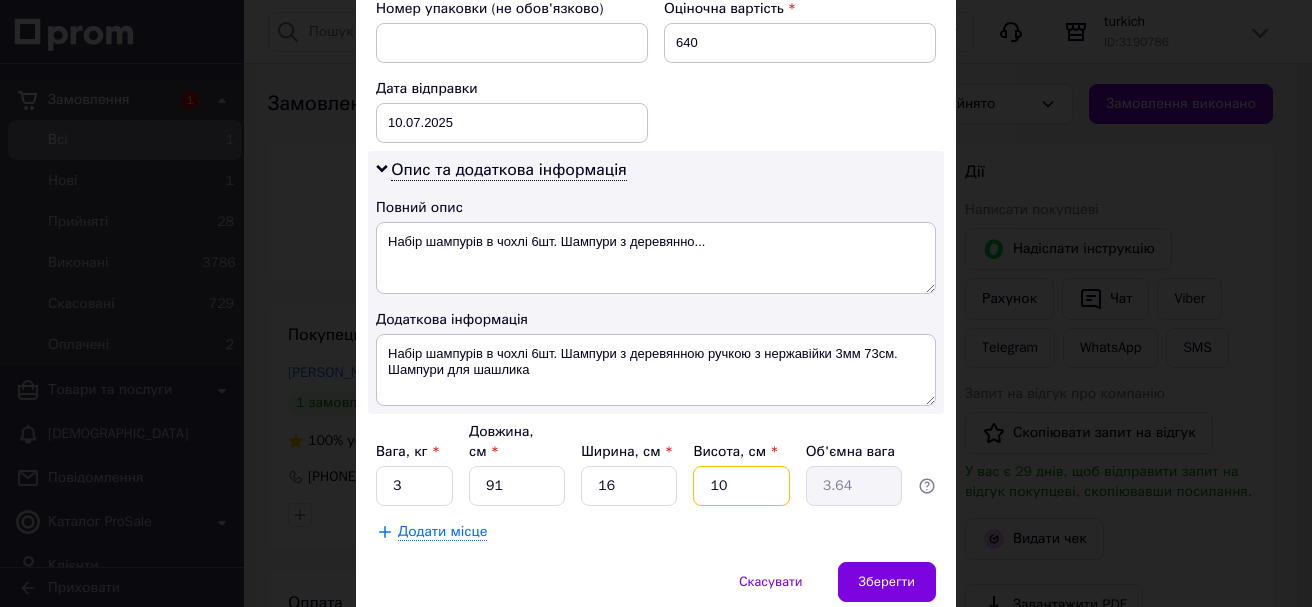 drag, startPoint x: 703, startPoint y: 461, endPoint x: 721, endPoint y: 461, distance: 18 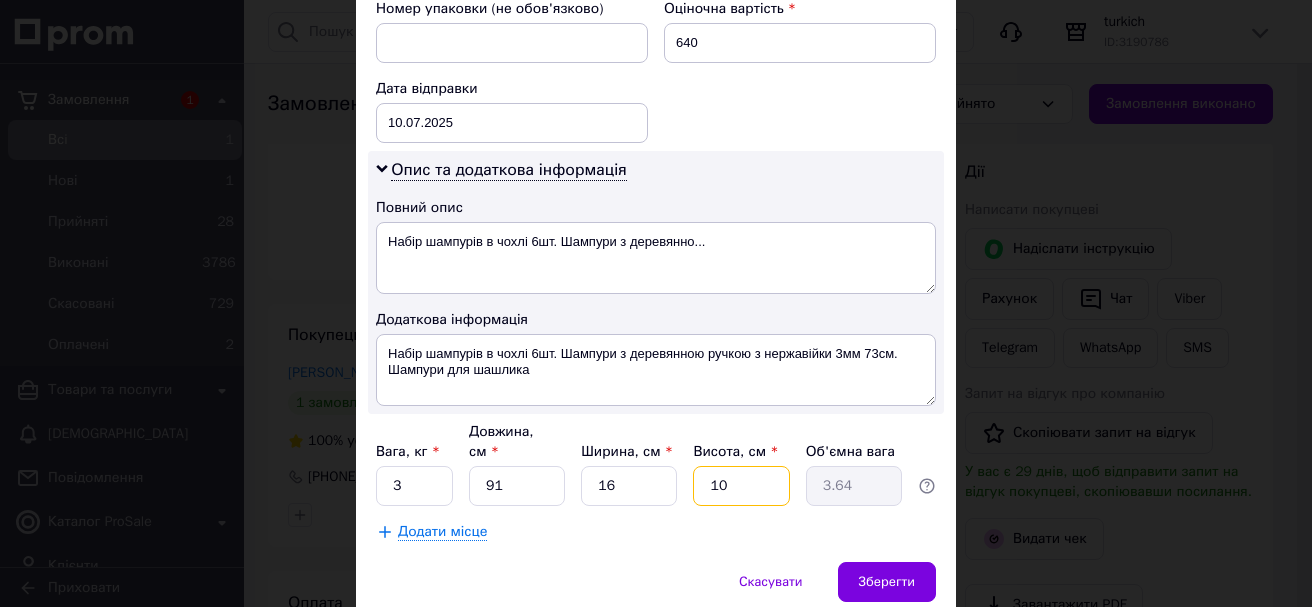click on "10" at bounding box center (741, 486) 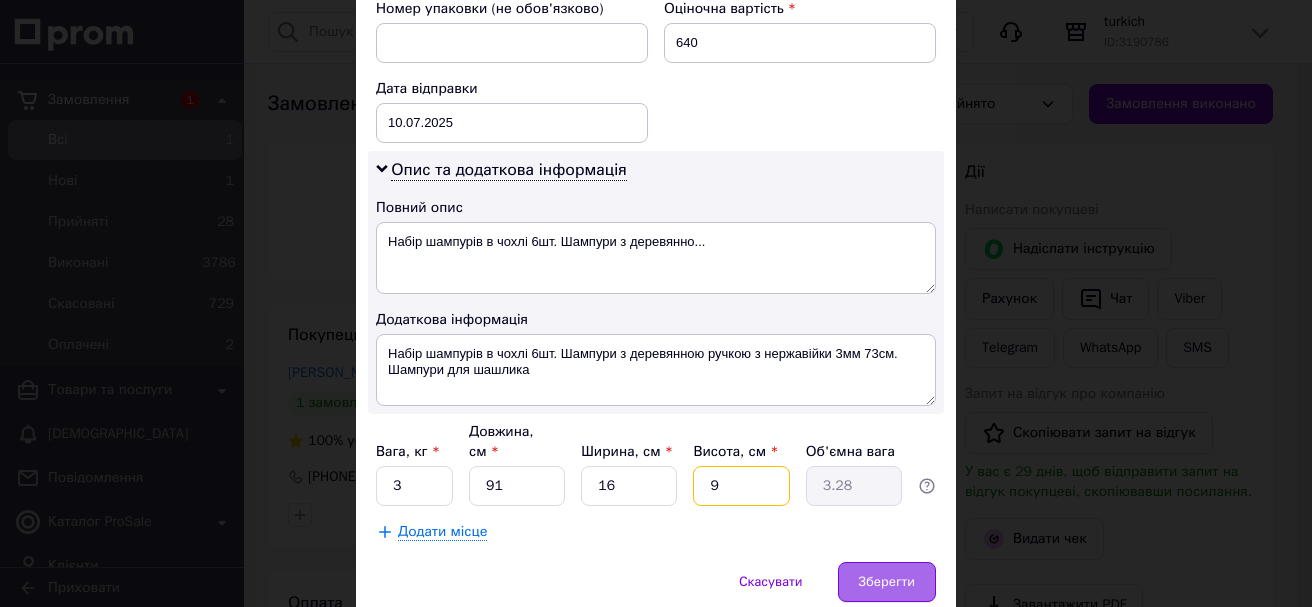 type on "9" 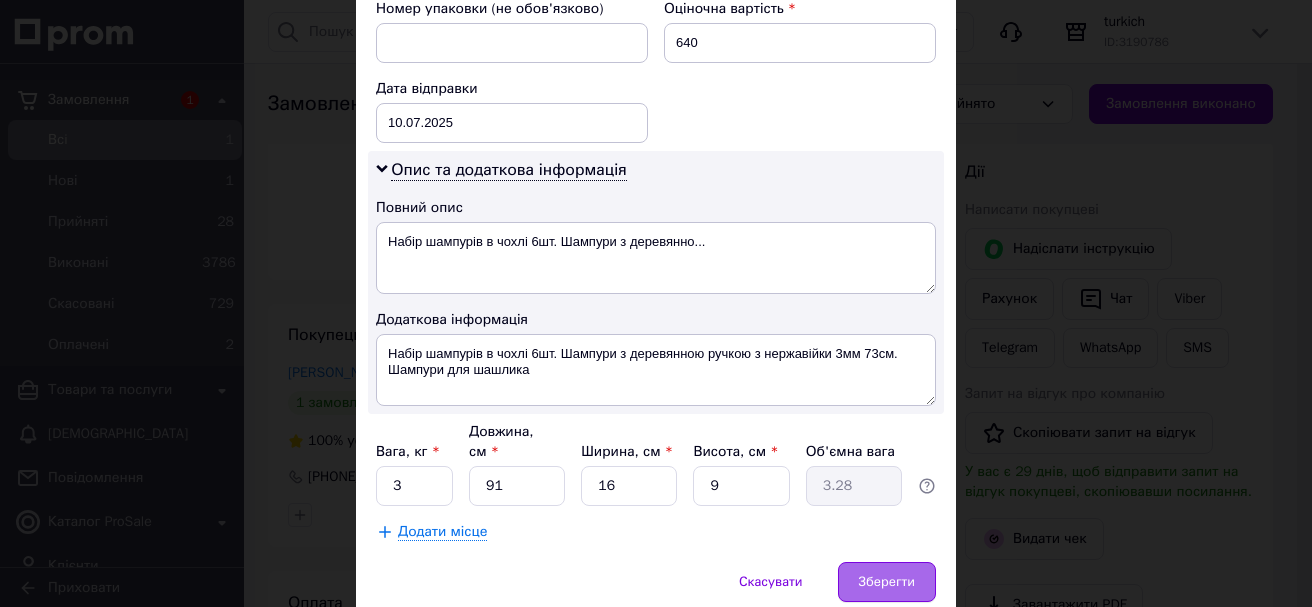 click on "Зберегти" at bounding box center (887, 582) 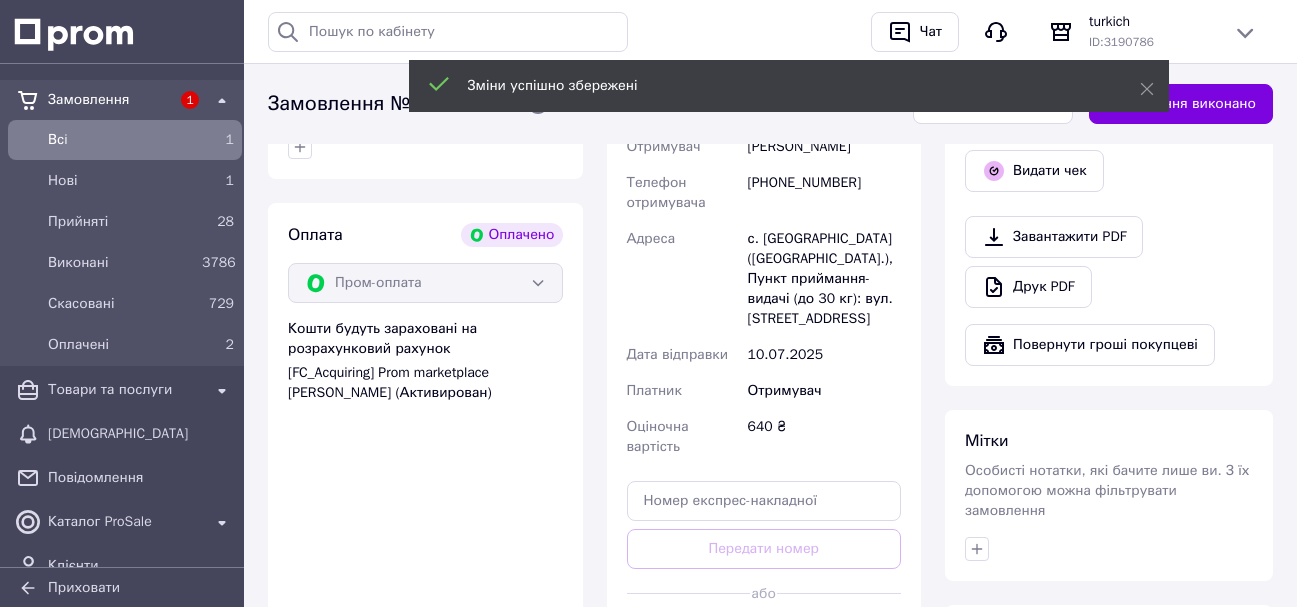 scroll, scrollTop: 1400, scrollLeft: 0, axis: vertical 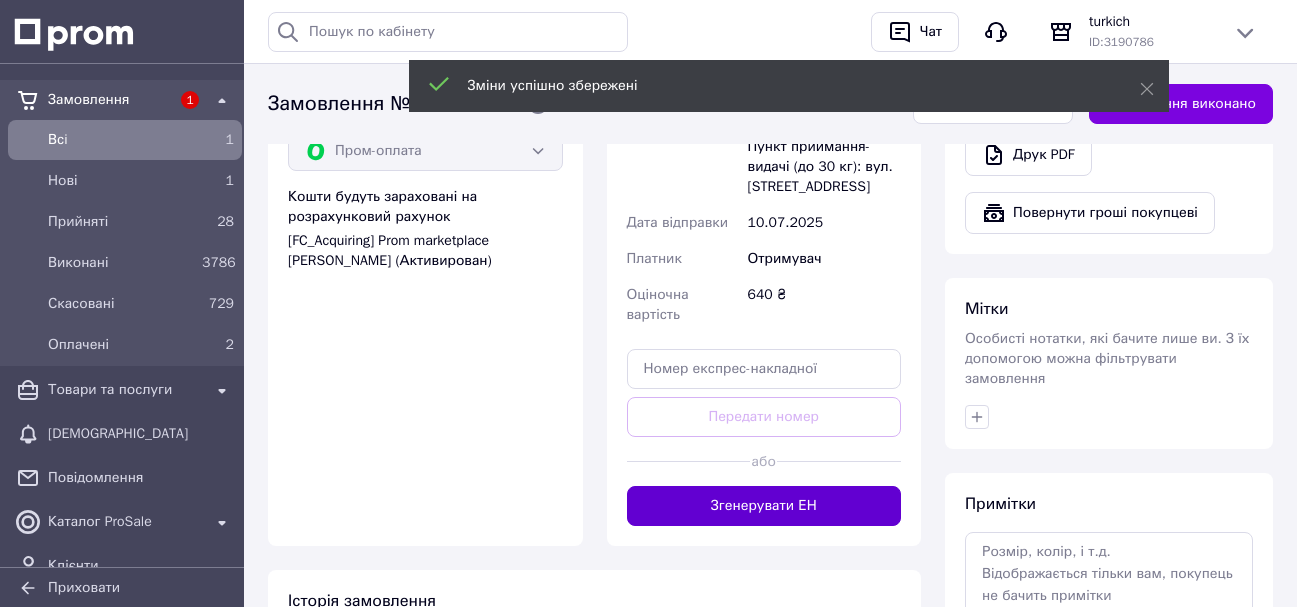 click on "Згенерувати ЕН" at bounding box center (764, 506) 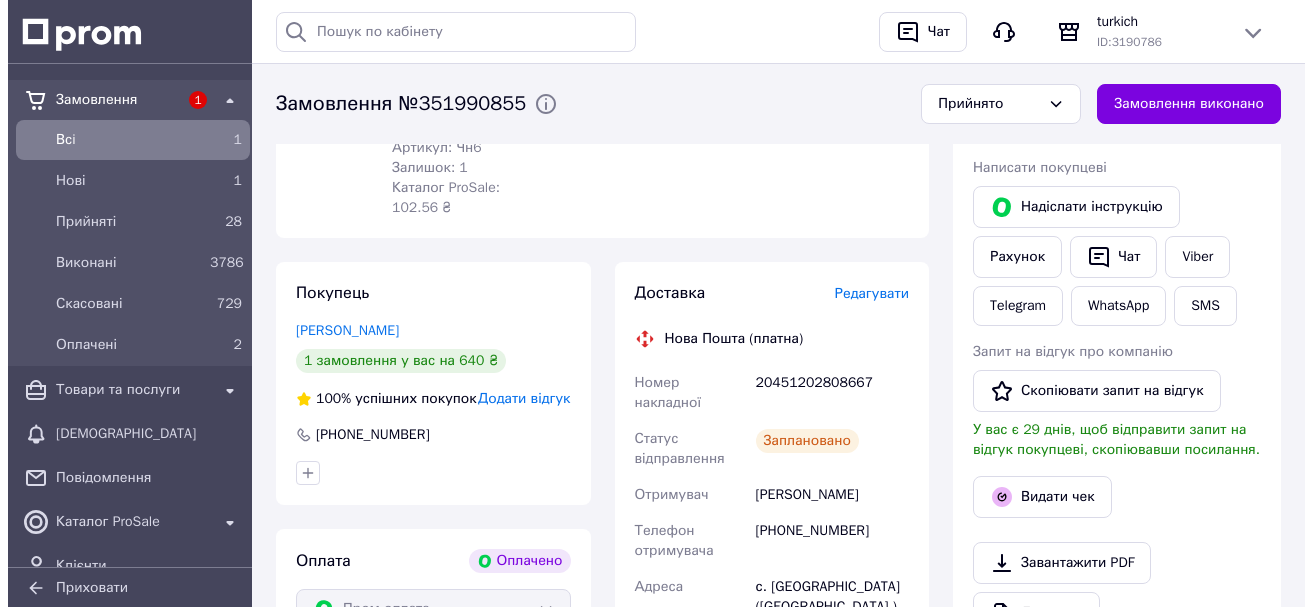 scroll, scrollTop: 1000, scrollLeft: 0, axis: vertical 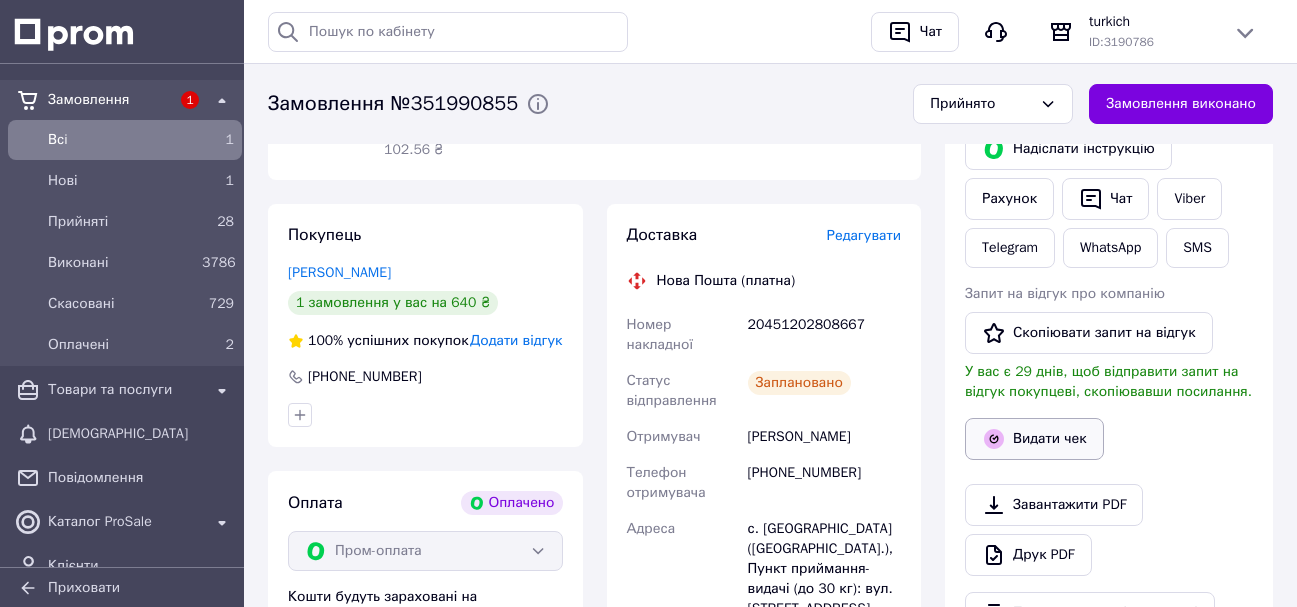 click on "Видати чек" at bounding box center [1034, 439] 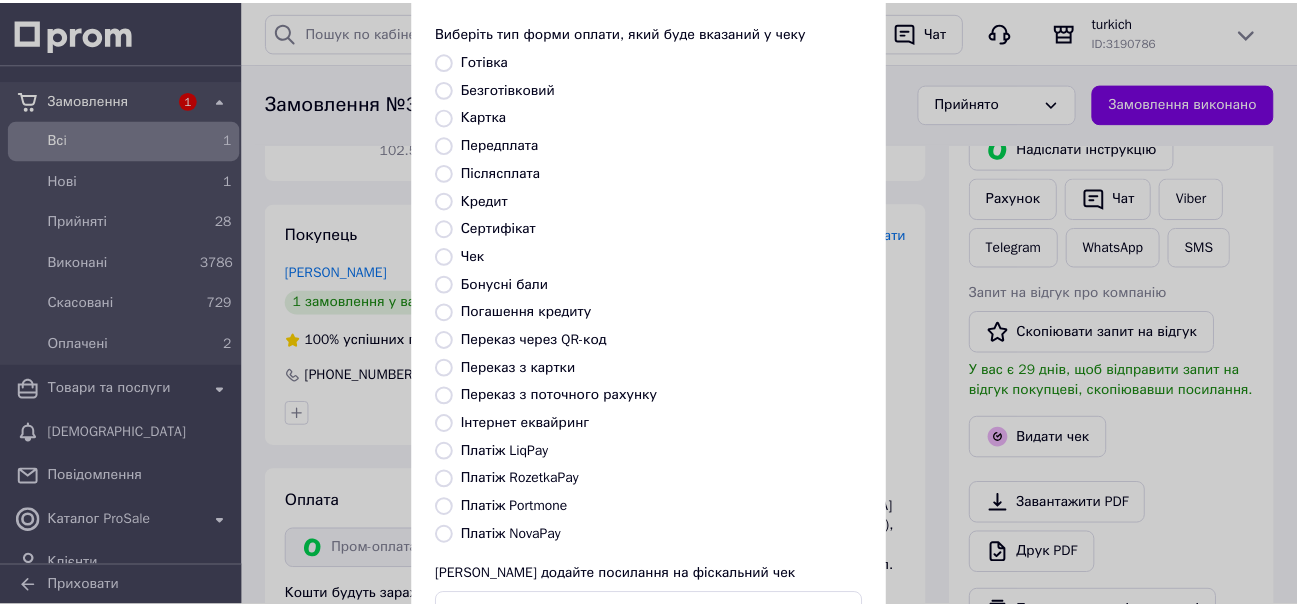 scroll, scrollTop: 252, scrollLeft: 0, axis: vertical 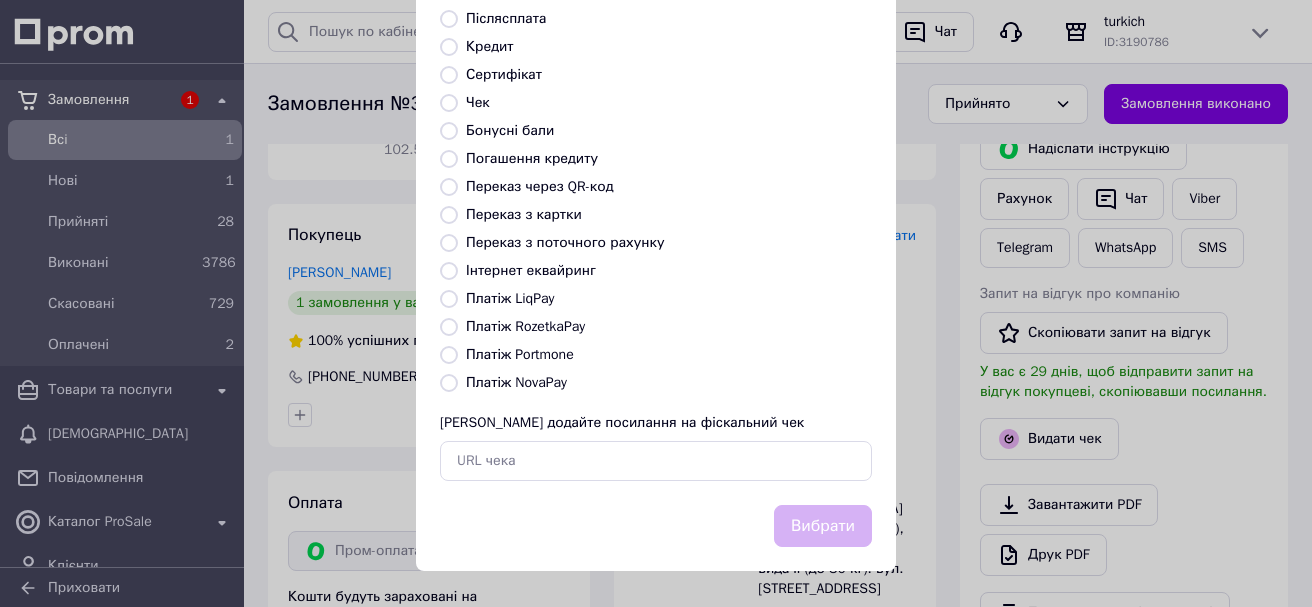 click on "Платіж RozetkaPay" at bounding box center (525, 326) 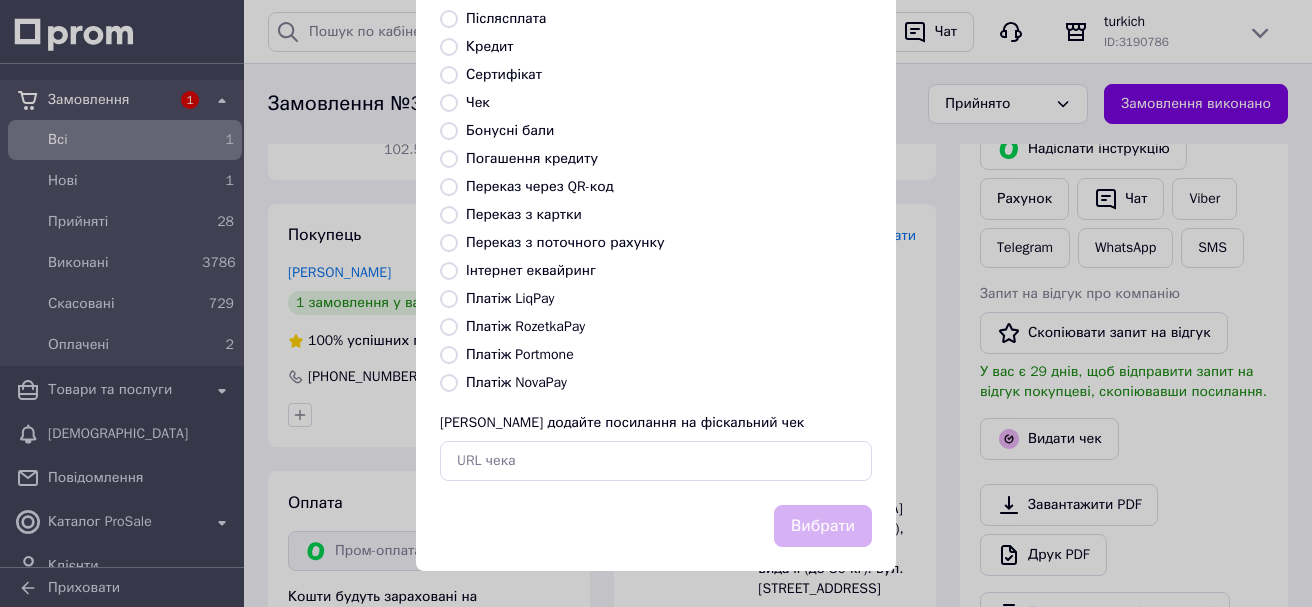 radio on "true" 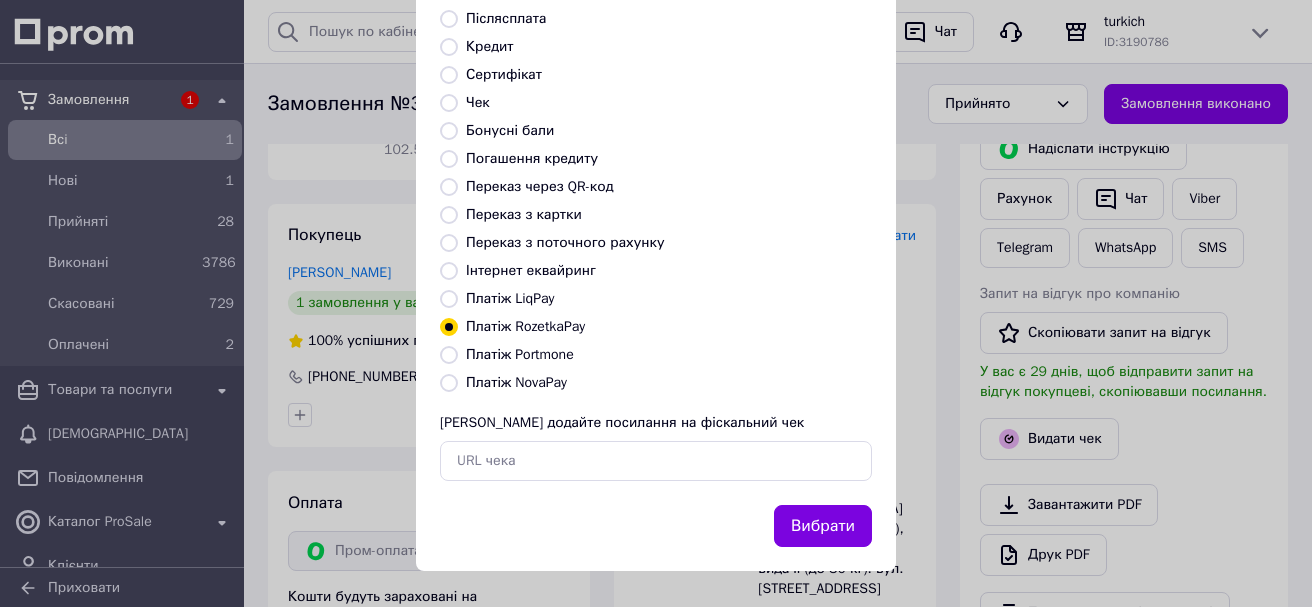 click on "Вибрати" at bounding box center [823, 526] 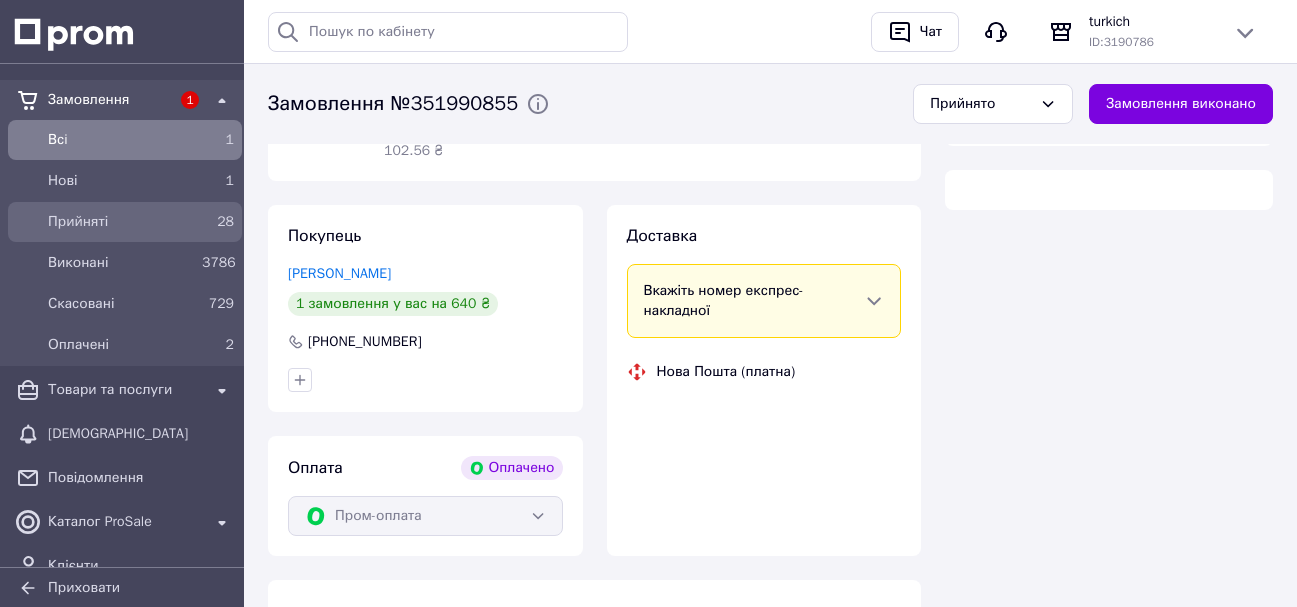 scroll, scrollTop: 999, scrollLeft: 0, axis: vertical 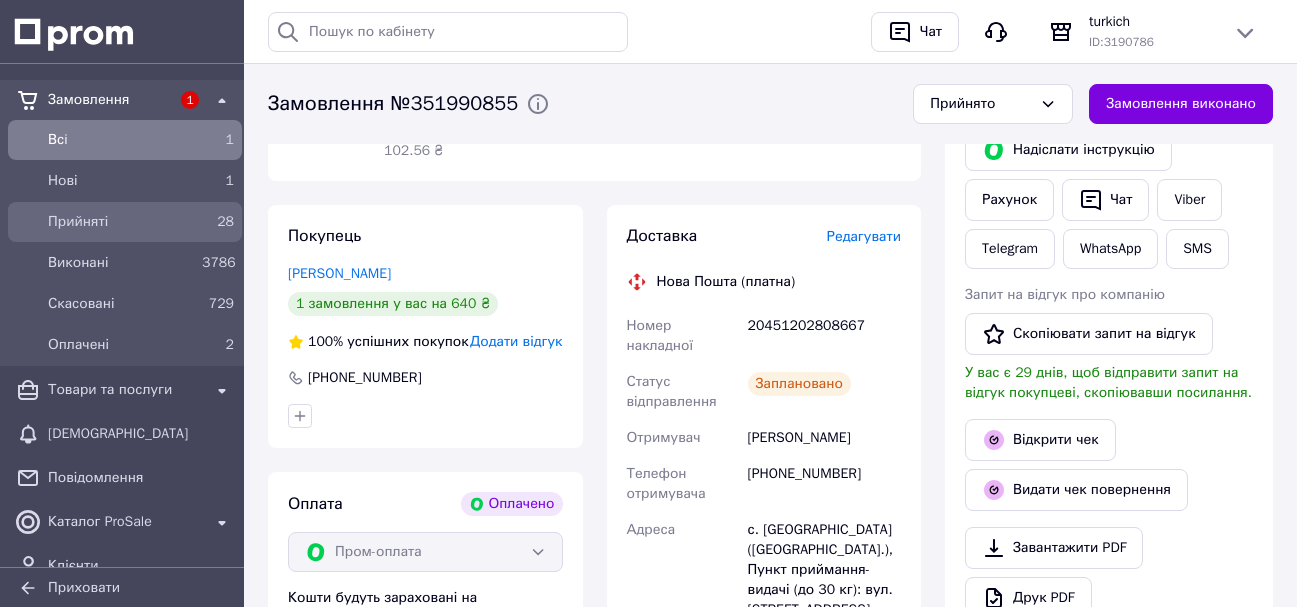 click on "Прийняті" at bounding box center (121, 222) 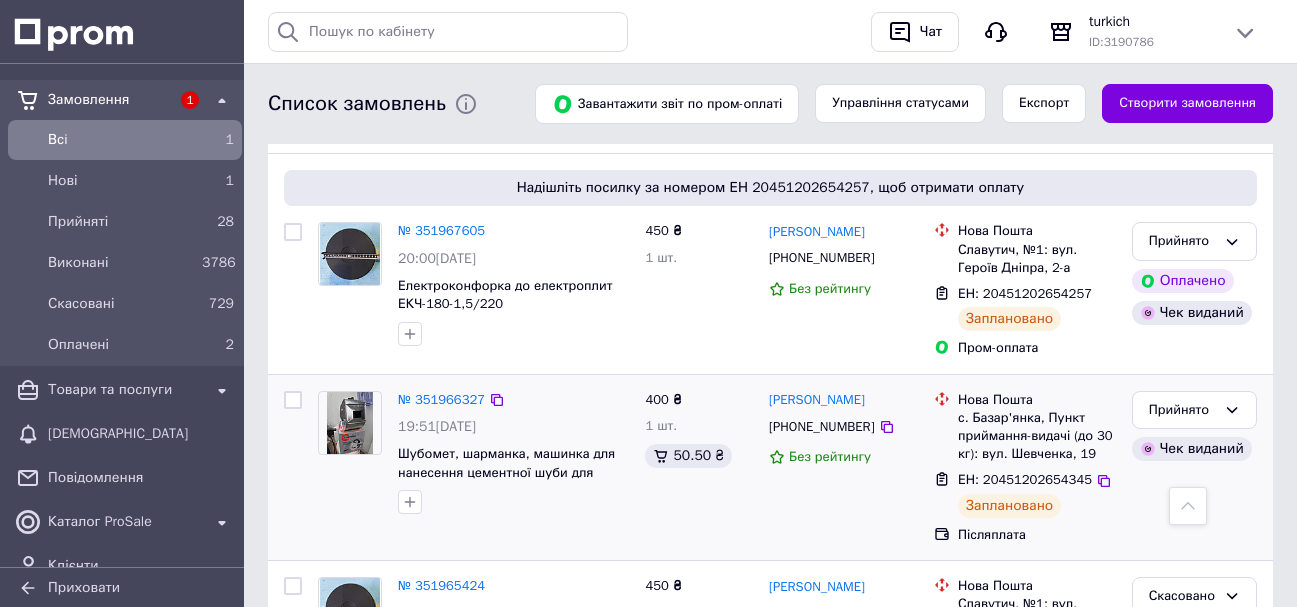 scroll, scrollTop: 1400, scrollLeft: 0, axis: vertical 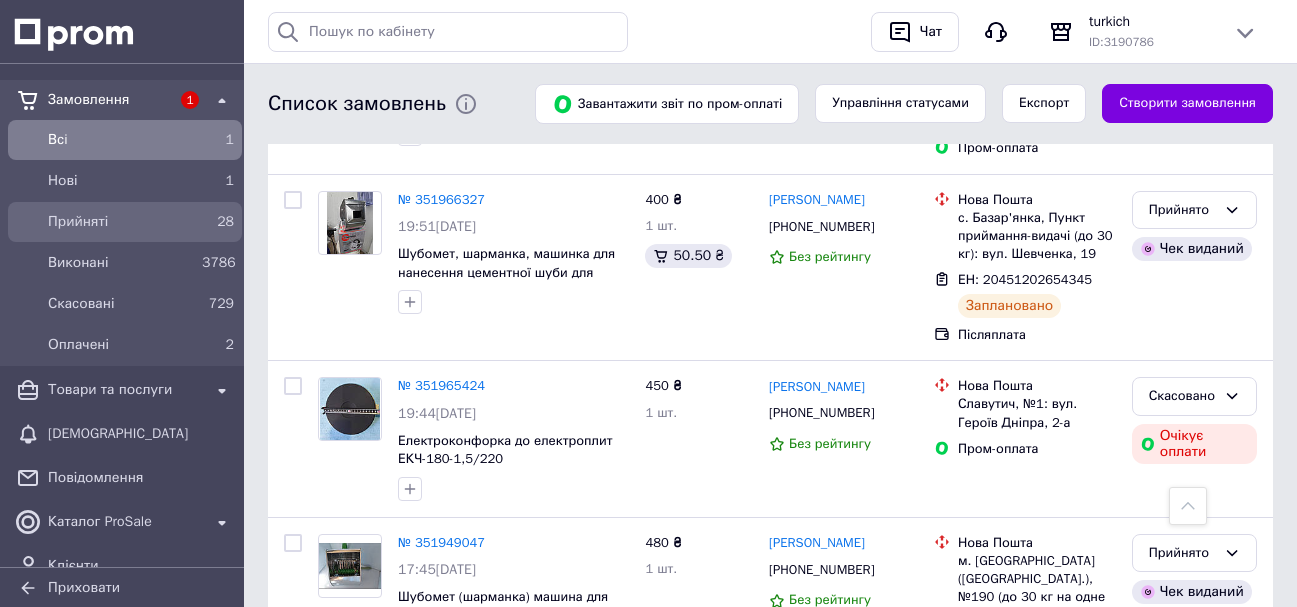 click on "Прийняті" at bounding box center (121, 222) 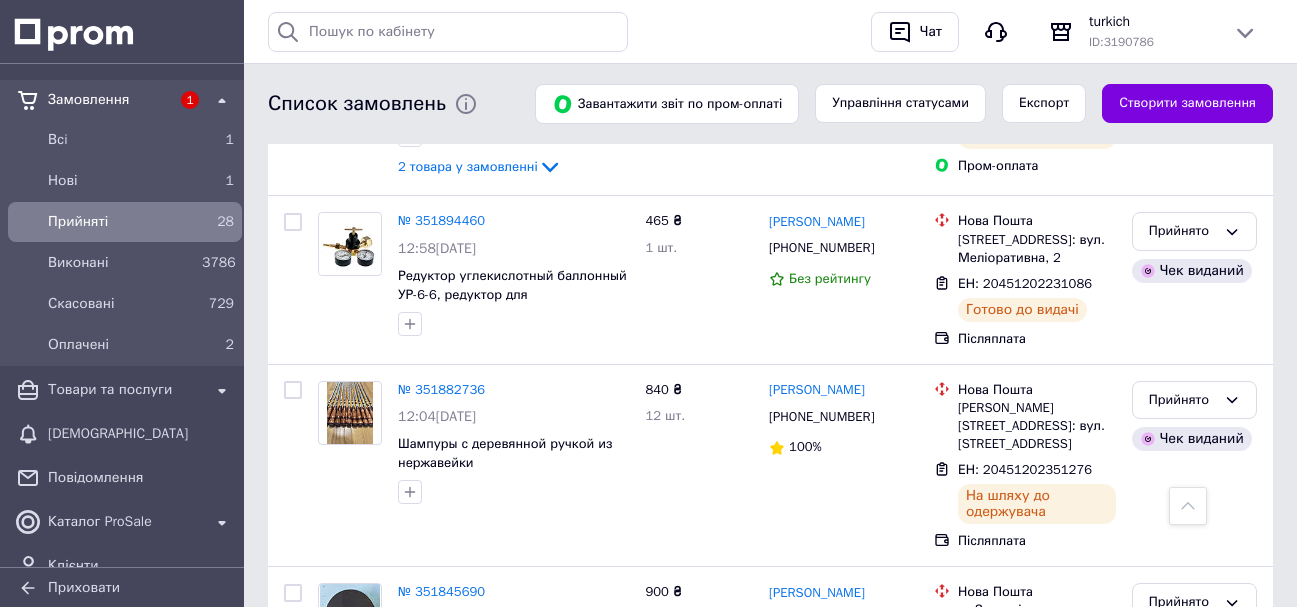 scroll, scrollTop: 2400, scrollLeft: 0, axis: vertical 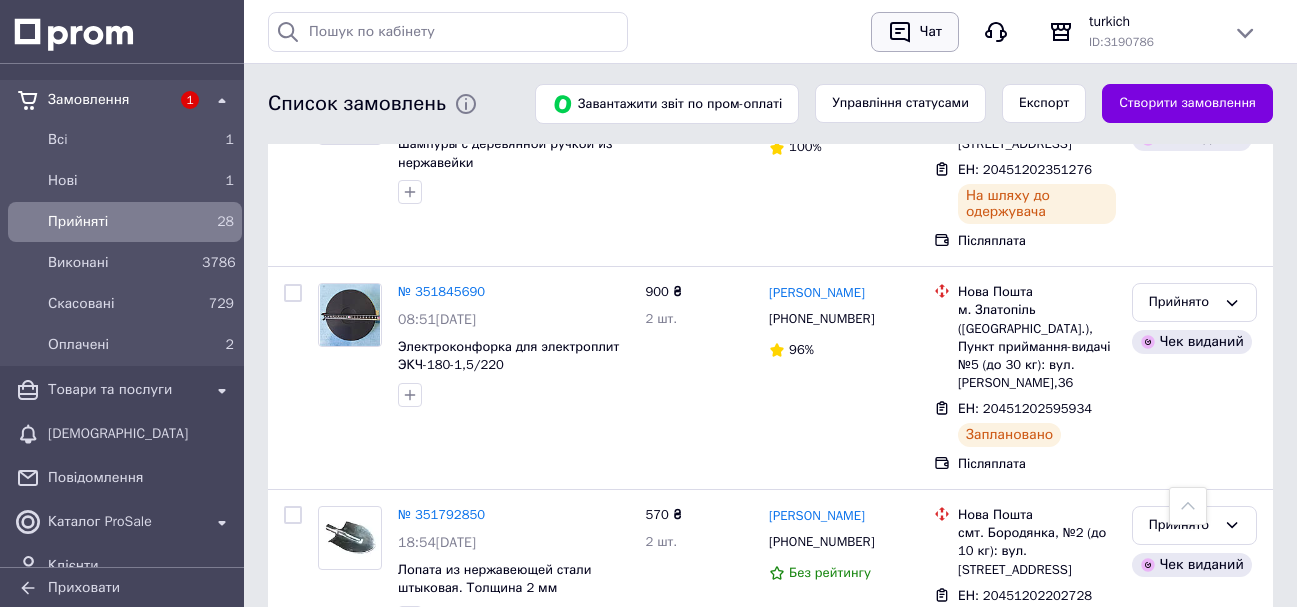 click on "Чат" at bounding box center [931, 32] 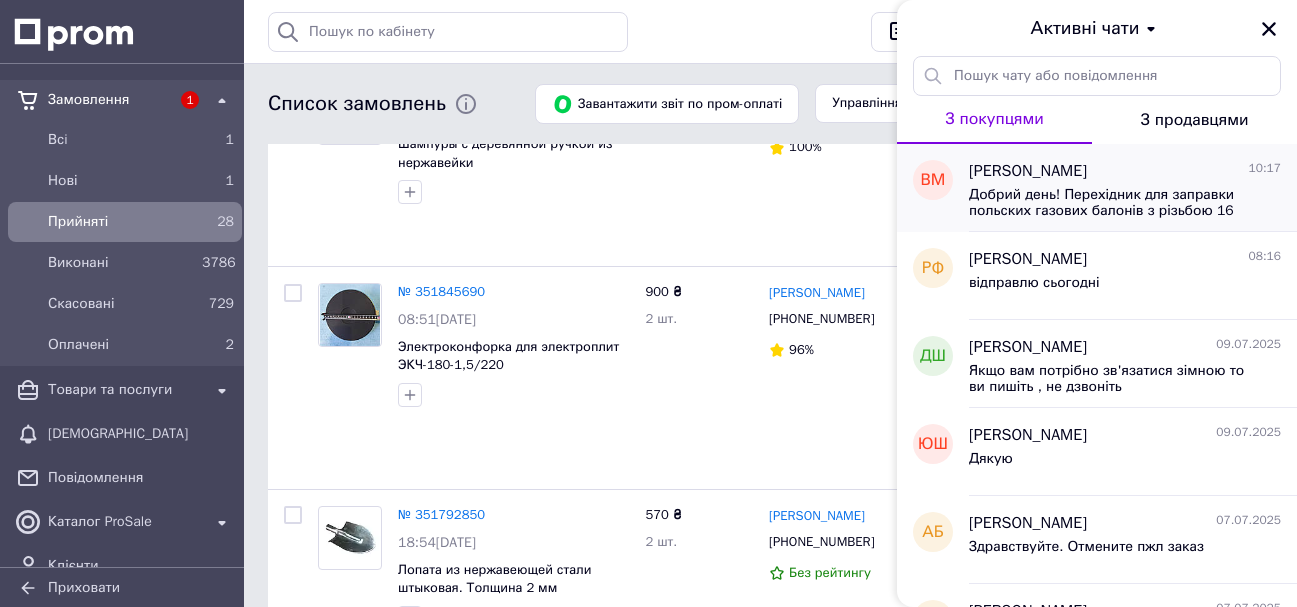 click on "Добрий день!
Перехідник для заправки польских газових балонів з різьбою 16 мм на АЗС
[URL][DOMAIN_NAME]" at bounding box center (1111, 203) 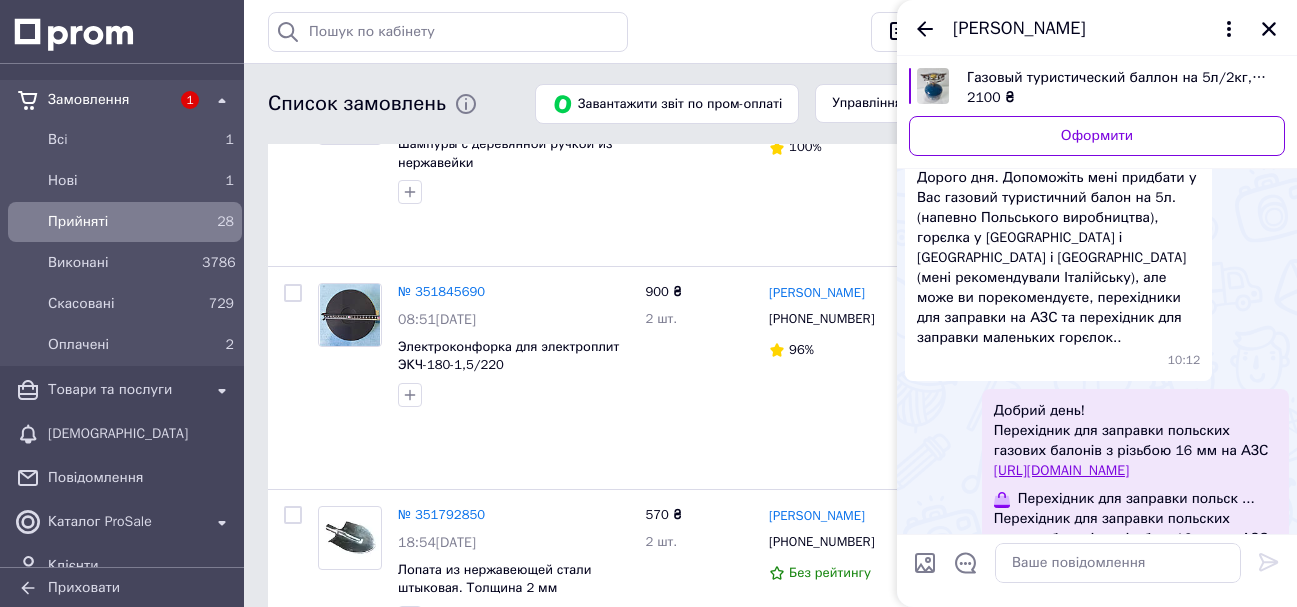scroll, scrollTop: 305, scrollLeft: 0, axis: vertical 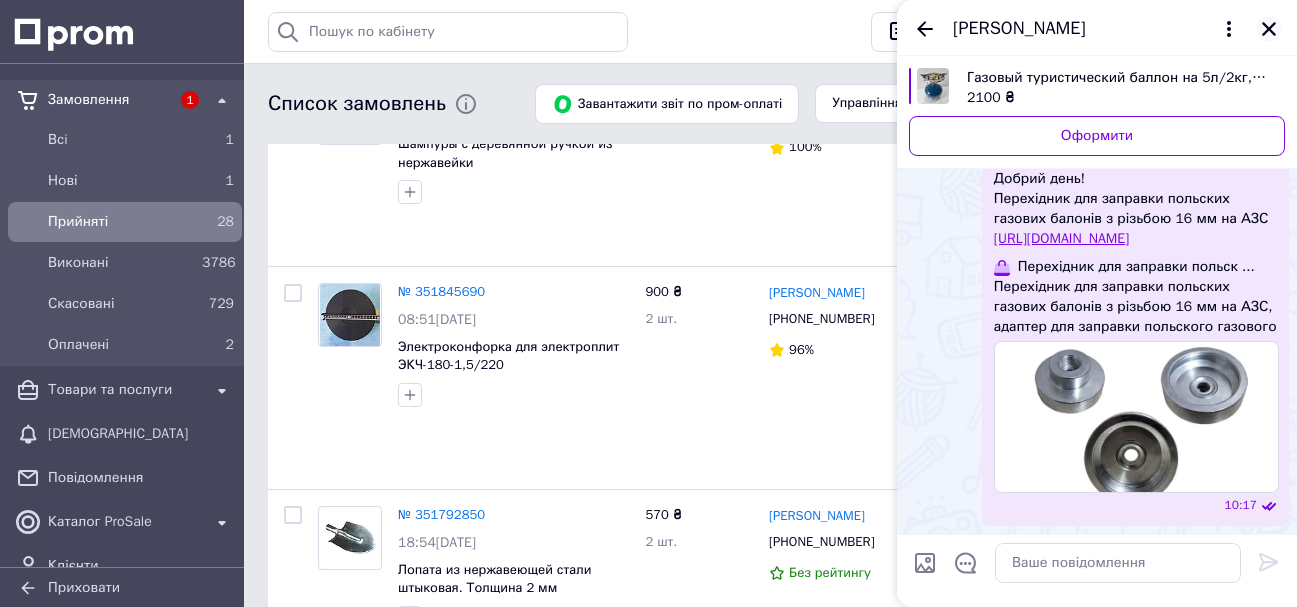 click 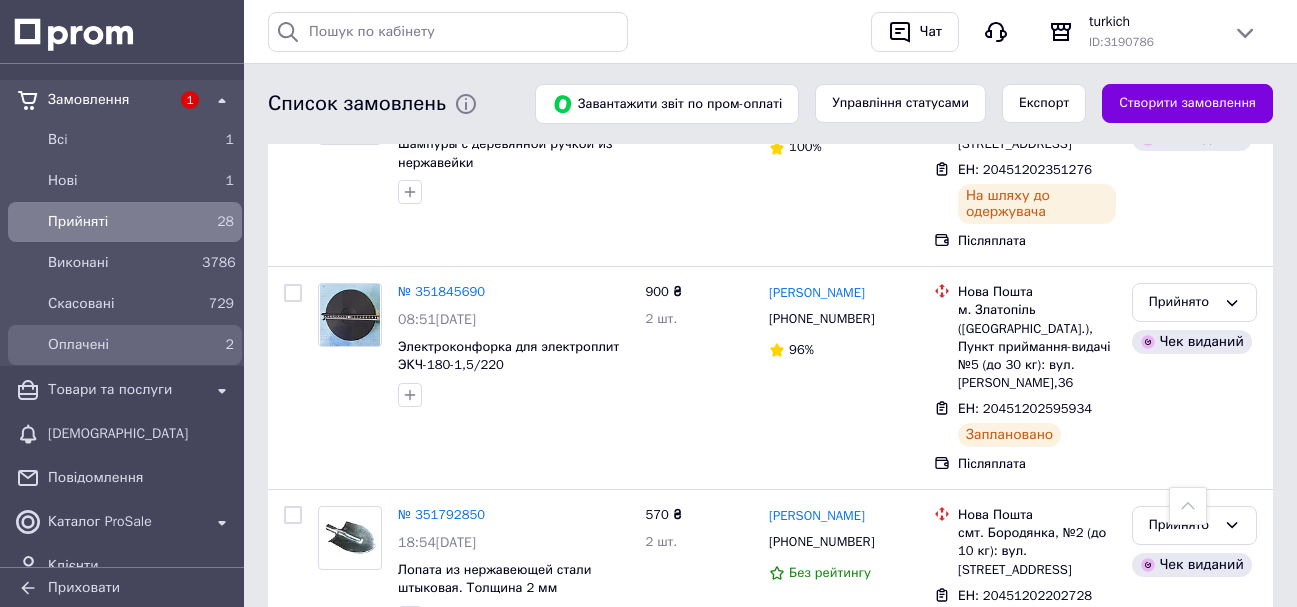 click on "Оплачені" at bounding box center (121, 345) 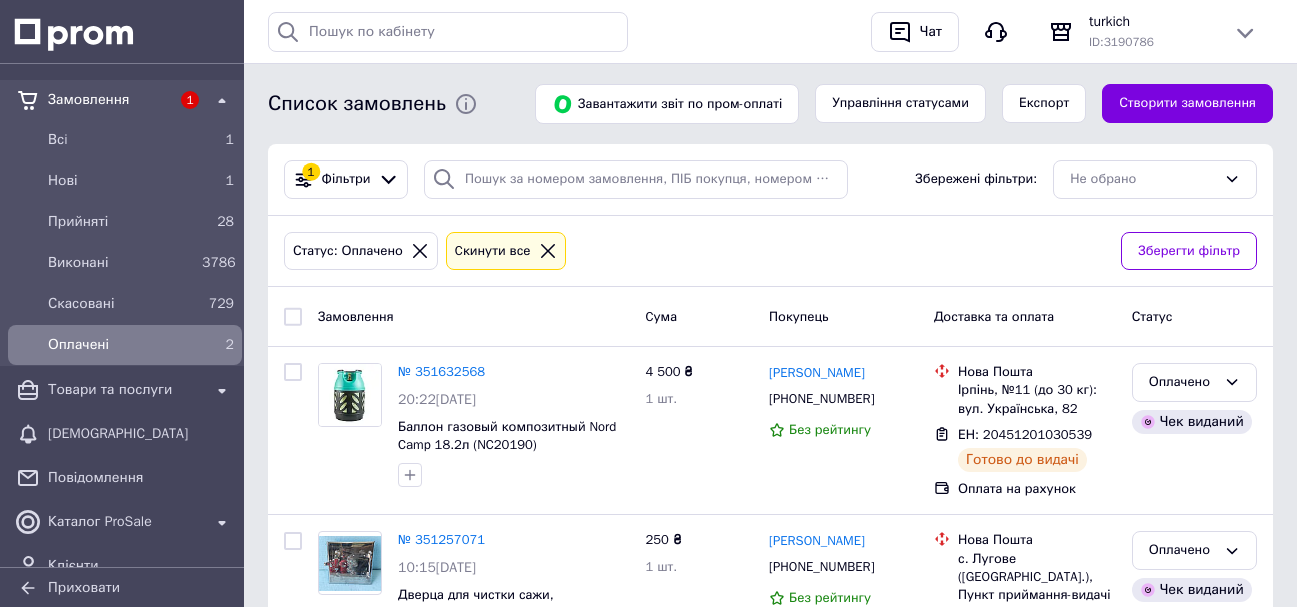 scroll, scrollTop: 176, scrollLeft: 0, axis: vertical 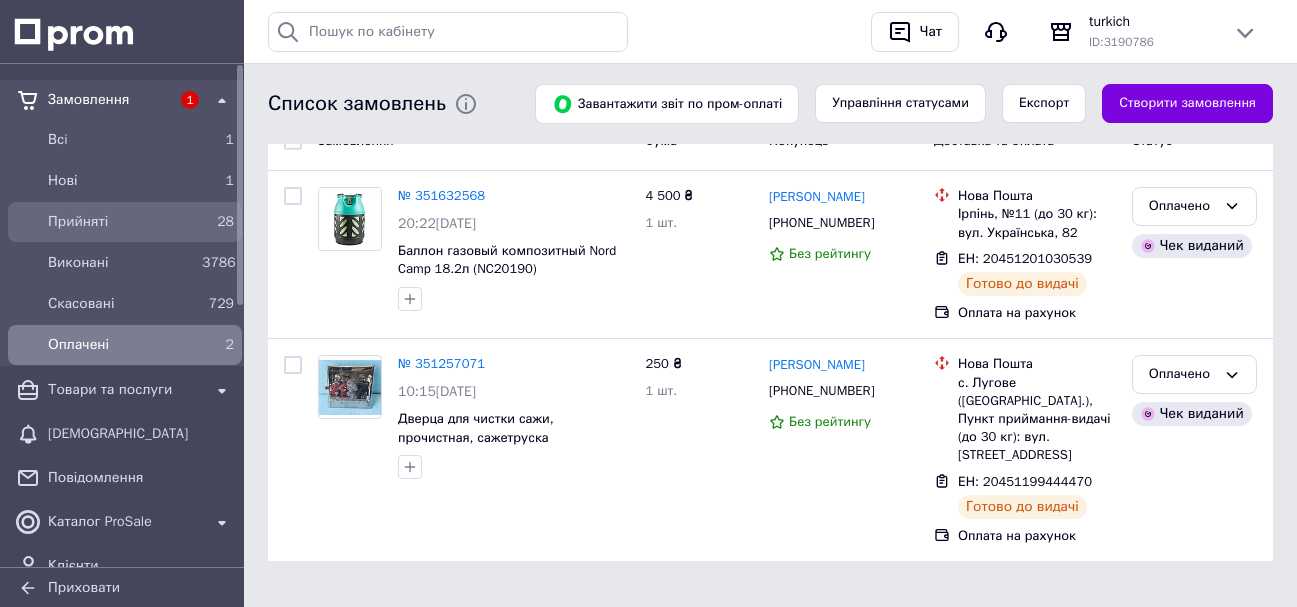 click on "Прийняті" at bounding box center [121, 222] 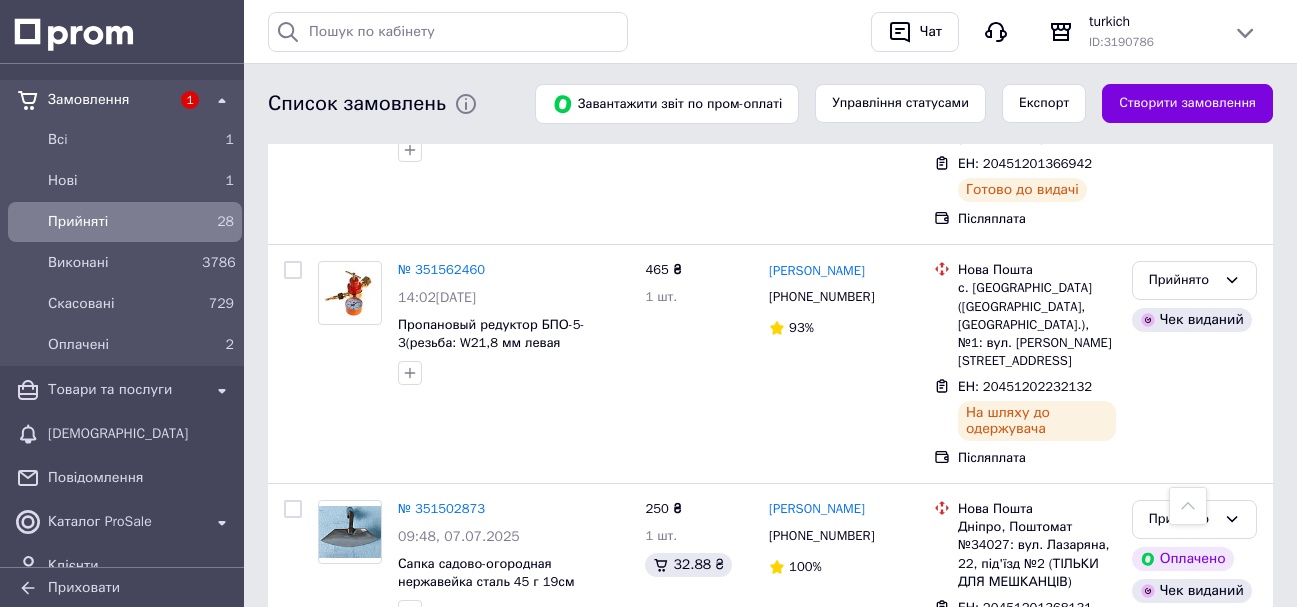 scroll, scrollTop: 3940, scrollLeft: 0, axis: vertical 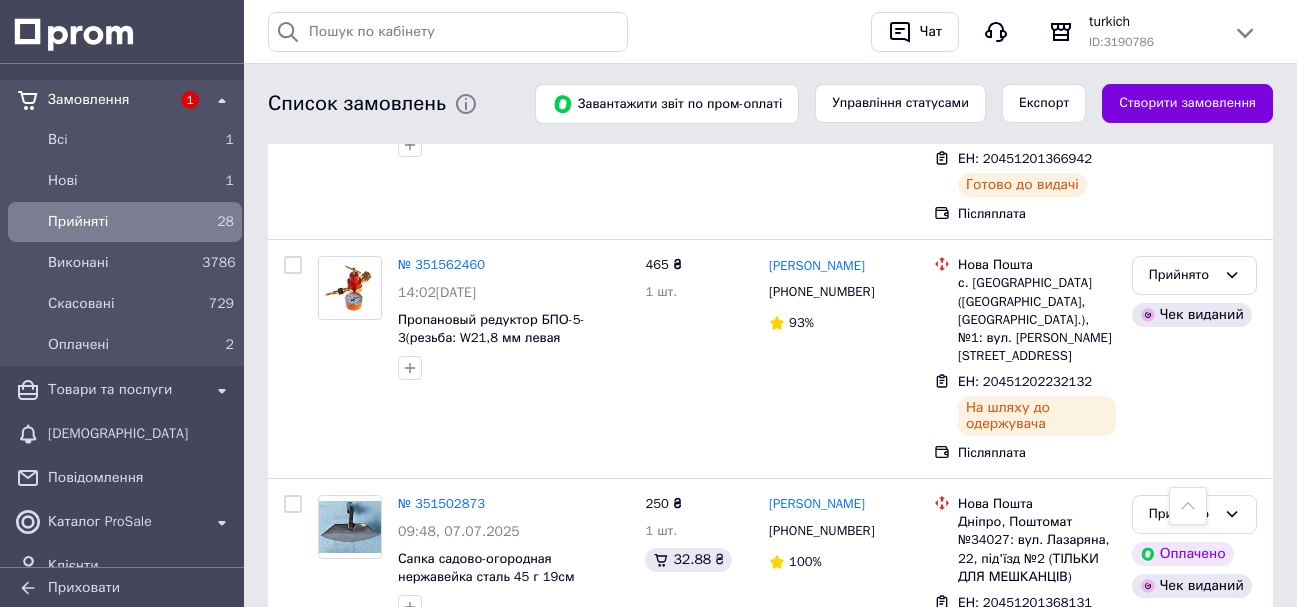 click on "2" at bounding box center (331, 744) 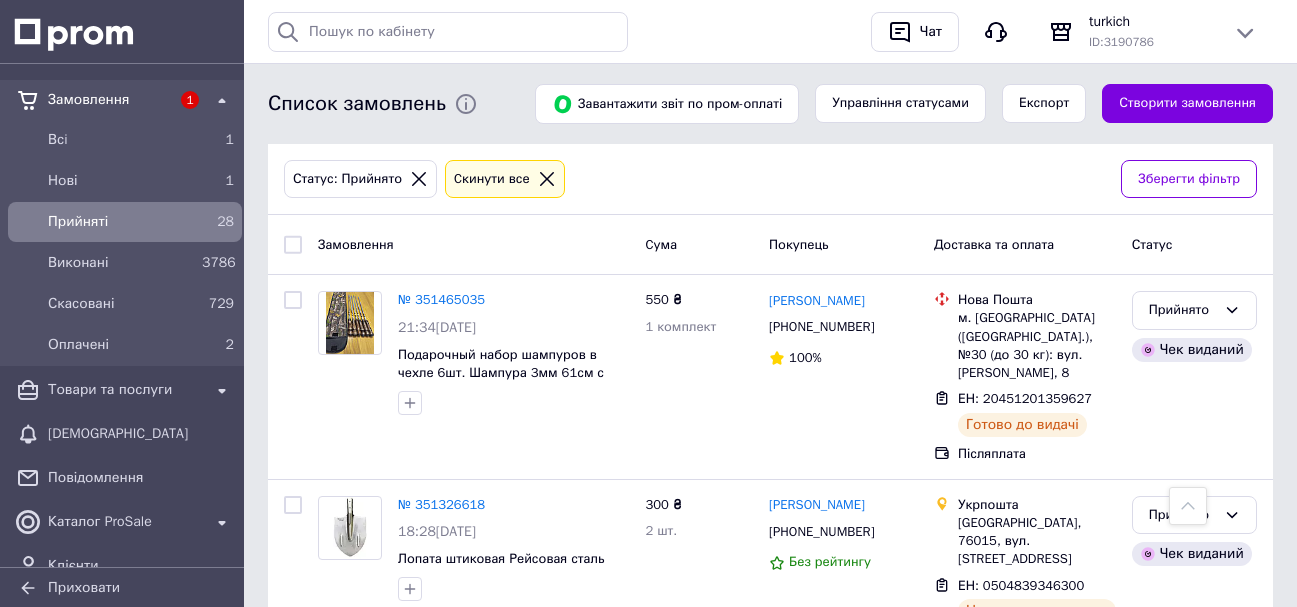 scroll, scrollTop: 0, scrollLeft: 0, axis: both 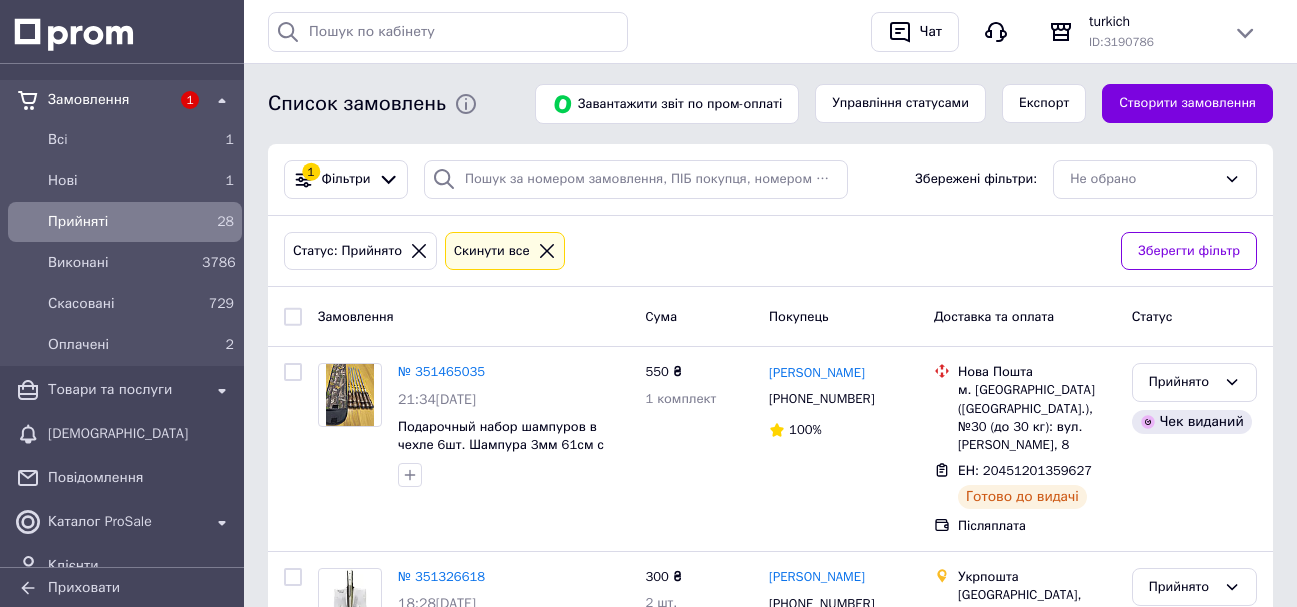 click on "Прийняті" at bounding box center (121, 222) 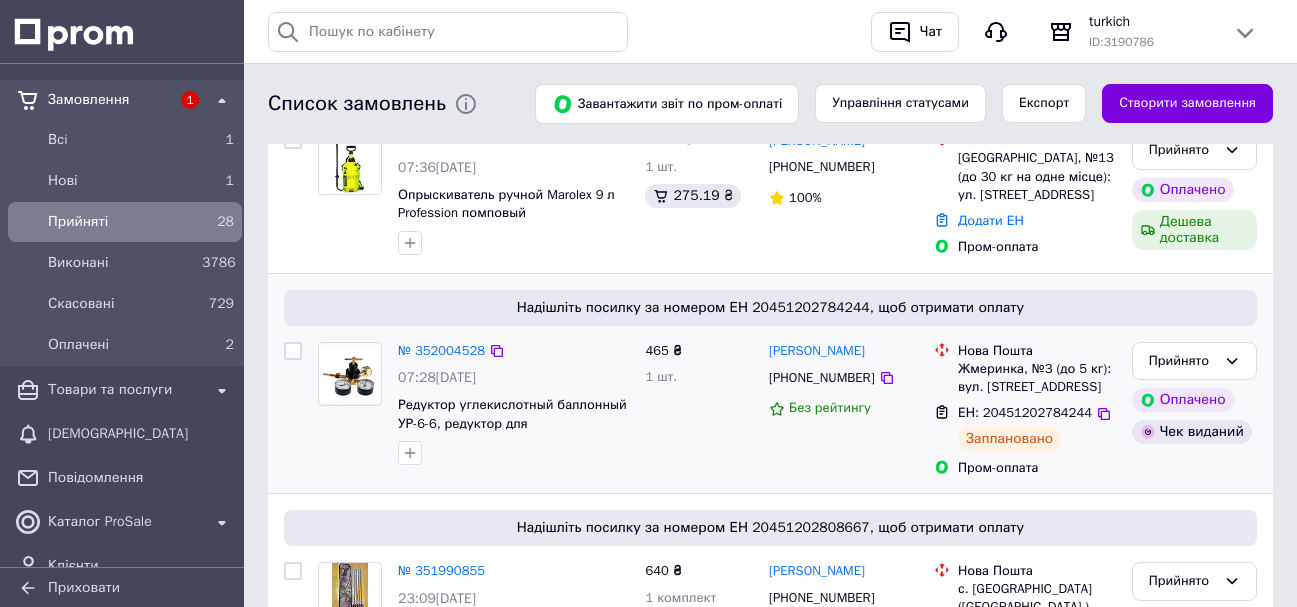 scroll, scrollTop: 471, scrollLeft: 0, axis: vertical 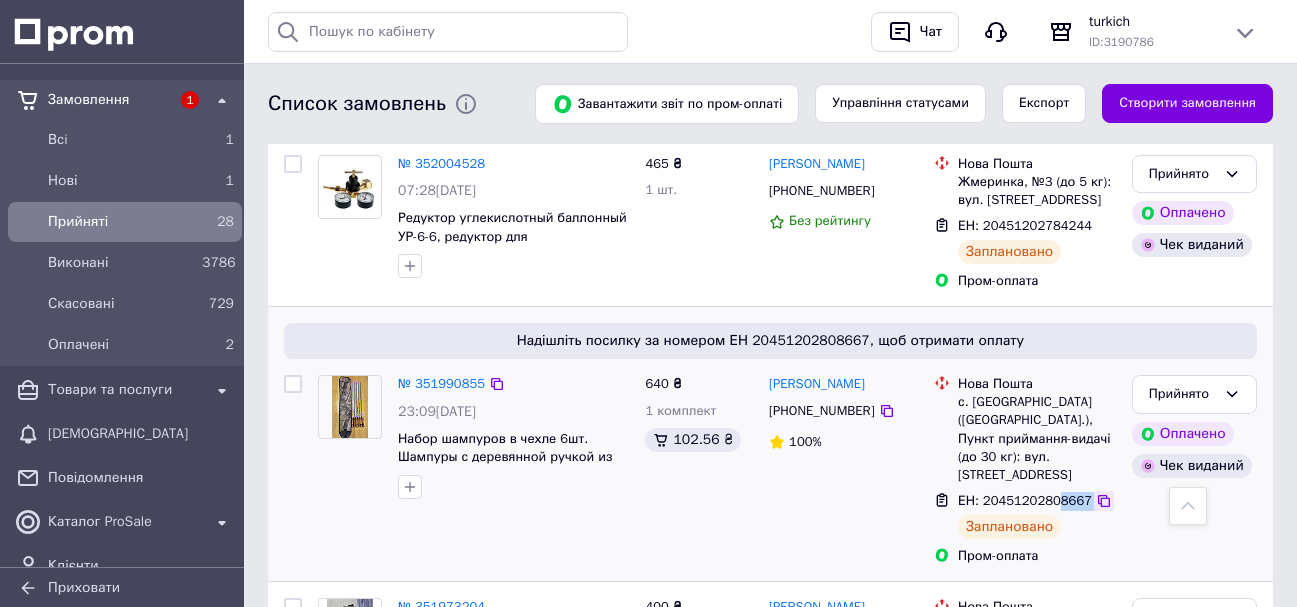 drag, startPoint x: 1049, startPoint y: 487, endPoint x: 1084, endPoint y: 492, distance: 35.35534 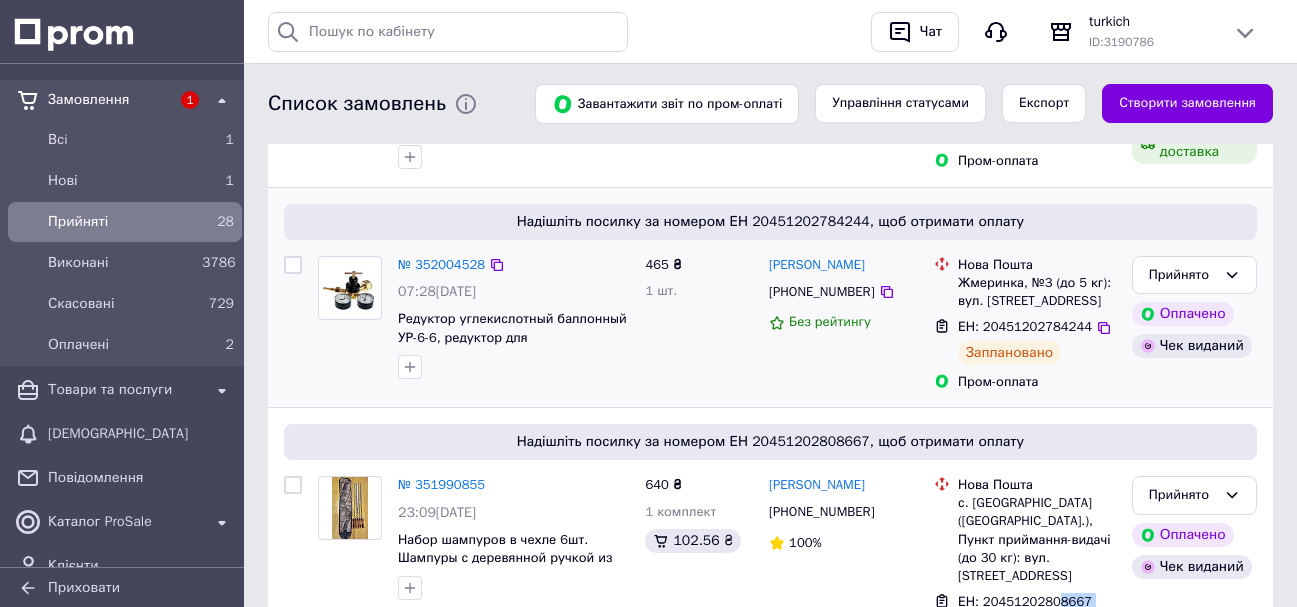 scroll, scrollTop: 371, scrollLeft: 0, axis: vertical 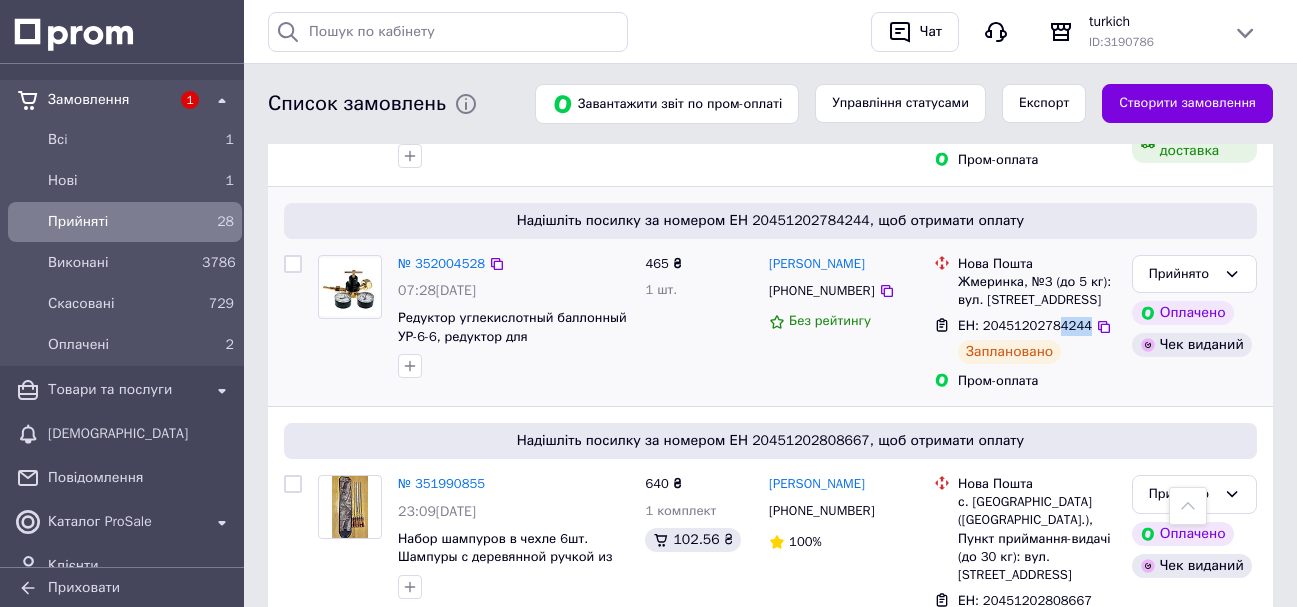drag, startPoint x: 1050, startPoint y: 320, endPoint x: 1077, endPoint y: 326, distance: 27.658634 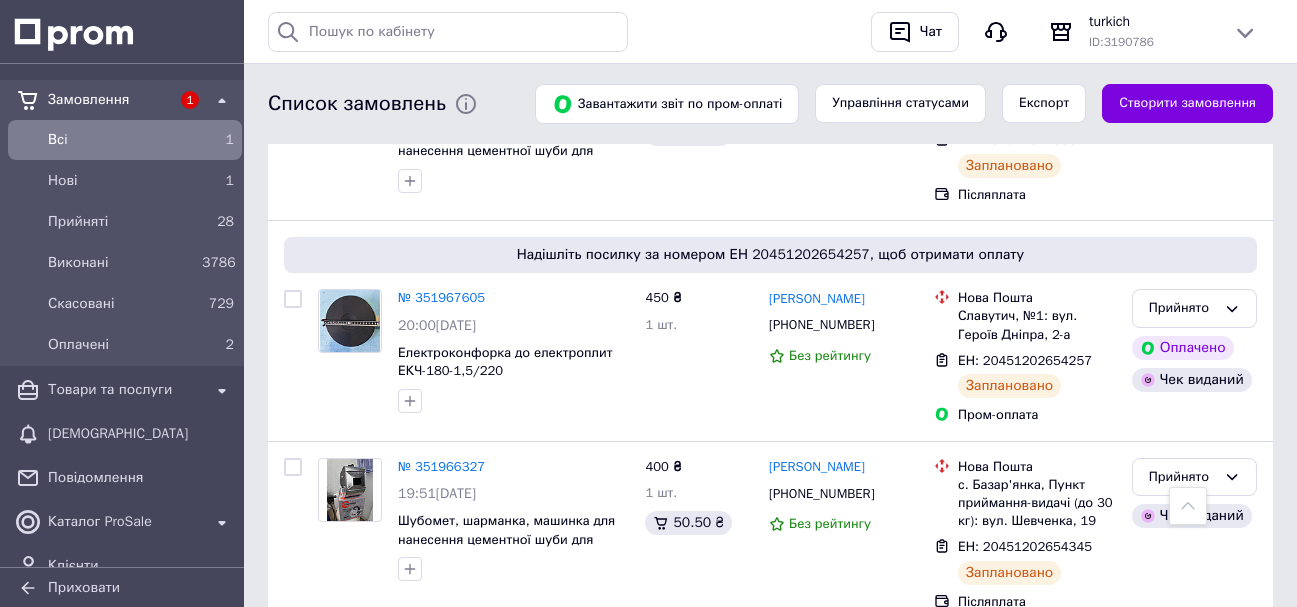 scroll, scrollTop: 1100, scrollLeft: 0, axis: vertical 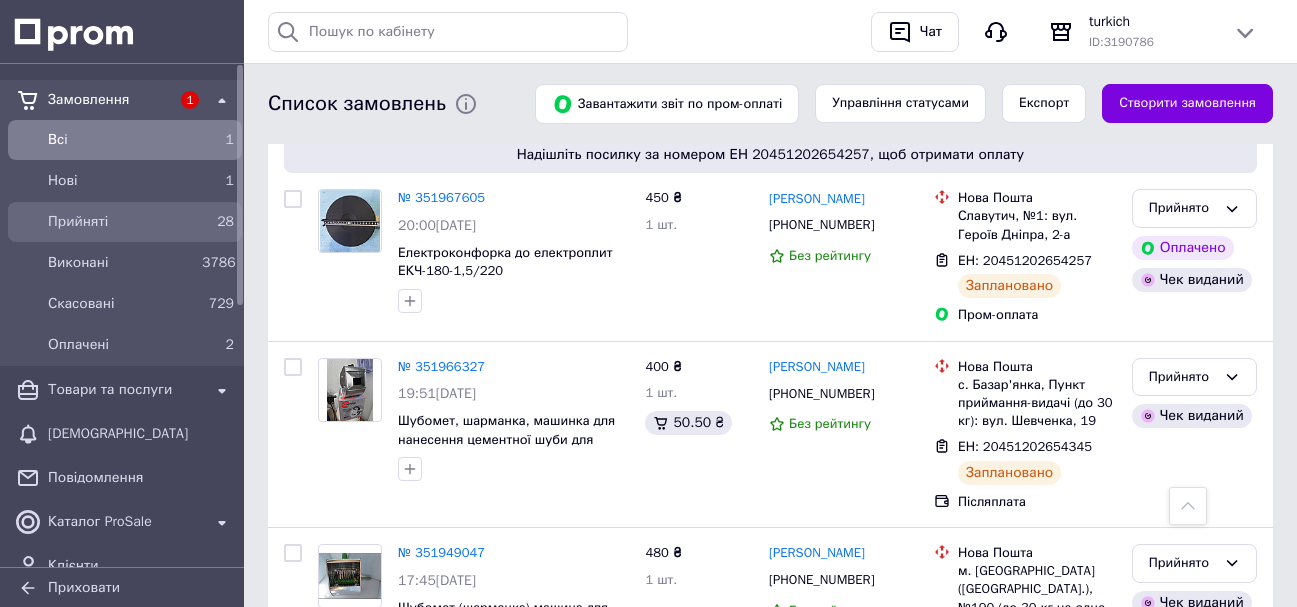 click on "Прийняті" at bounding box center (121, 222) 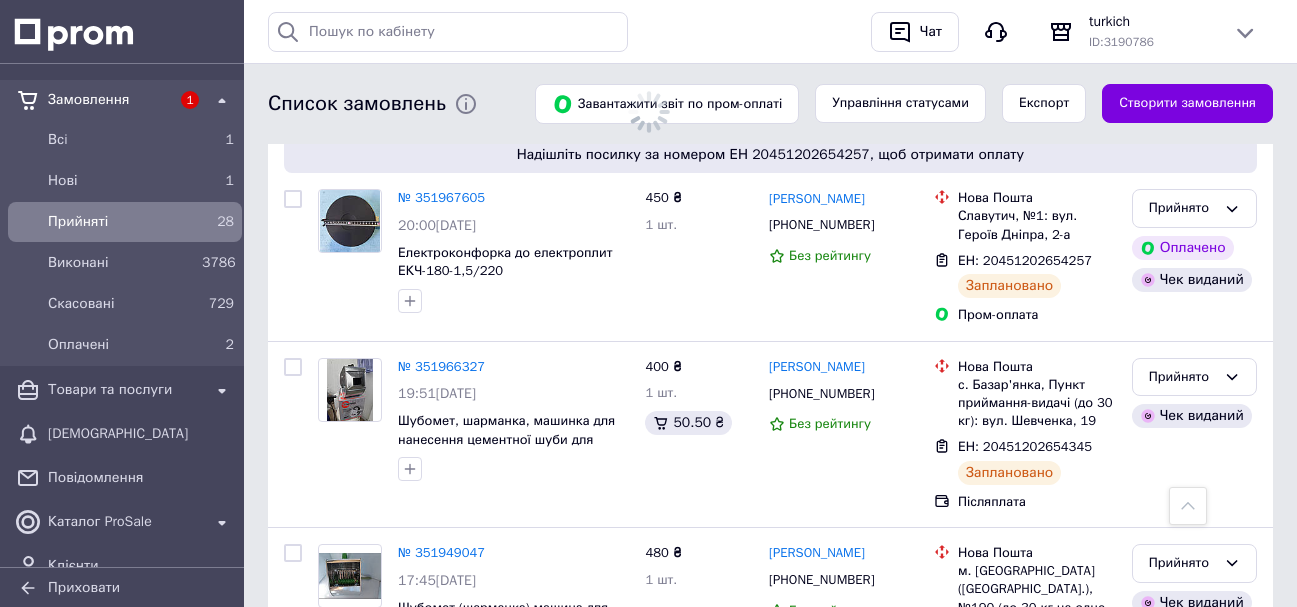 scroll, scrollTop: 0, scrollLeft: 0, axis: both 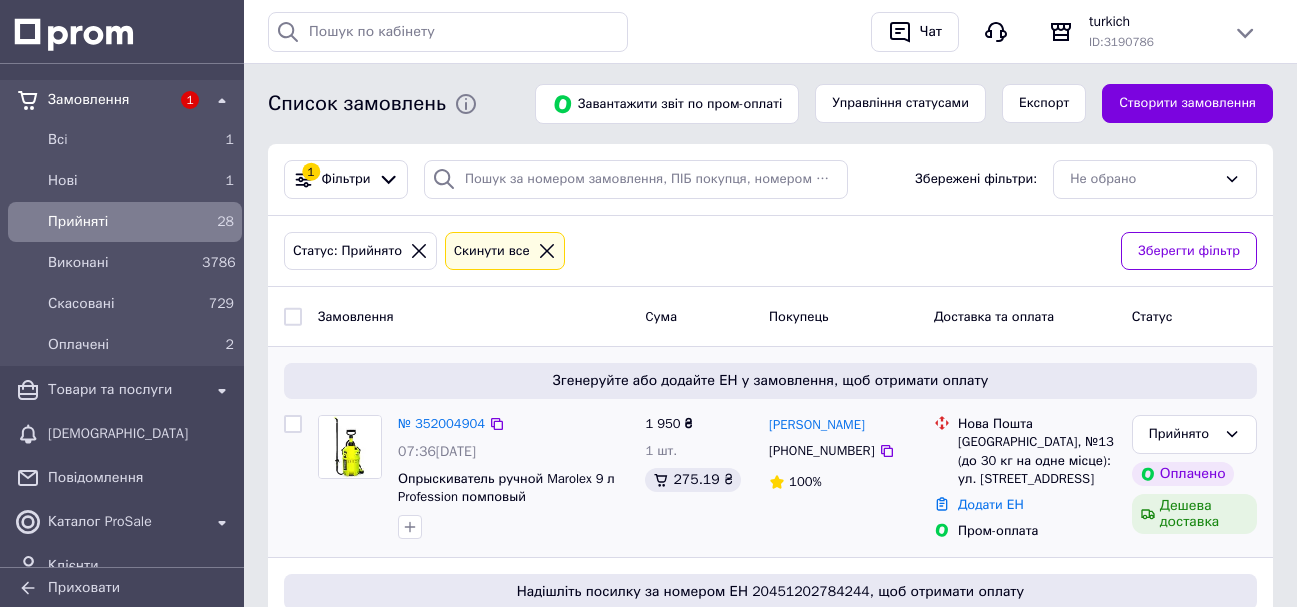 click on "1 950 ₴ 1 шт. 275.19 ₴" at bounding box center [699, 478] 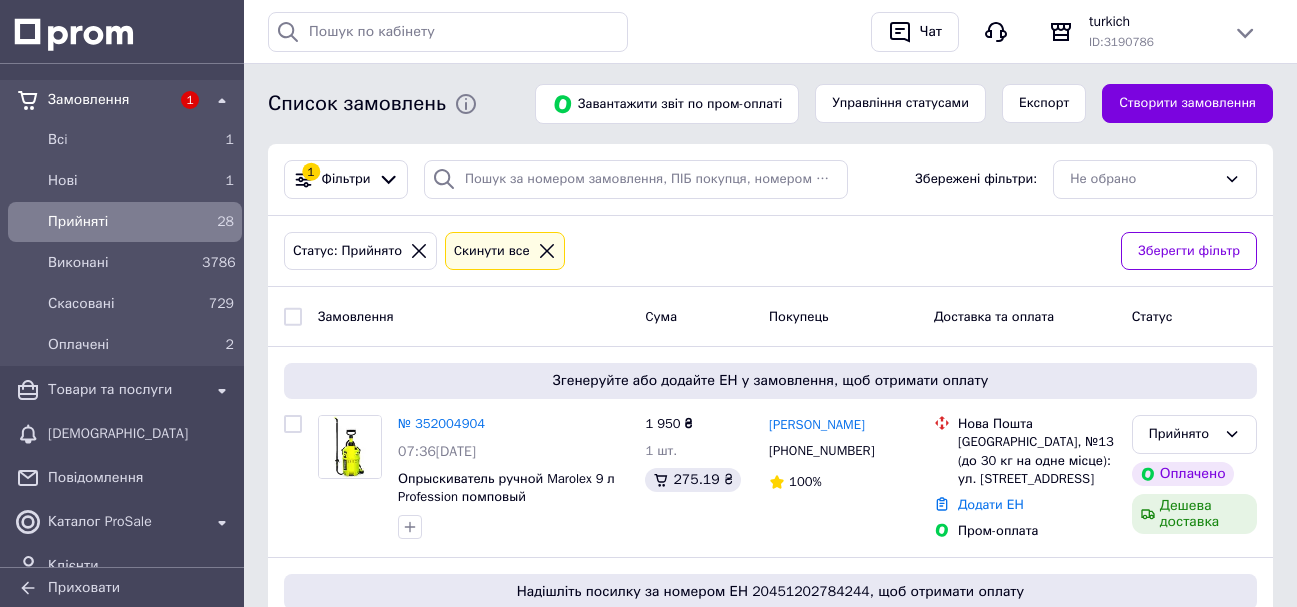 click on "Прийняті" at bounding box center (121, 222) 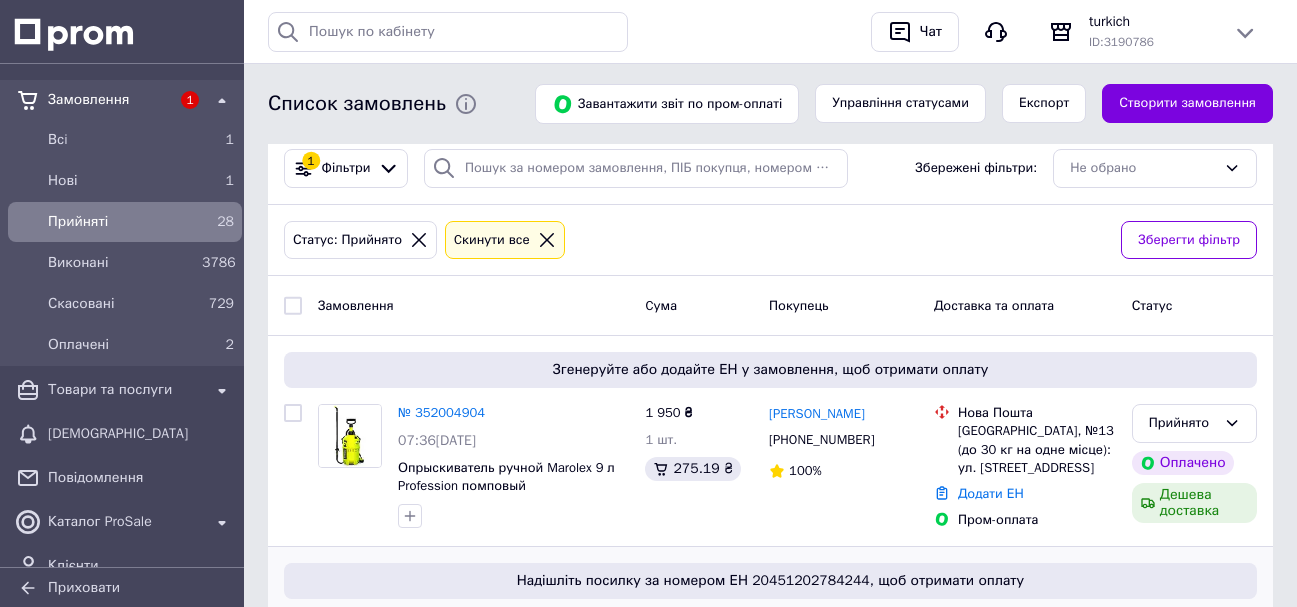 scroll, scrollTop: 0, scrollLeft: 0, axis: both 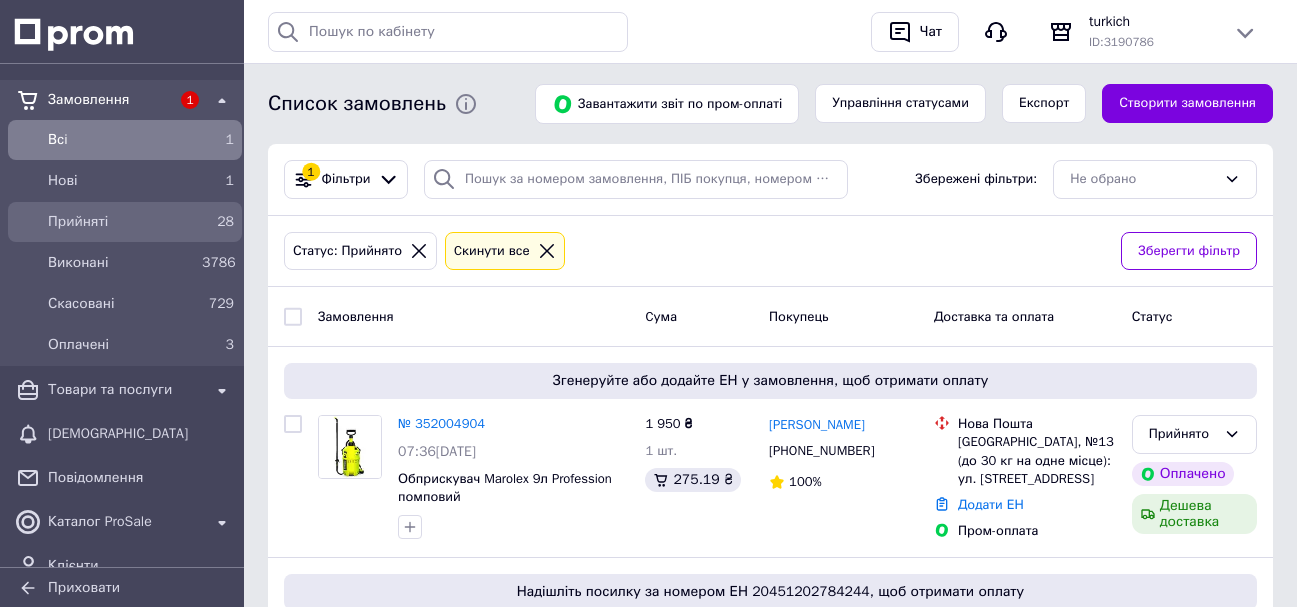 click on "Прийняті" at bounding box center [121, 222] 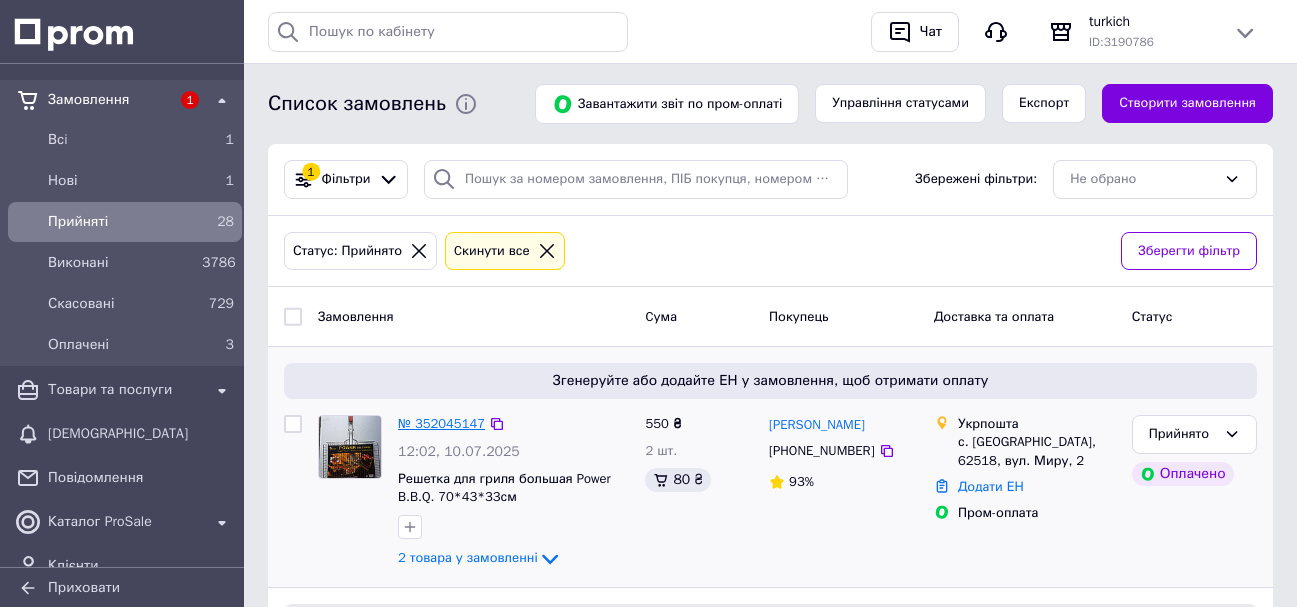 click on "№ 352045147" at bounding box center (441, 423) 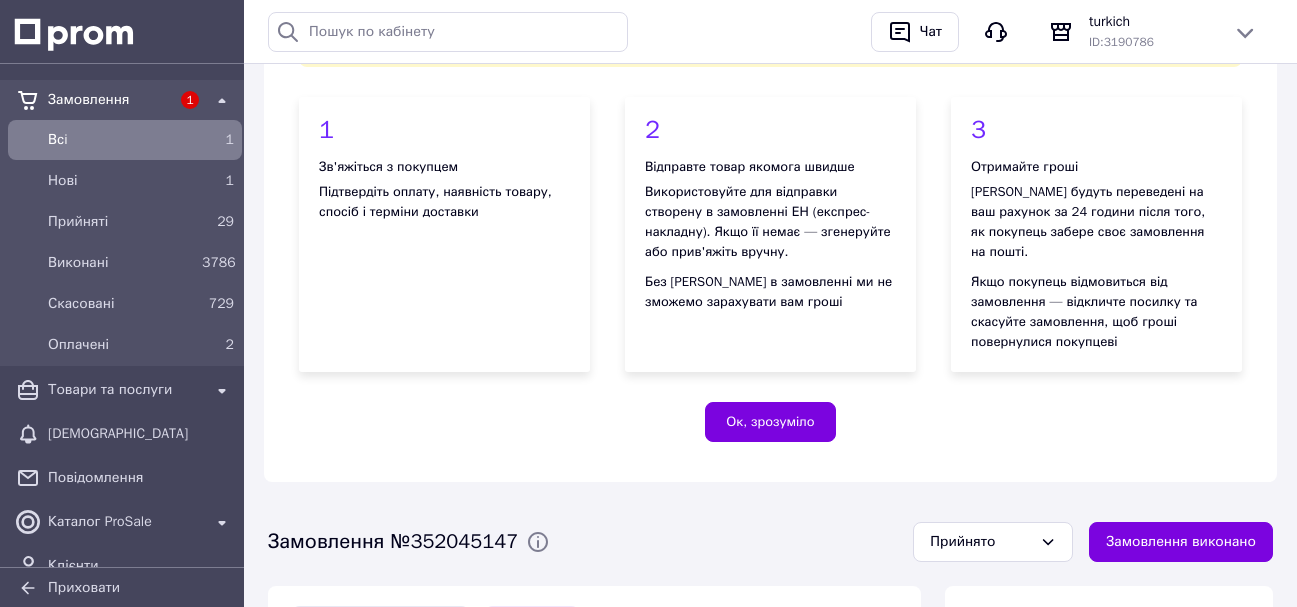 scroll, scrollTop: 555, scrollLeft: 0, axis: vertical 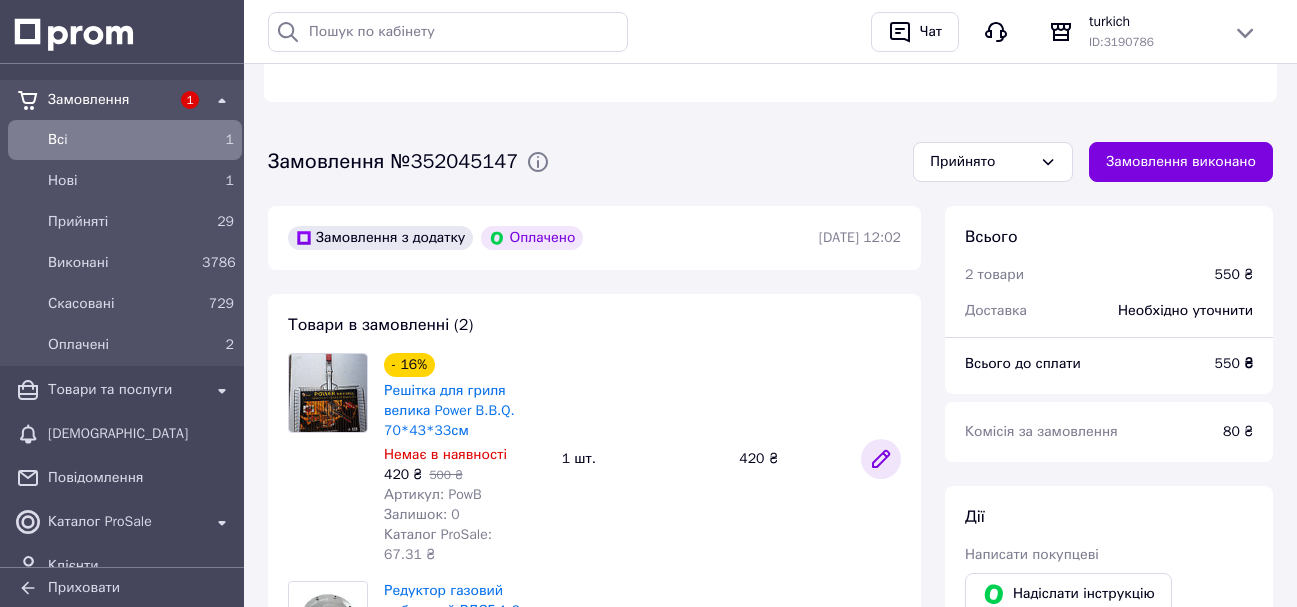 click 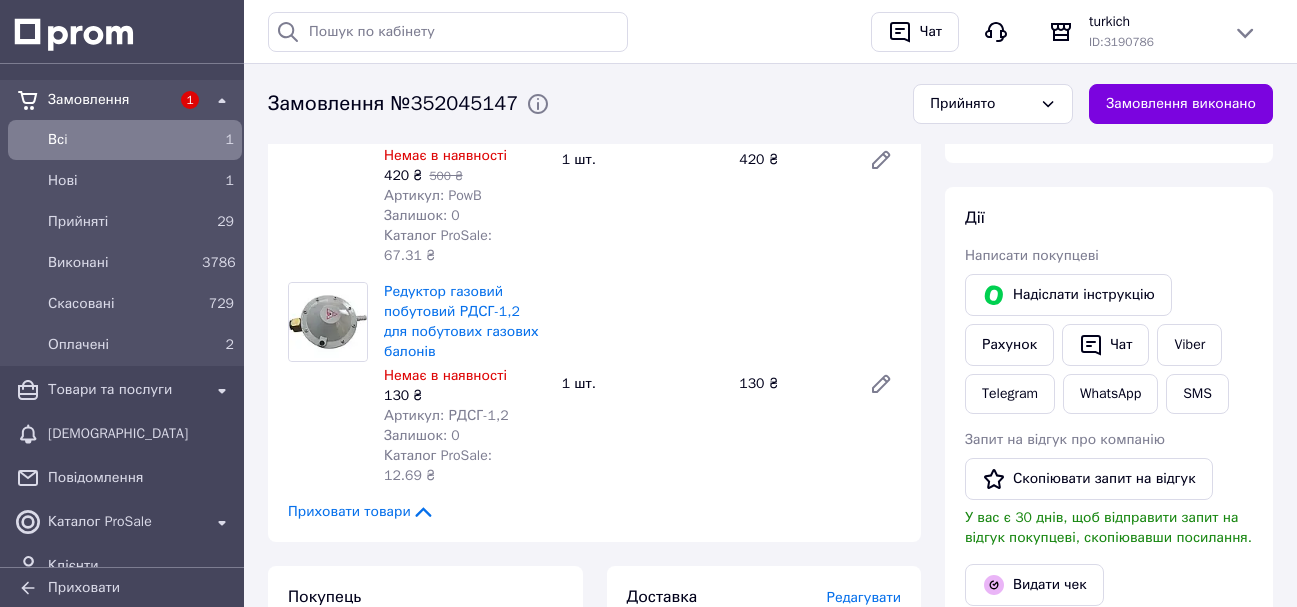 scroll, scrollTop: 855, scrollLeft: 0, axis: vertical 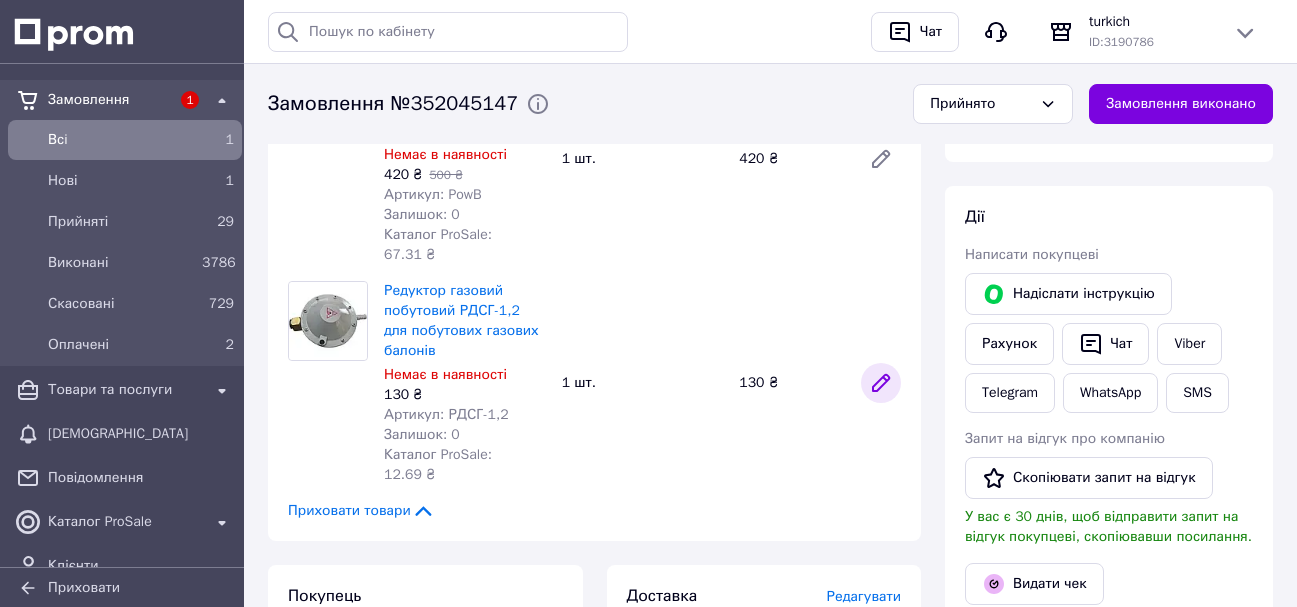 click 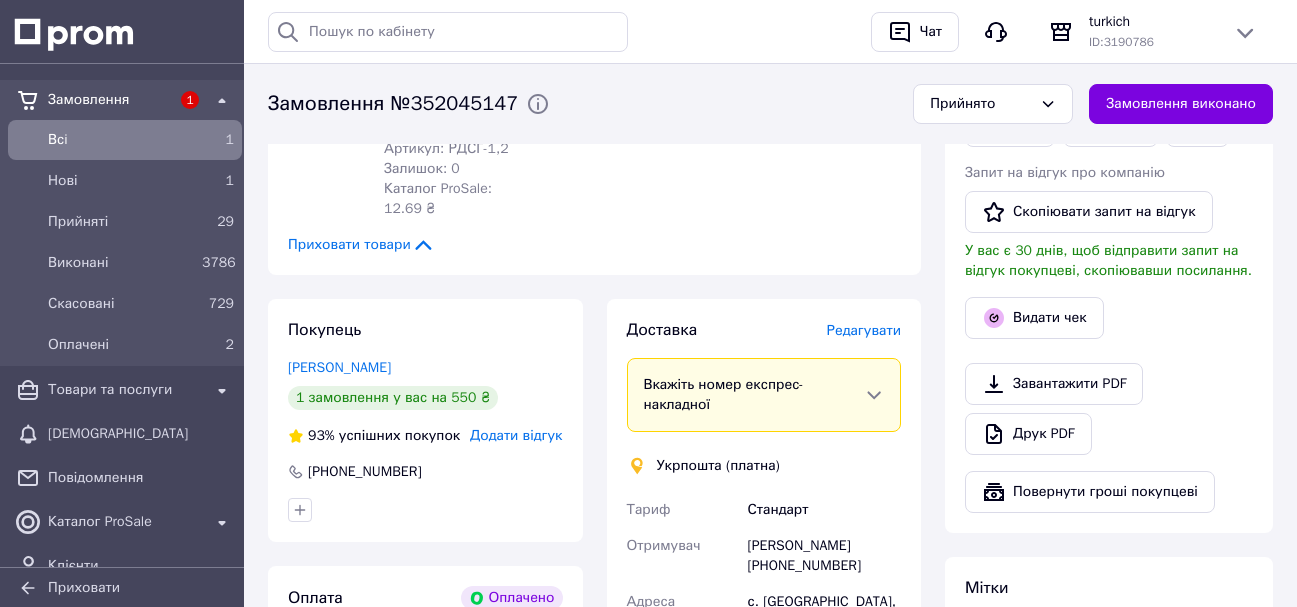 scroll, scrollTop: 1155, scrollLeft: 0, axis: vertical 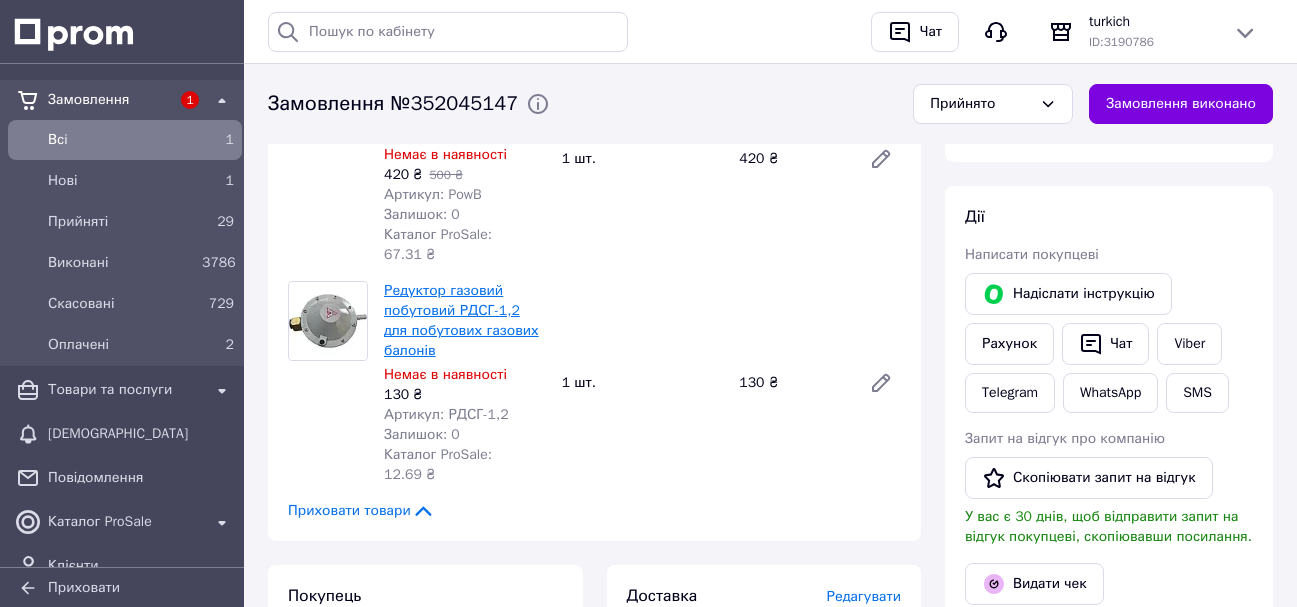 click on "Редуктор газовий побутовий РДСГ-1,2 для побутових газових балонів" at bounding box center (461, 320) 